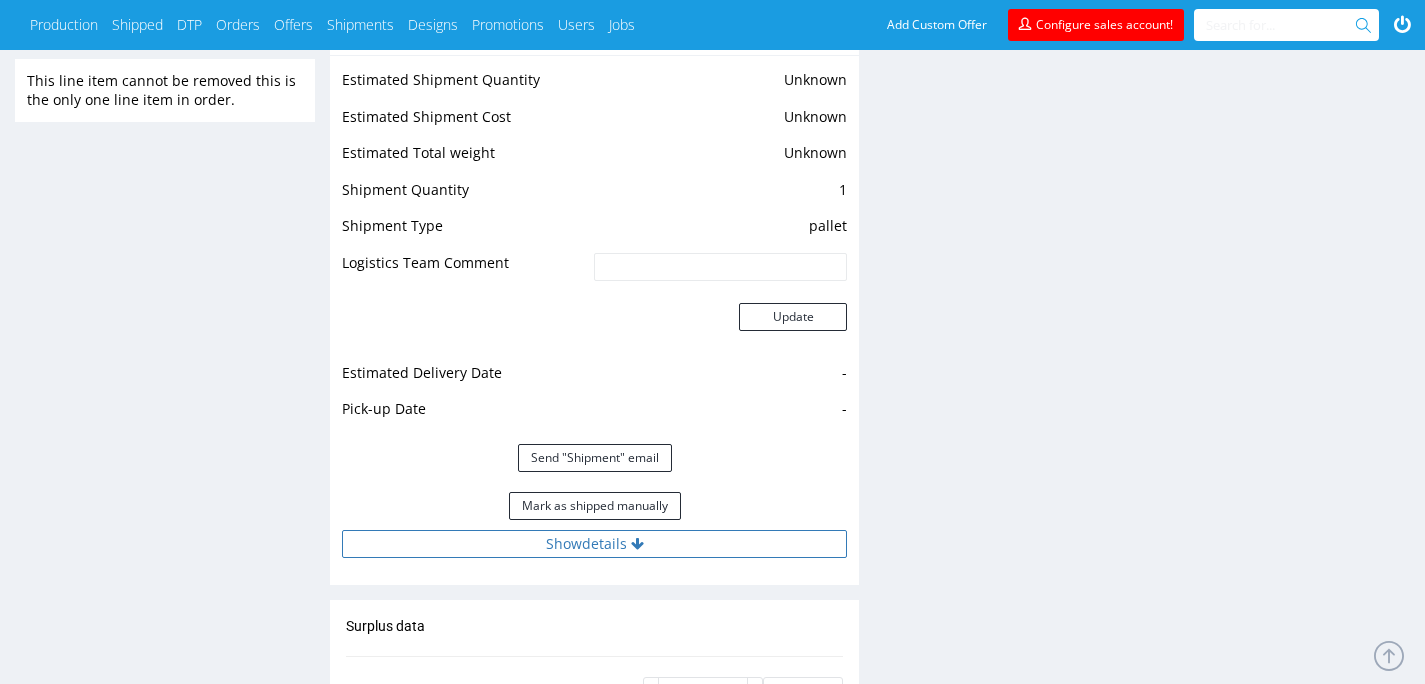 scroll, scrollTop: 1598, scrollLeft: 0, axis: vertical 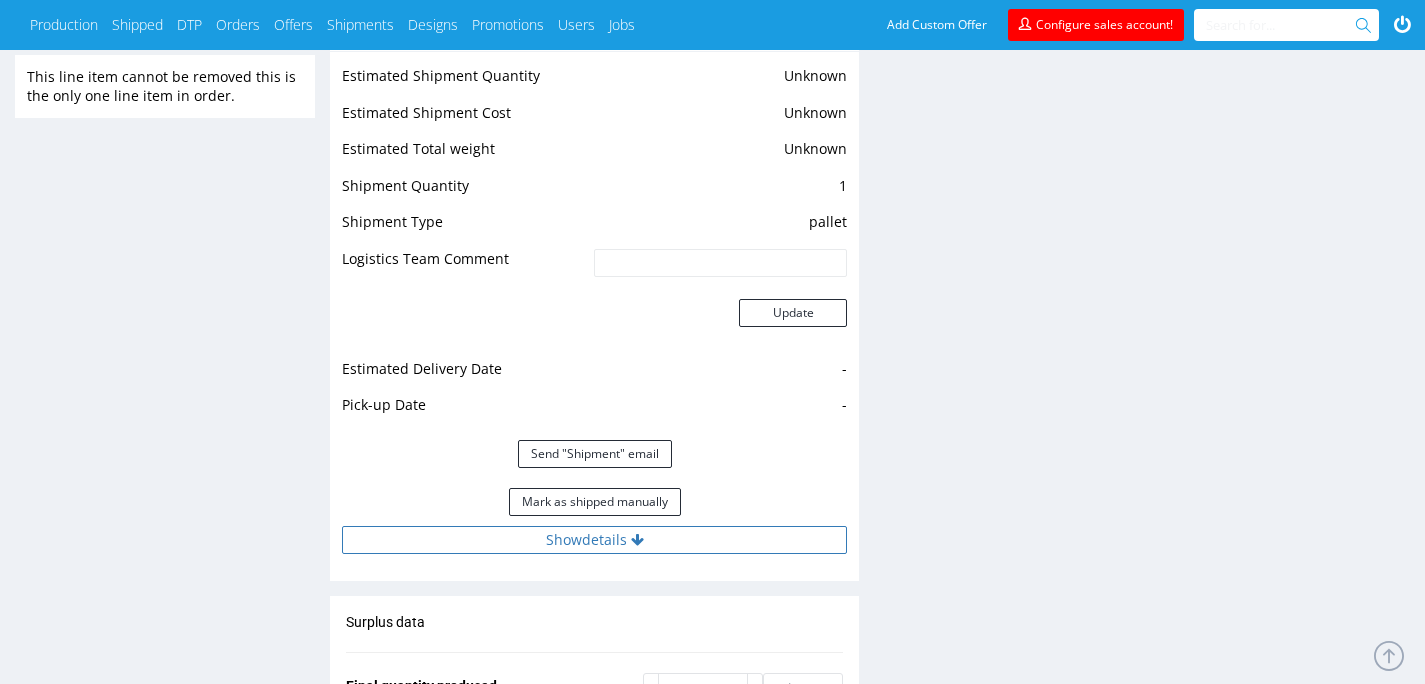 click on "Show  details" at bounding box center (594, 540) 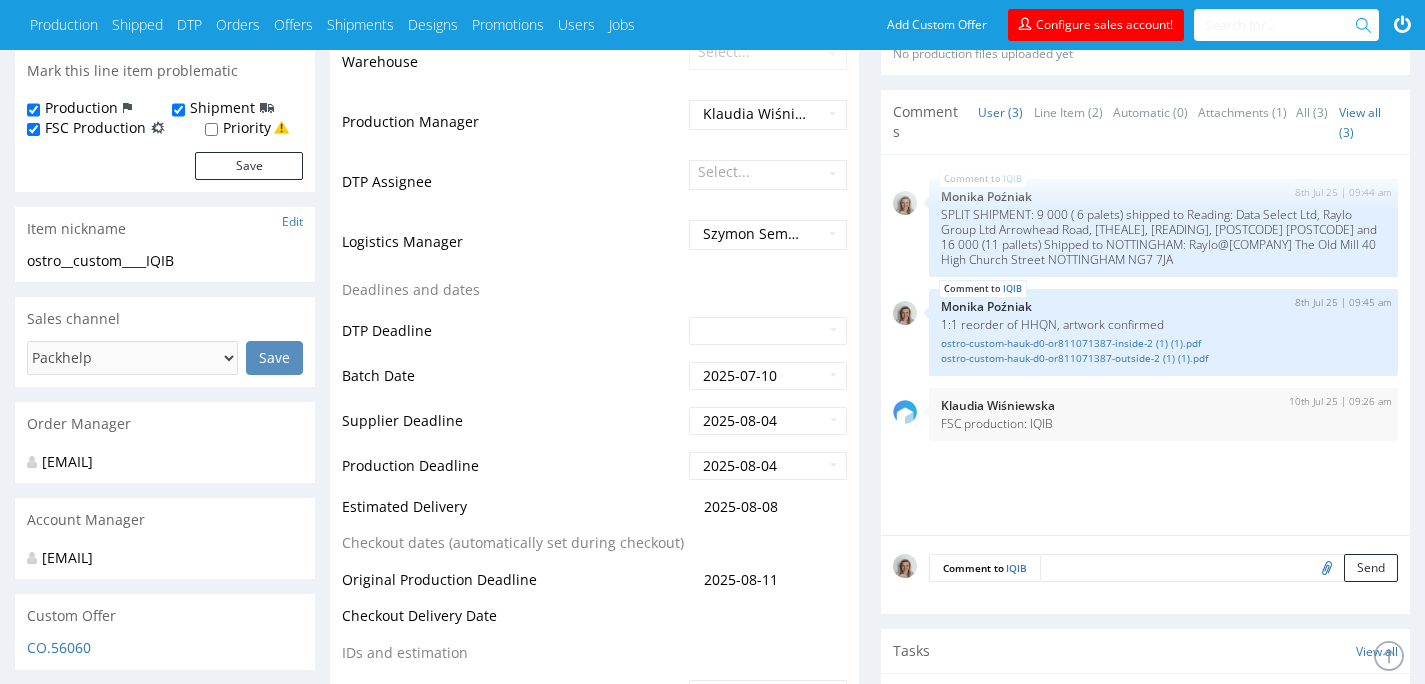 scroll, scrollTop: 411, scrollLeft: 0, axis: vertical 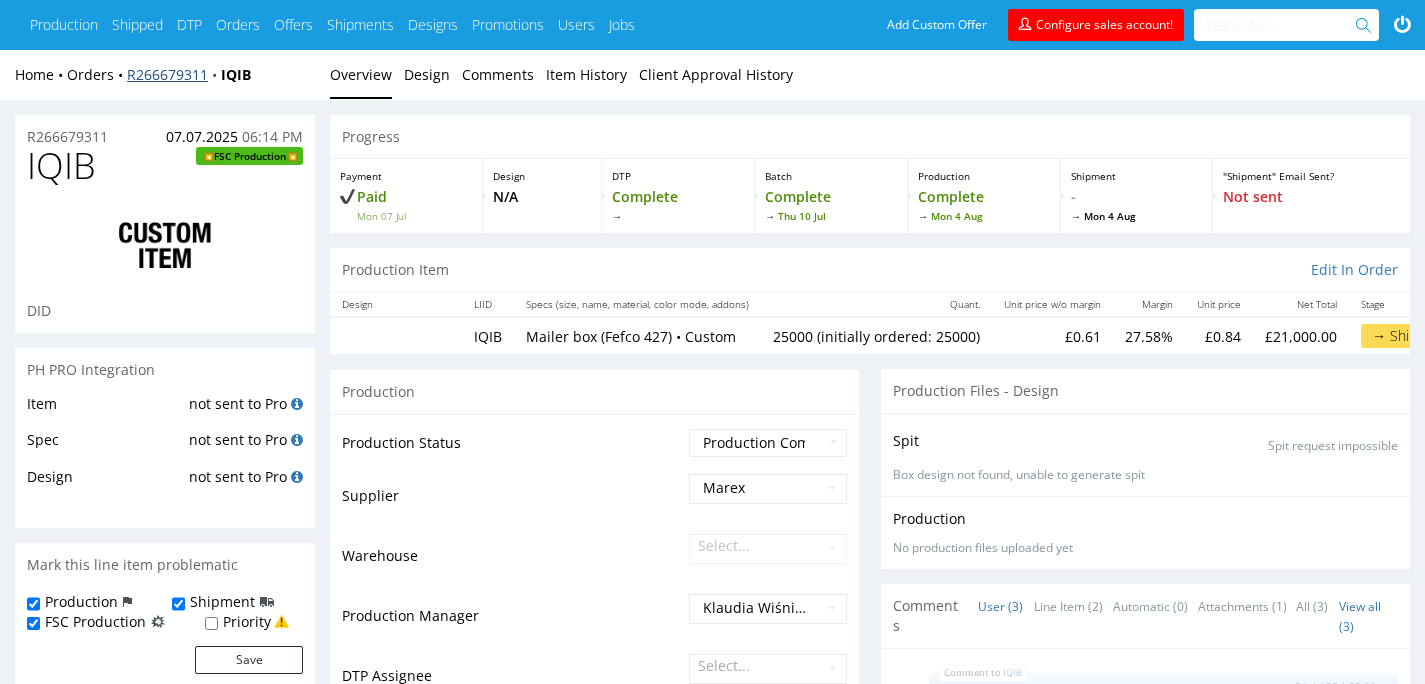 click on "R266679311" at bounding box center [174, 74] 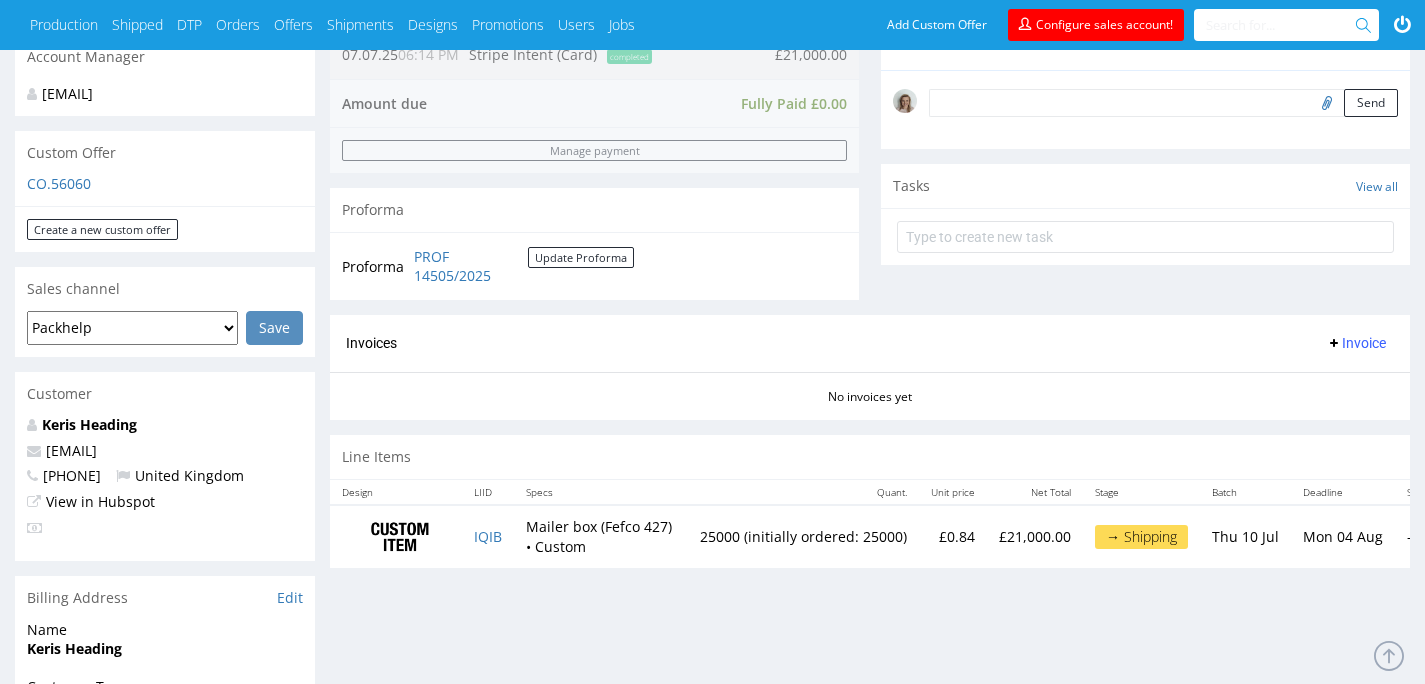 scroll, scrollTop: 762, scrollLeft: 0, axis: vertical 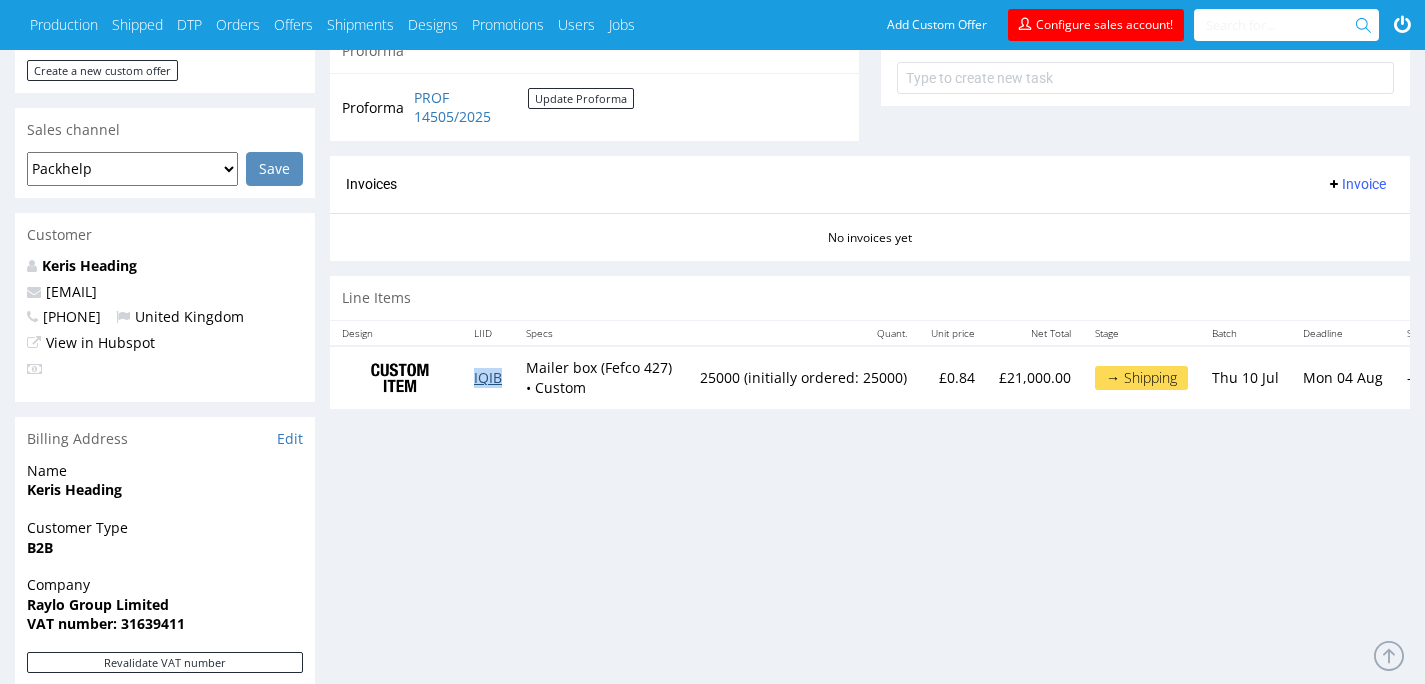 click on "IQIB" at bounding box center [488, 377] 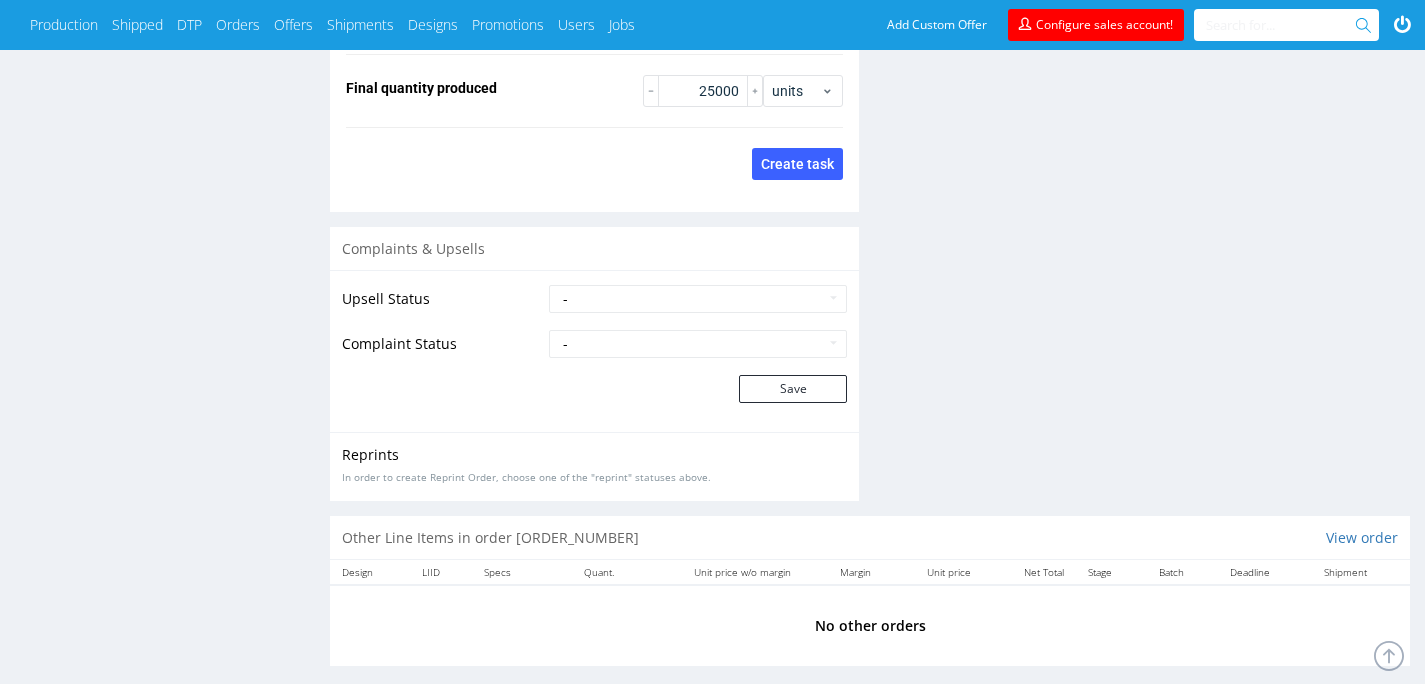 scroll, scrollTop: 2019, scrollLeft: 0, axis: vertical 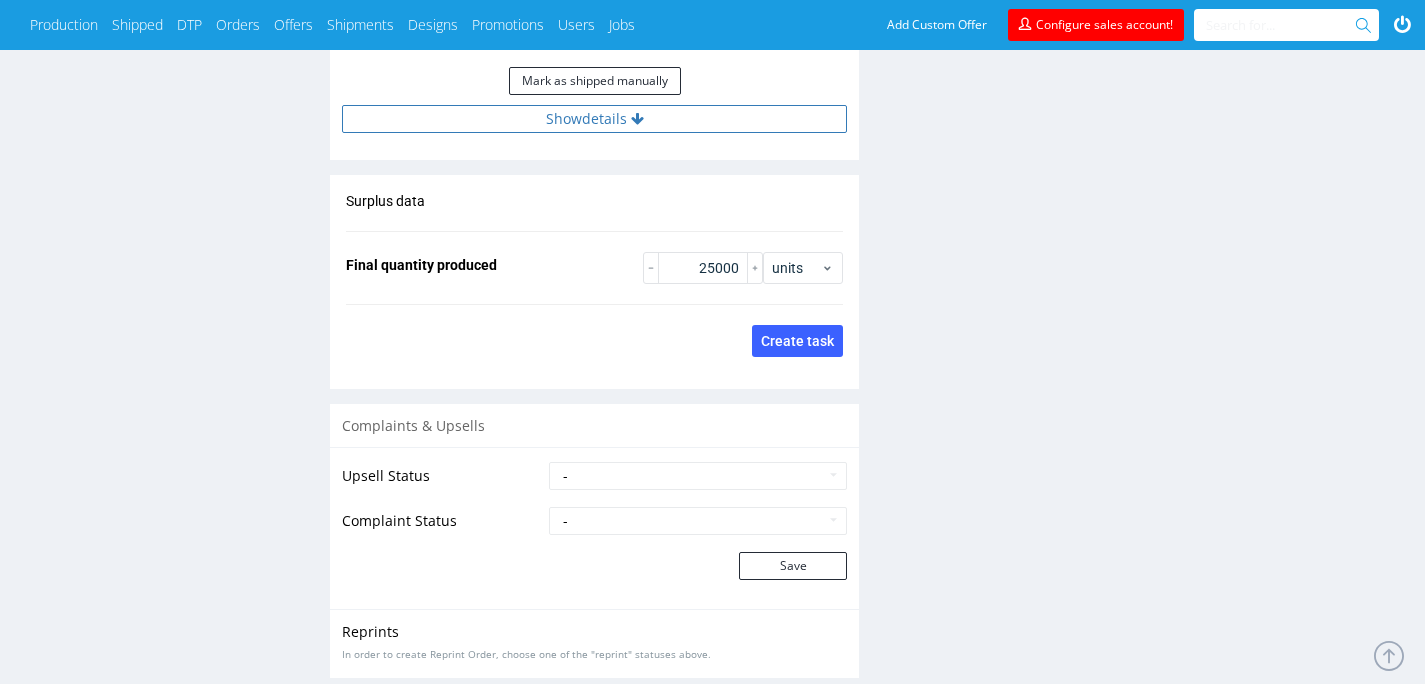 click on "Show  details" at bounding box center (594, 119) 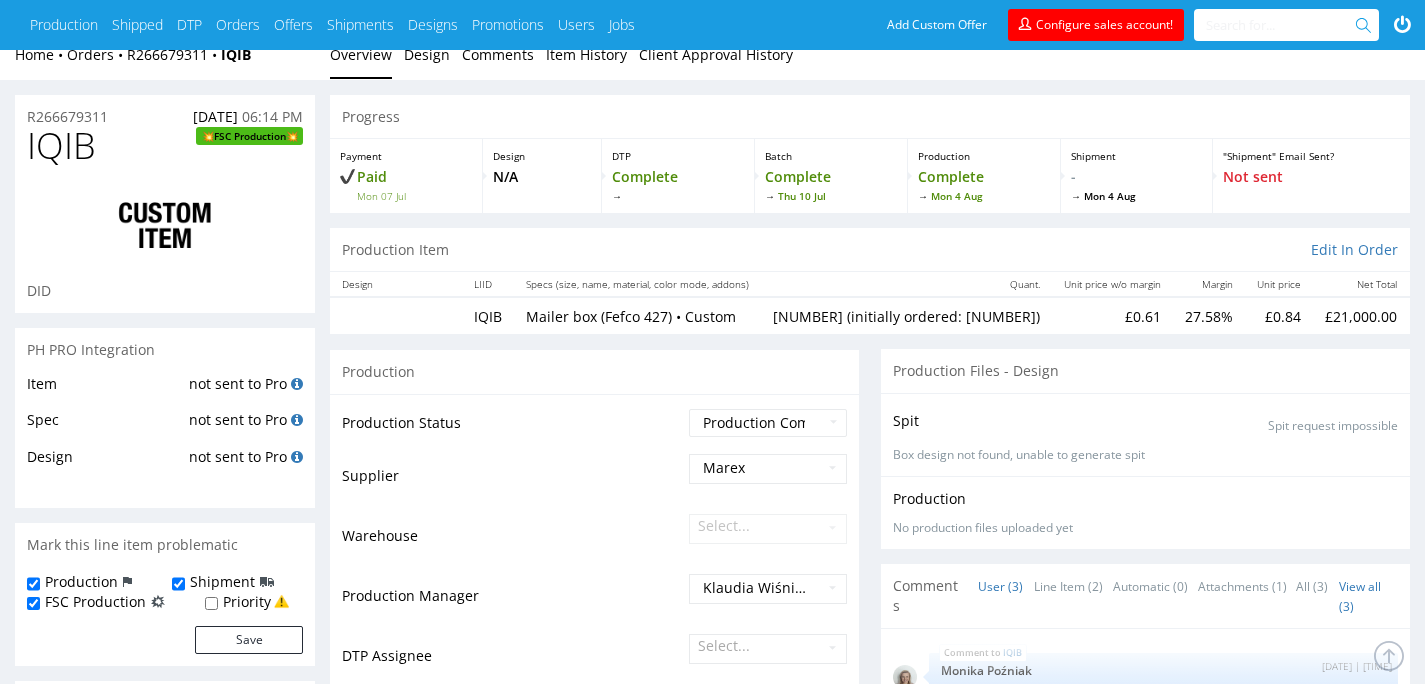 scroll, scrollTop: 0, scrollLeft: 0, axis: both 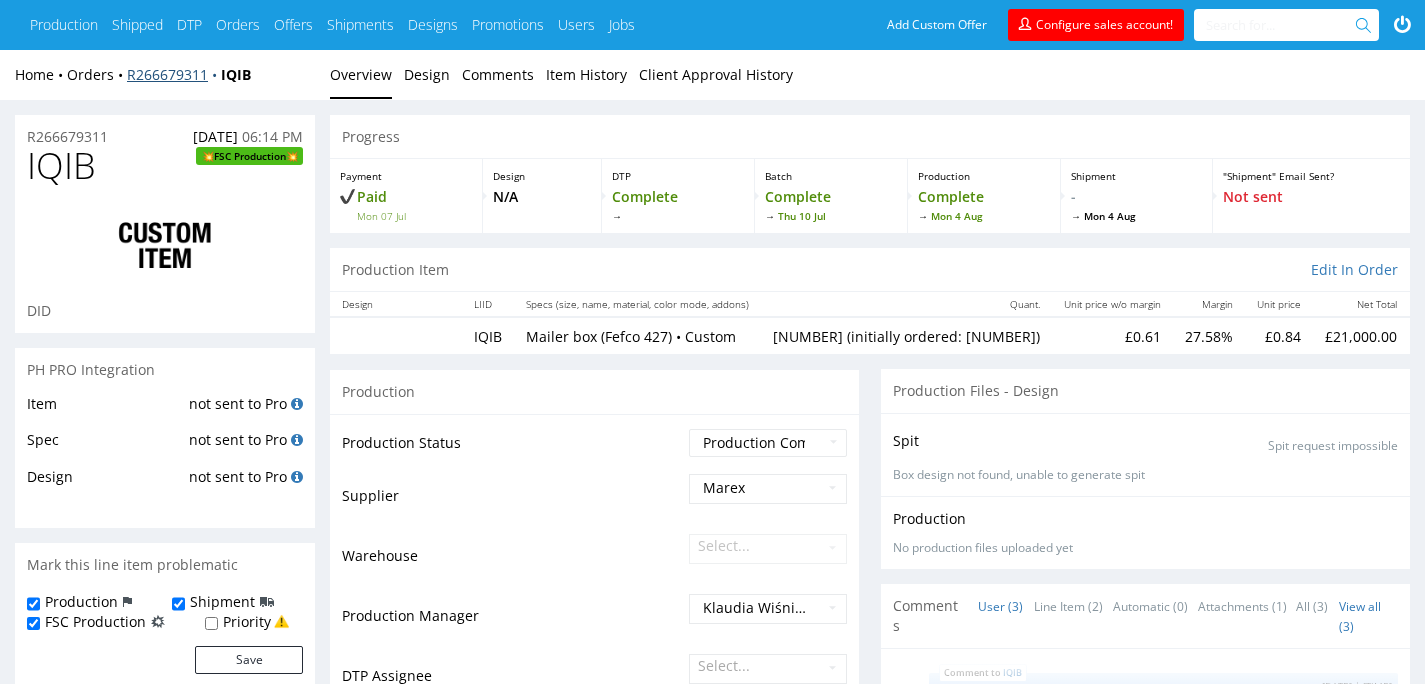 click on "R266679311" at bounding box center [174, 74] 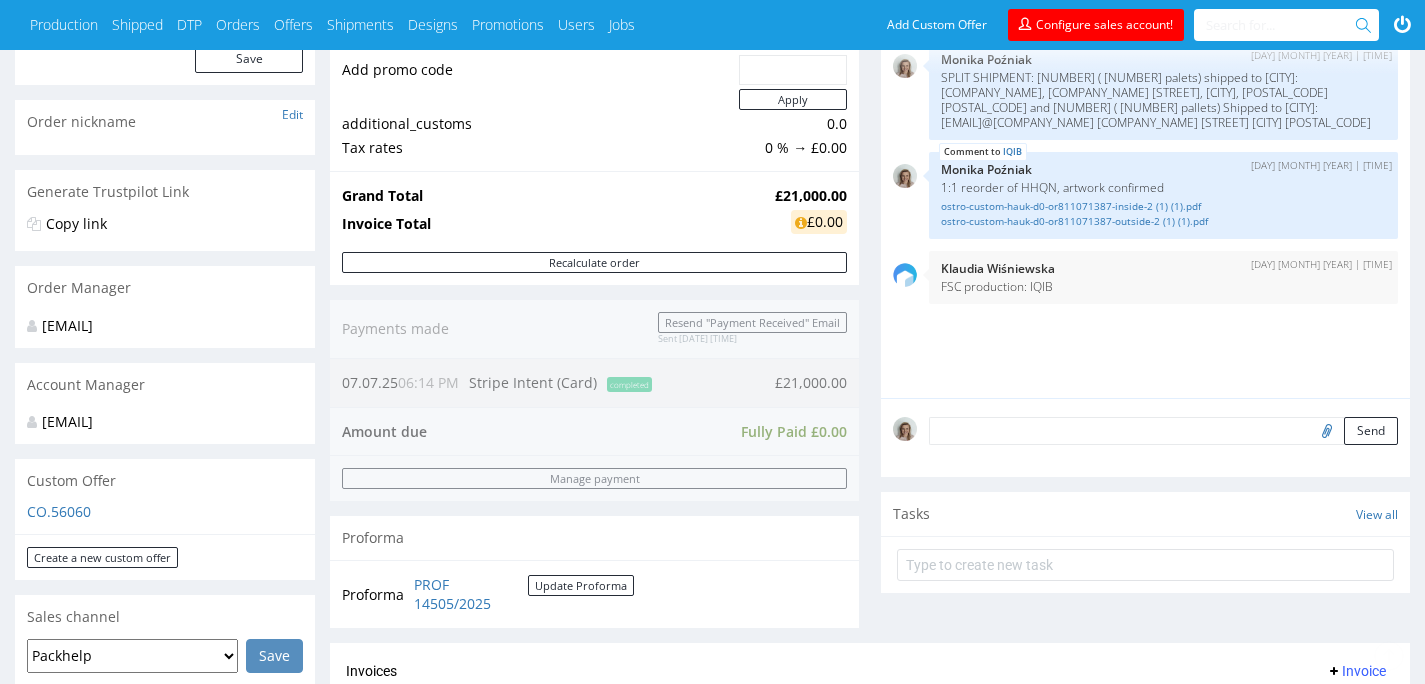 scroll, scrollTop: 677, scrollLeft: 0, axis: vertical 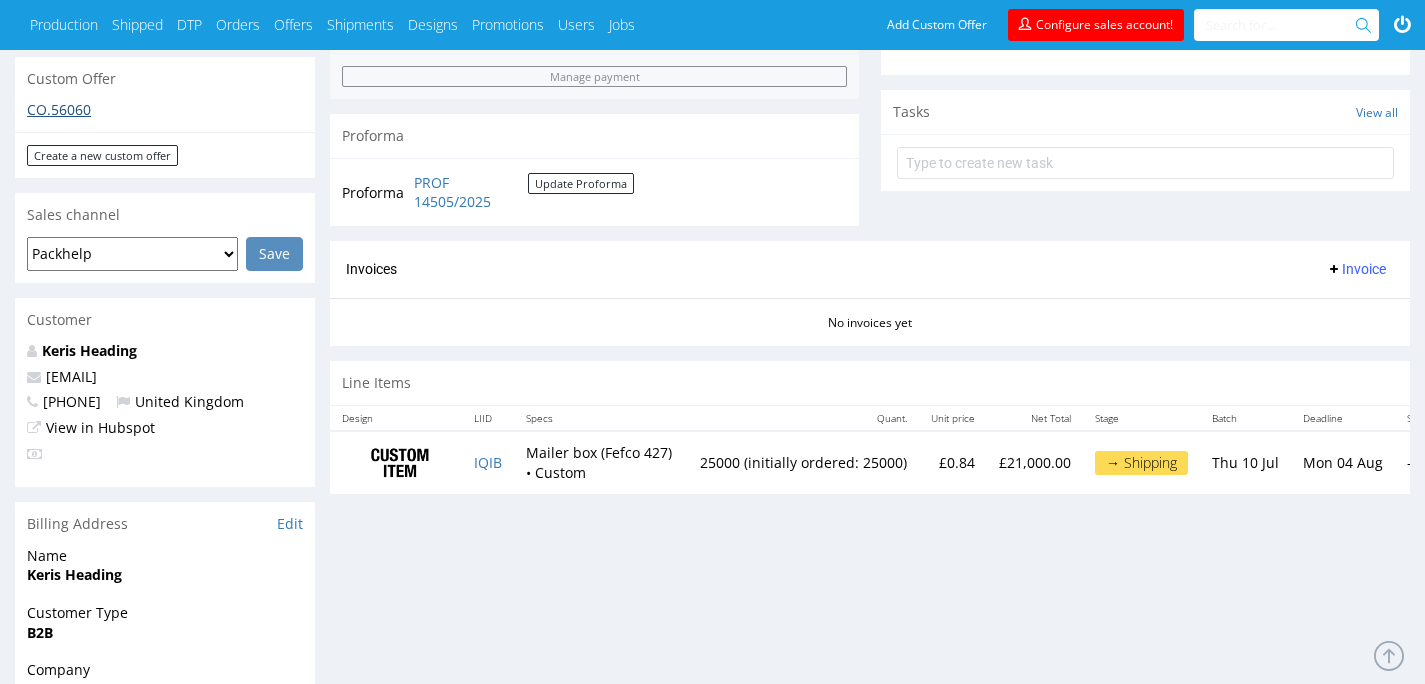 click on "CO.56060" at bounding box center (59, 109) 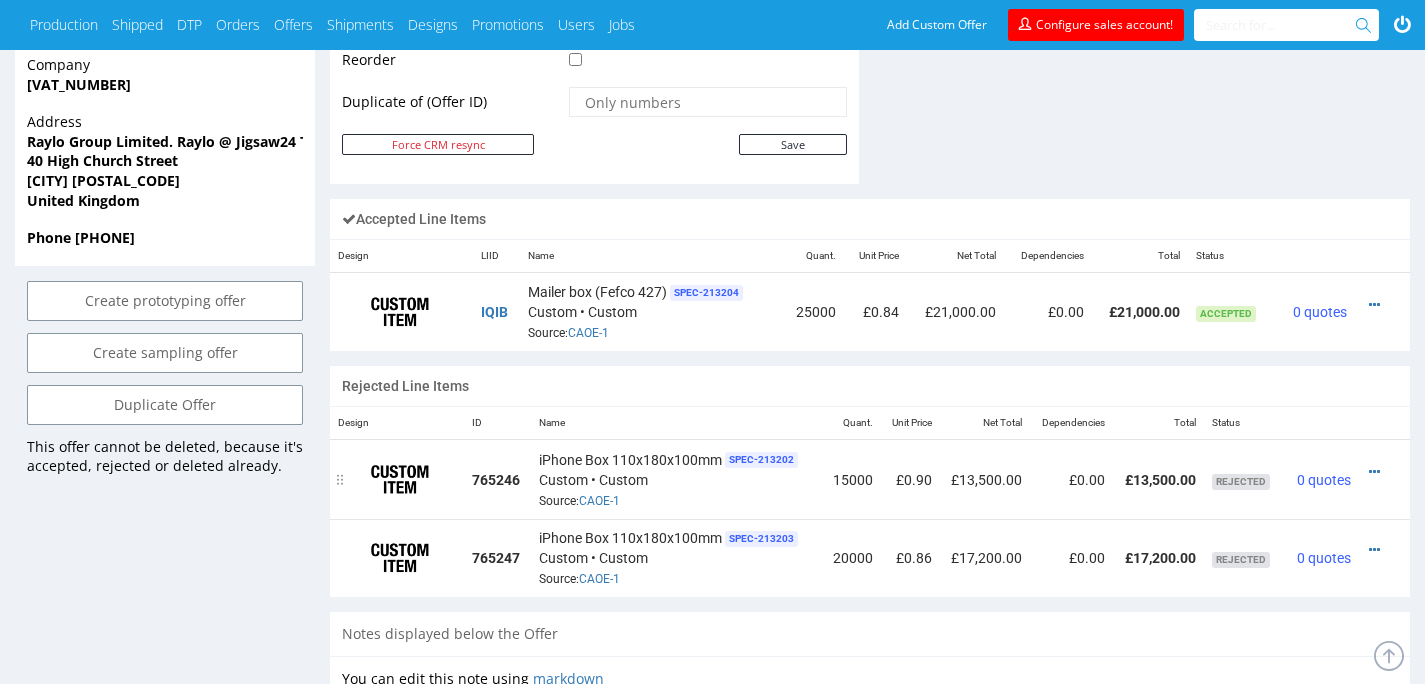 scroll, scrollTop: 989, scrollLeft: 0, axis: vertical 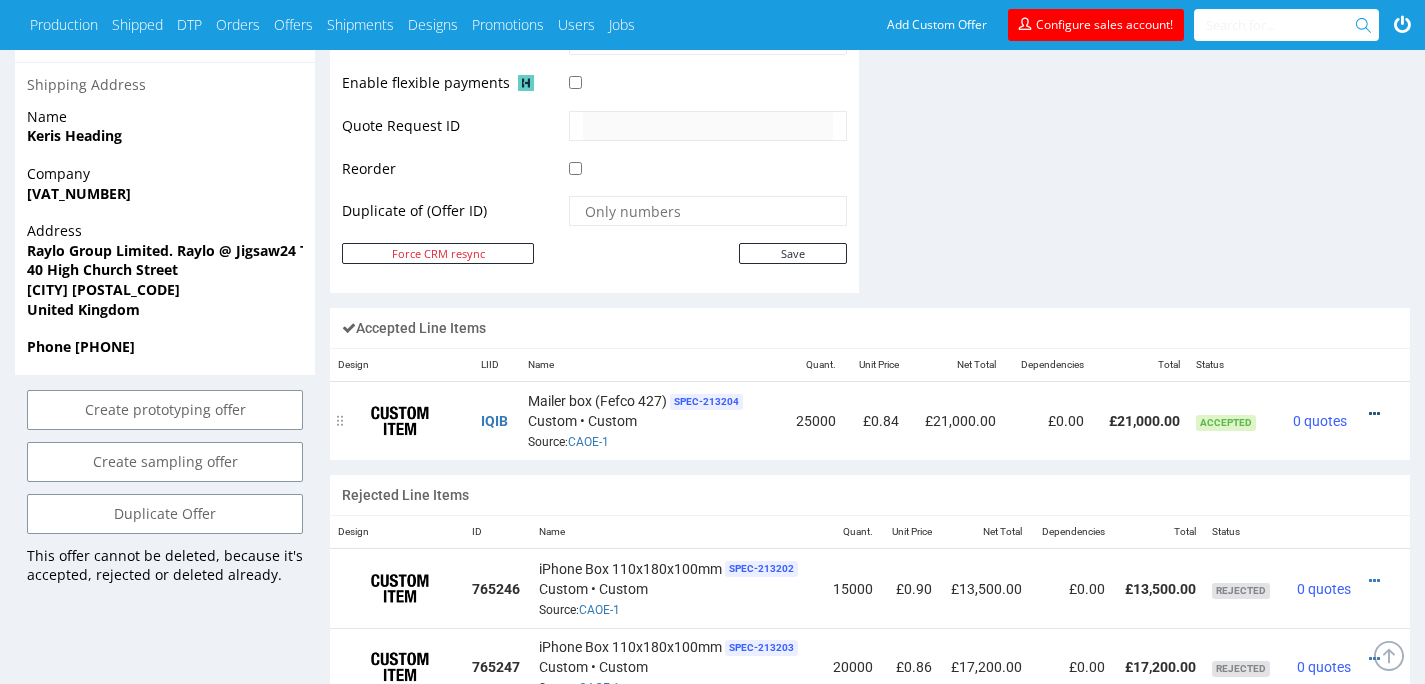 click at bounding box center [1376, 414] 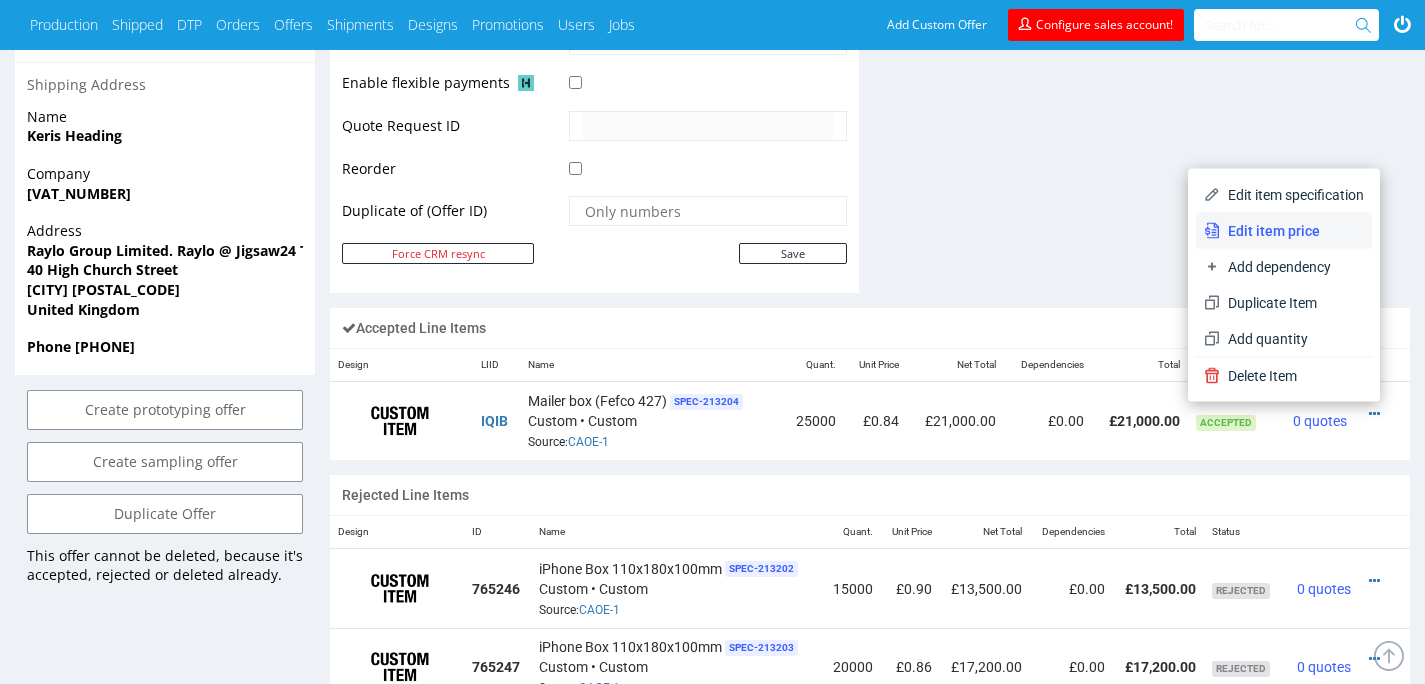 click on "Edit item price" at bounding box center [1292, 231] 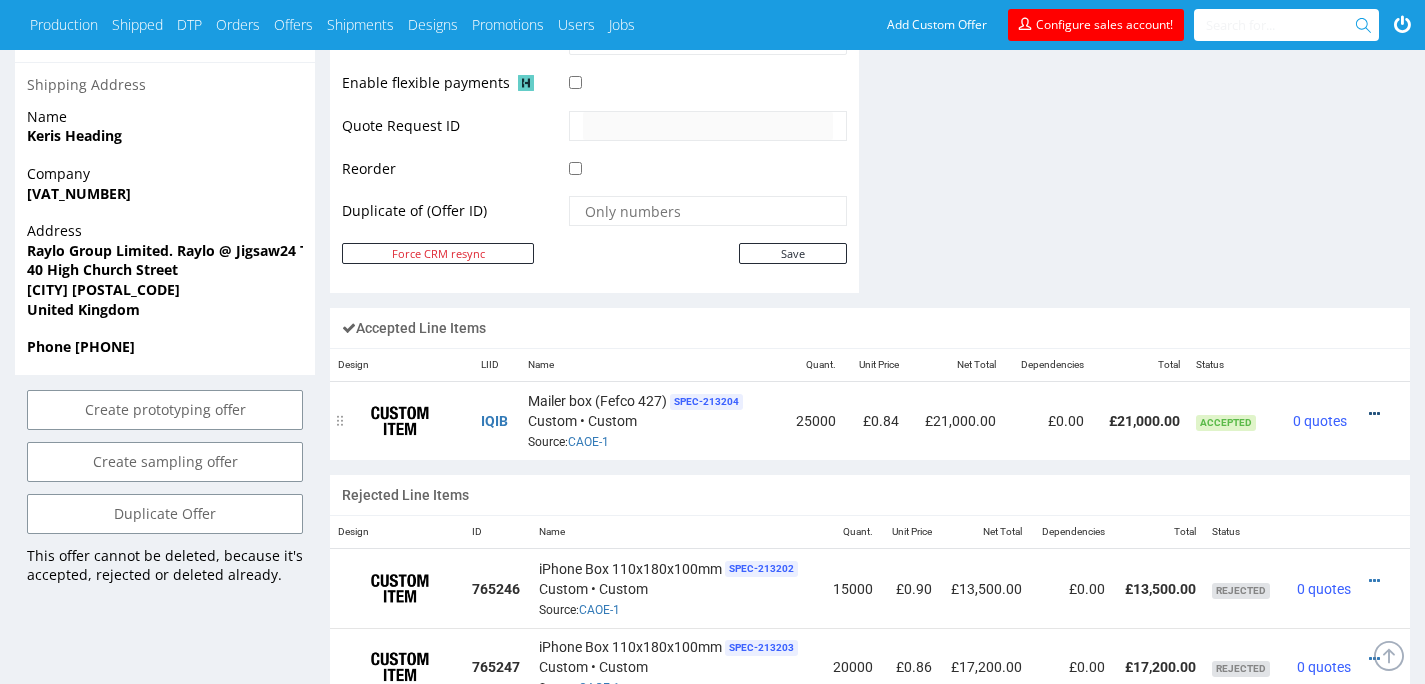 click at bounding box center [1374, 414] 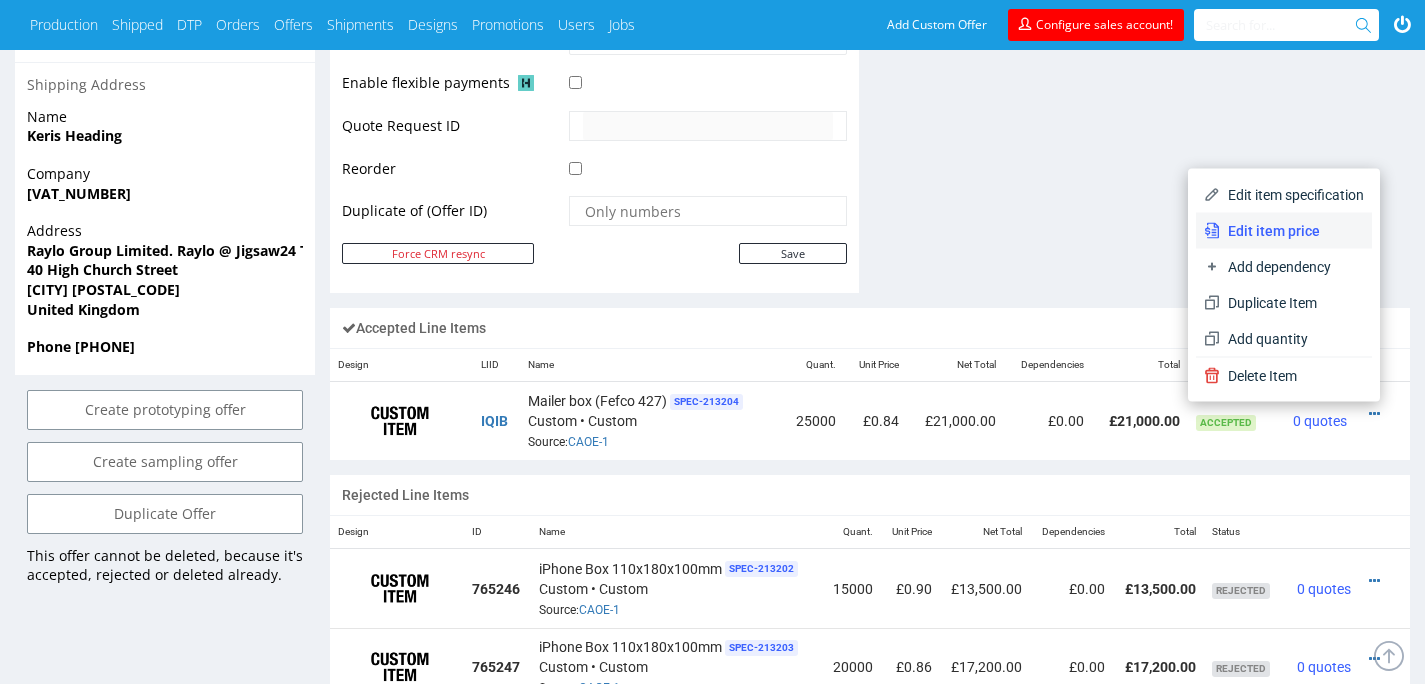 click on "Edit item price" at bounding box center (1292, 231) 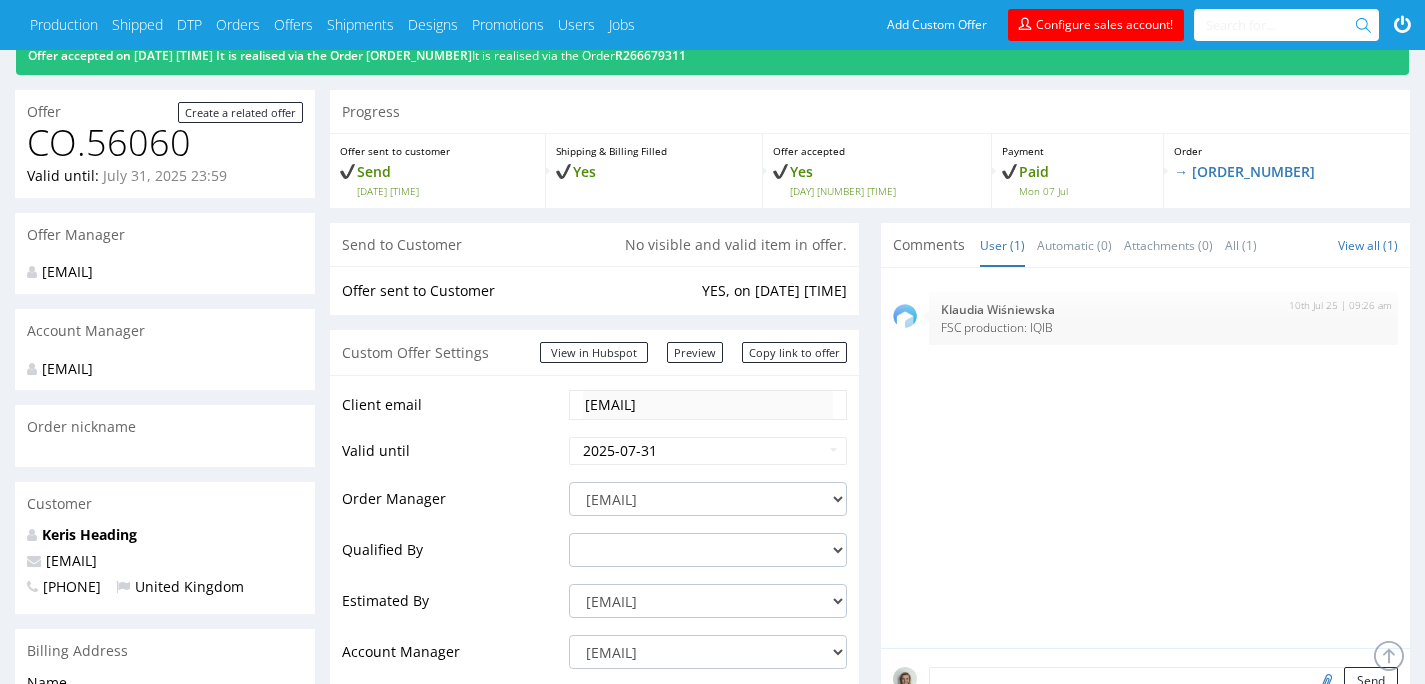 scroll, scrollTop: 0, scrollLeft: 0, axis: both 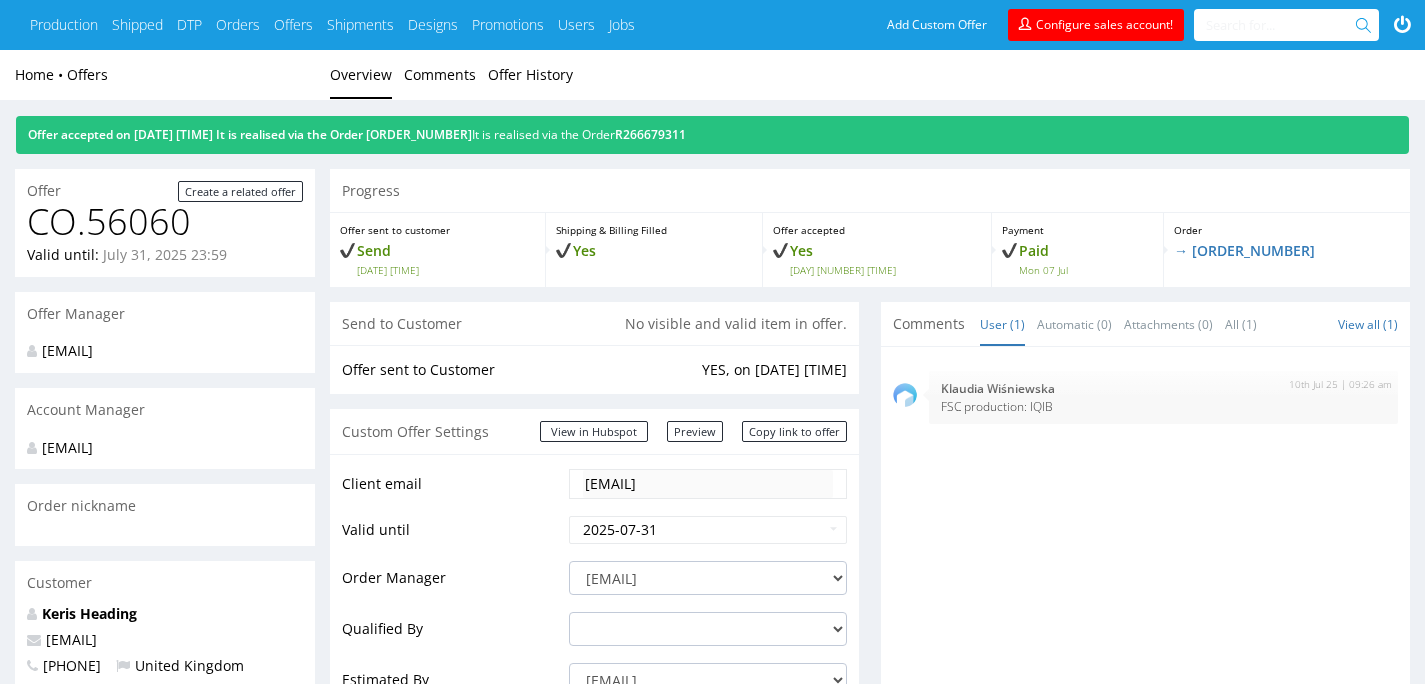 click on "Offer accepted on 07.07.2025  6:14 PM  It is realised via the Order  R266679311" at bounding box center (712, 135) 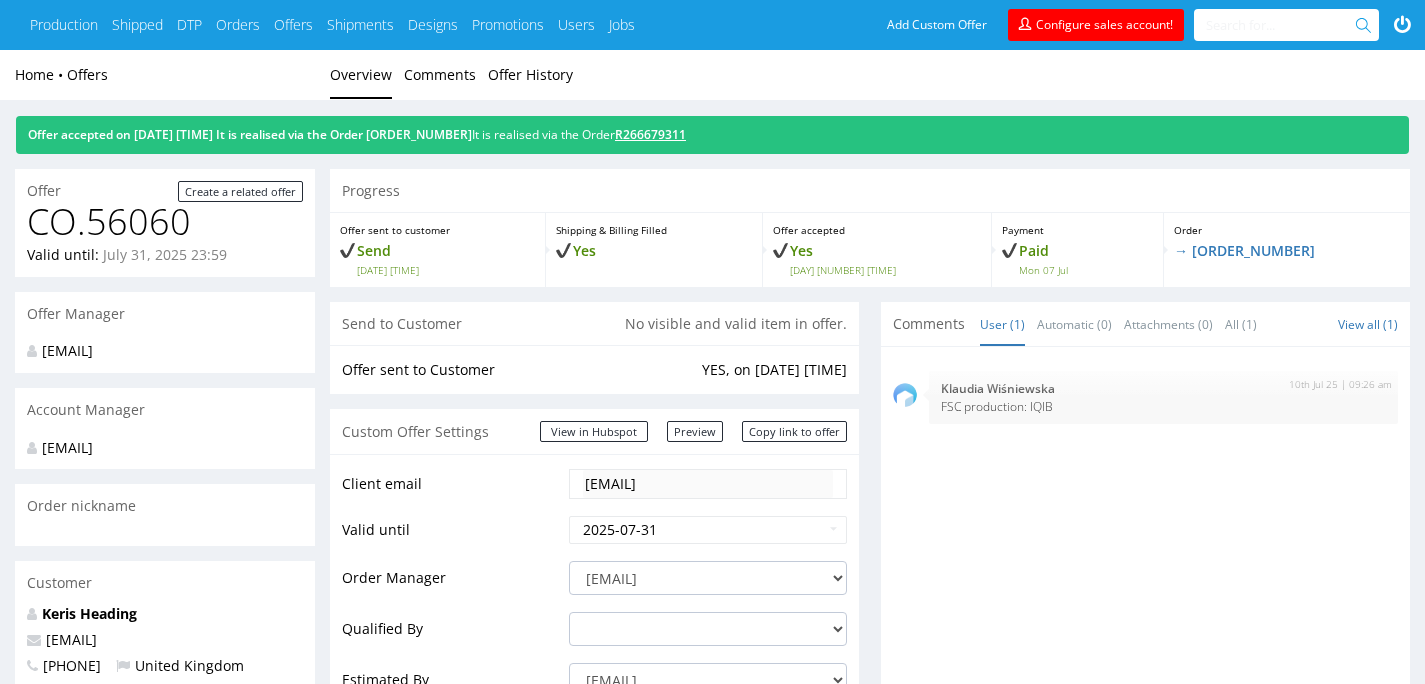 click on "R266679311" at bounding box center (650, 134) 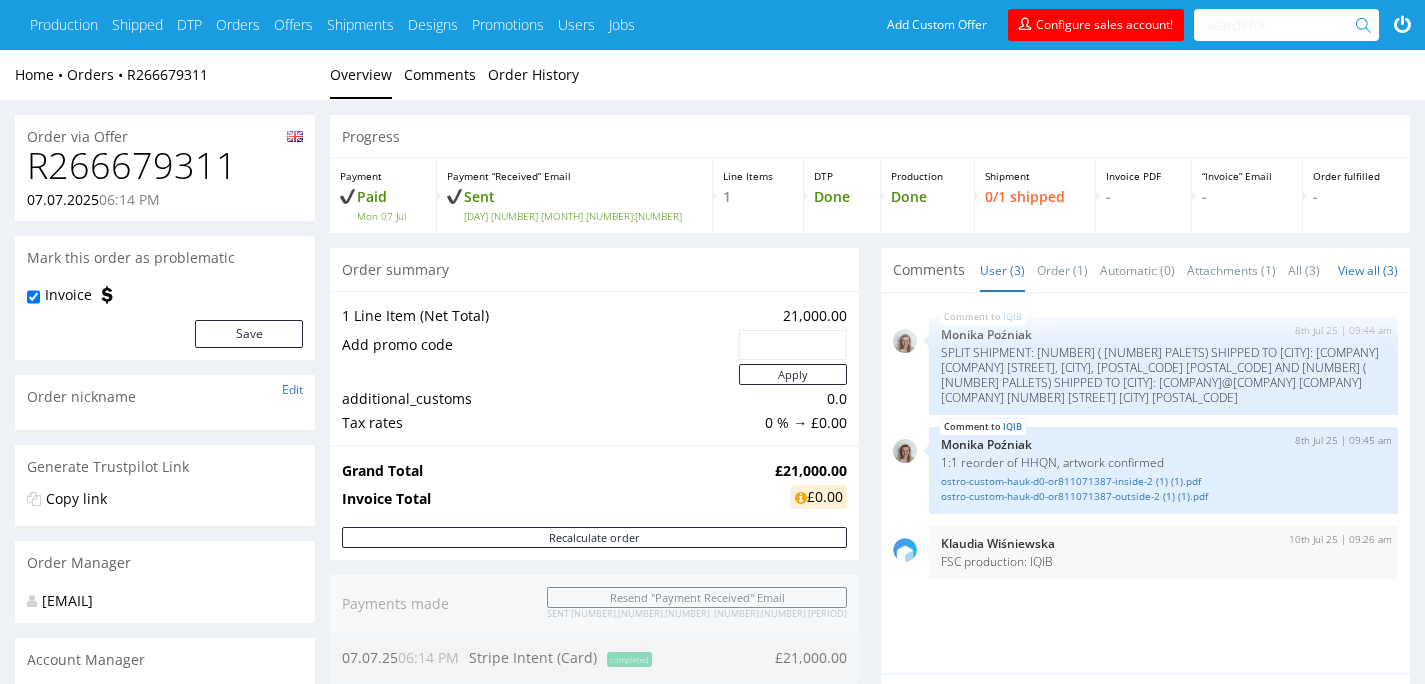 scroll, scrollTop: 0, scrollLeft: 0, axis: both 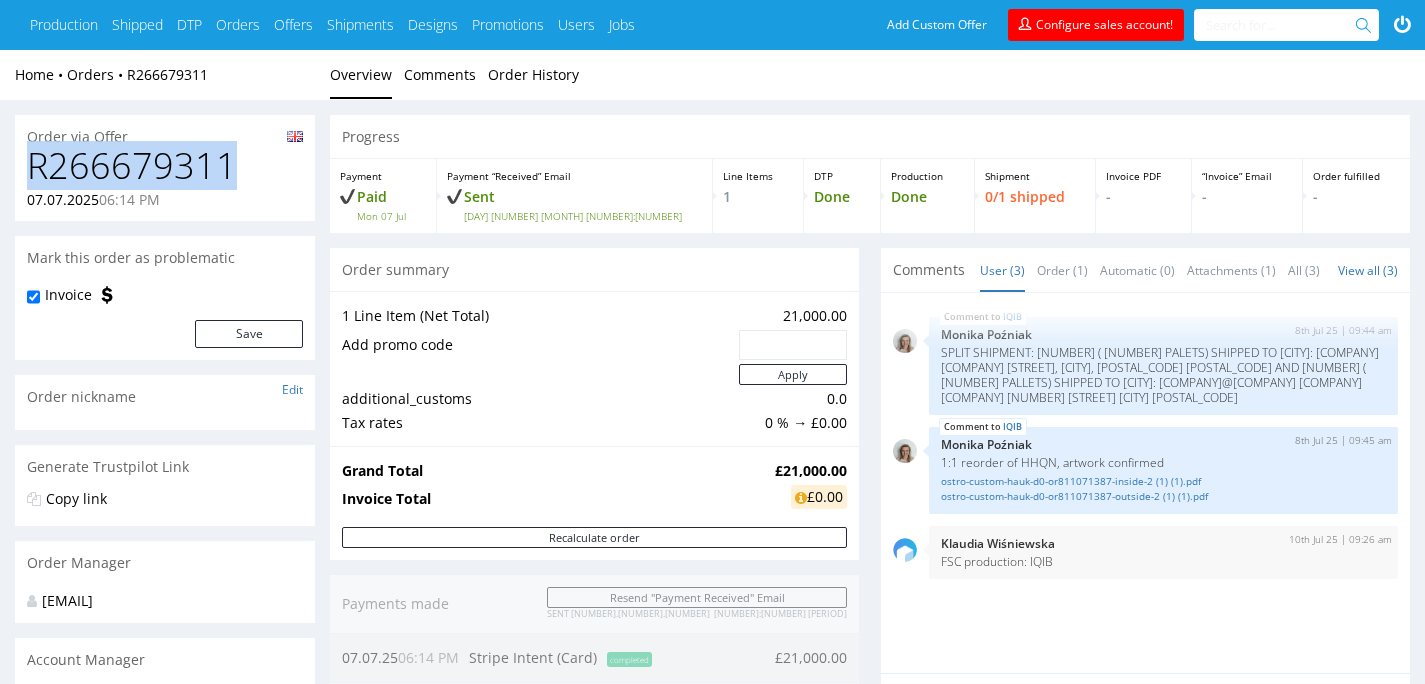 drag, startPoint x: 221, startPoint y: 164, endPoint x: 5, endPoint y: 164, distance: 216 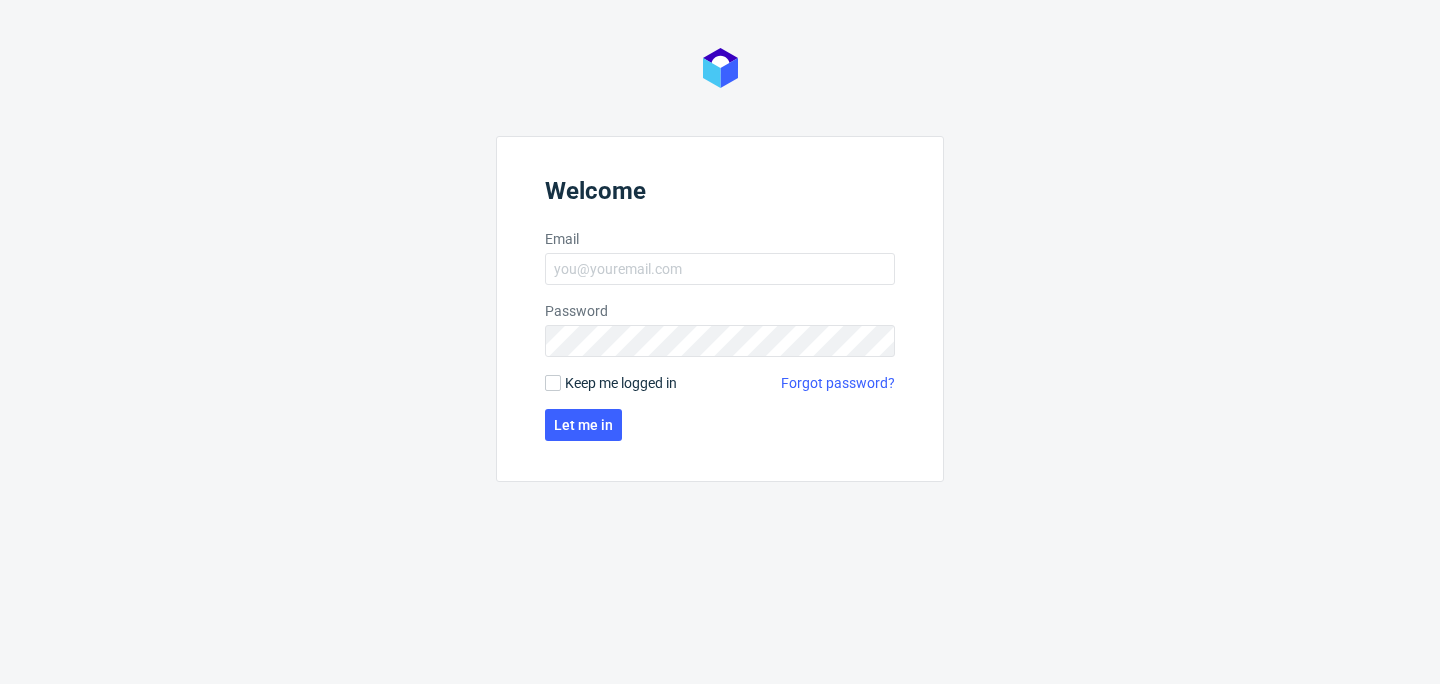 scroll, scrollTop: 0, scrollLeft: 0, axis: both 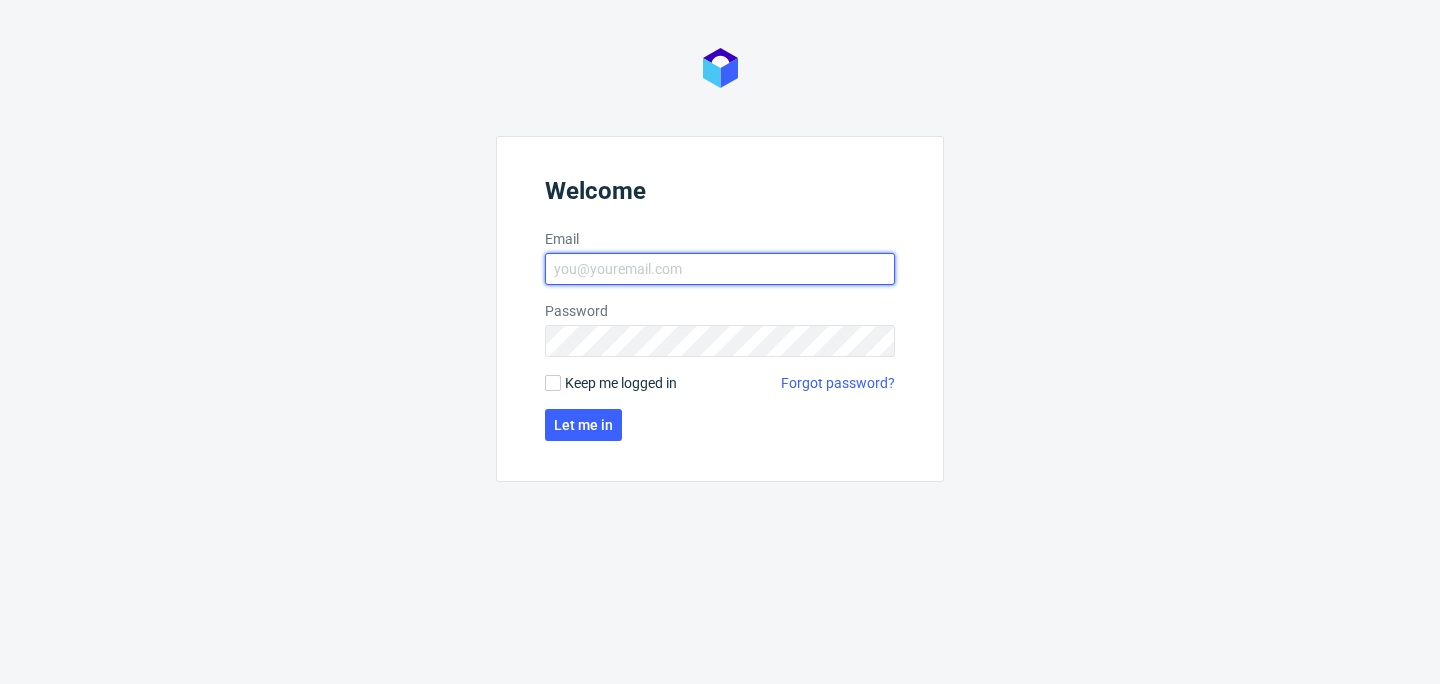 type on "[EMAIL]" 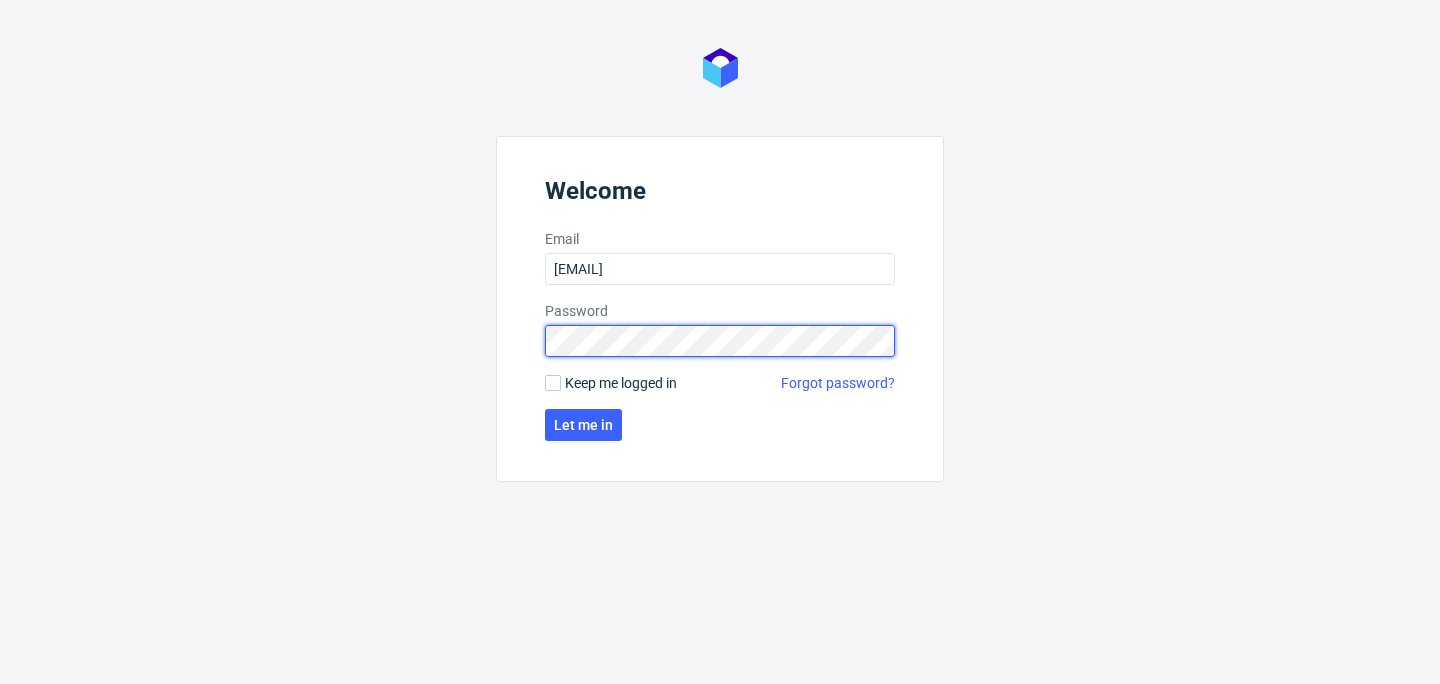 click on "Welcome Email [EMAIL] Password Keep me logged in Forgot password? Let me in" at bounding box center (720, 309) 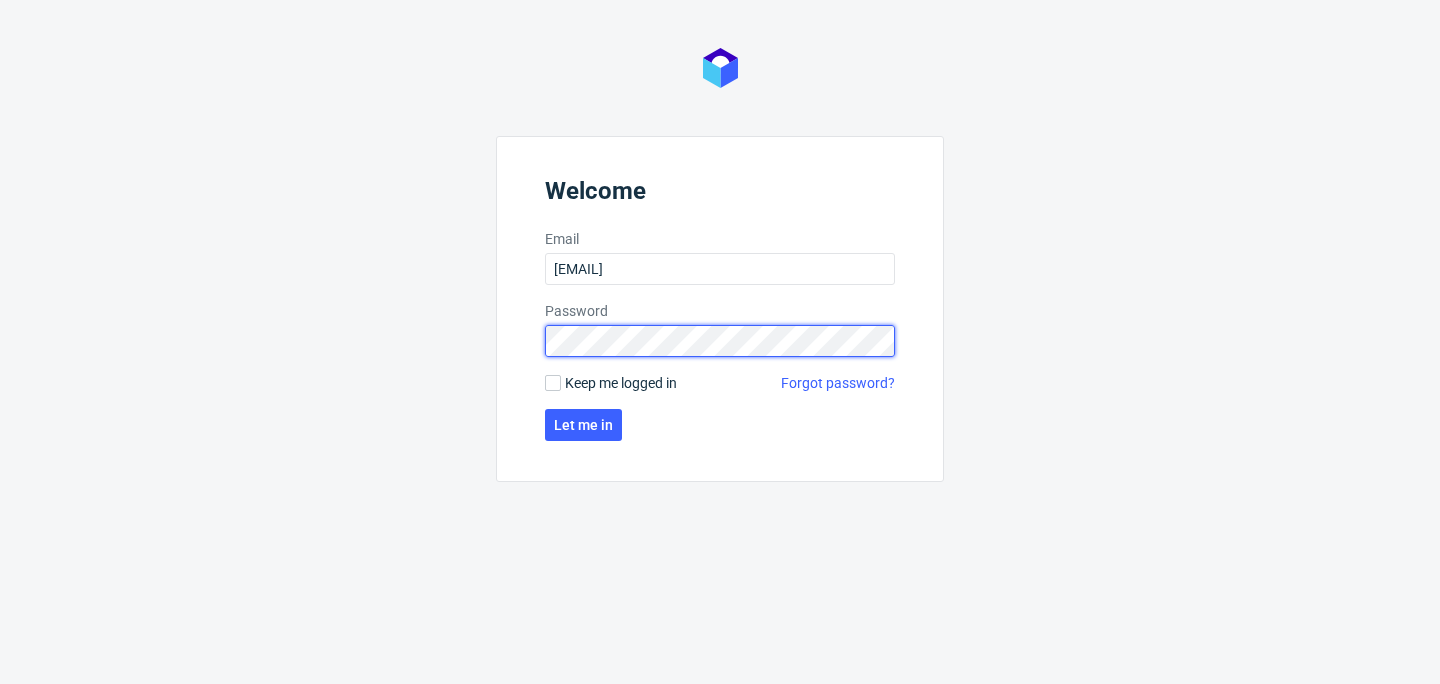 click on "Let me in" at bounding box center (583, 425) 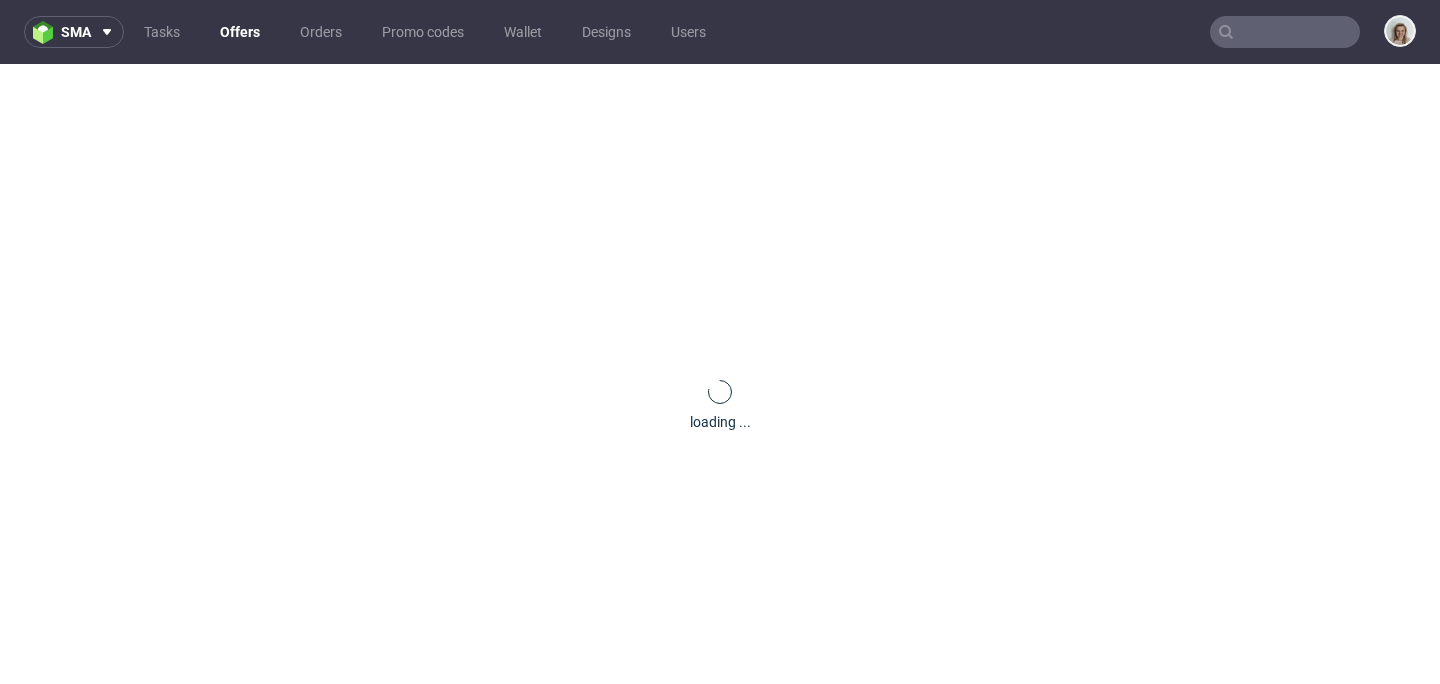 scroll, scrollTop: 0, scrollLeft: 0, axis: both 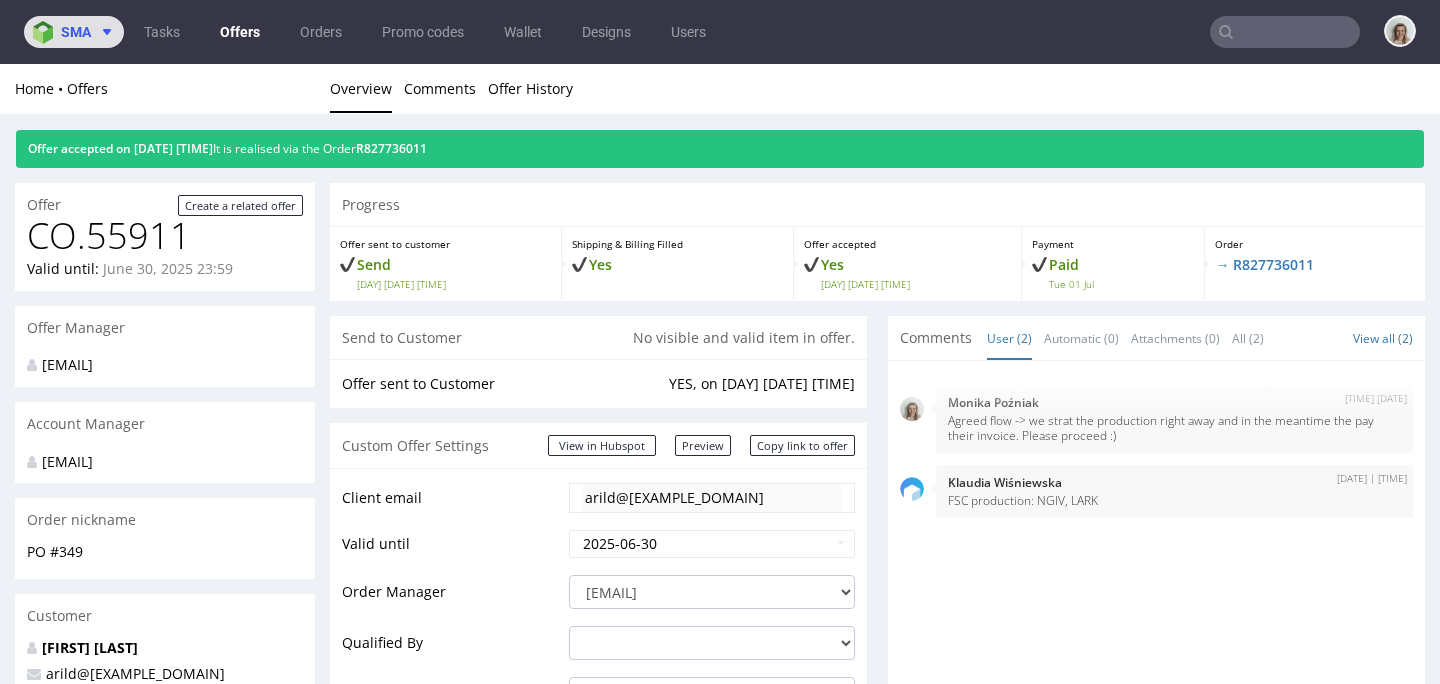 click on "sma" at bounding box center [76, 32] 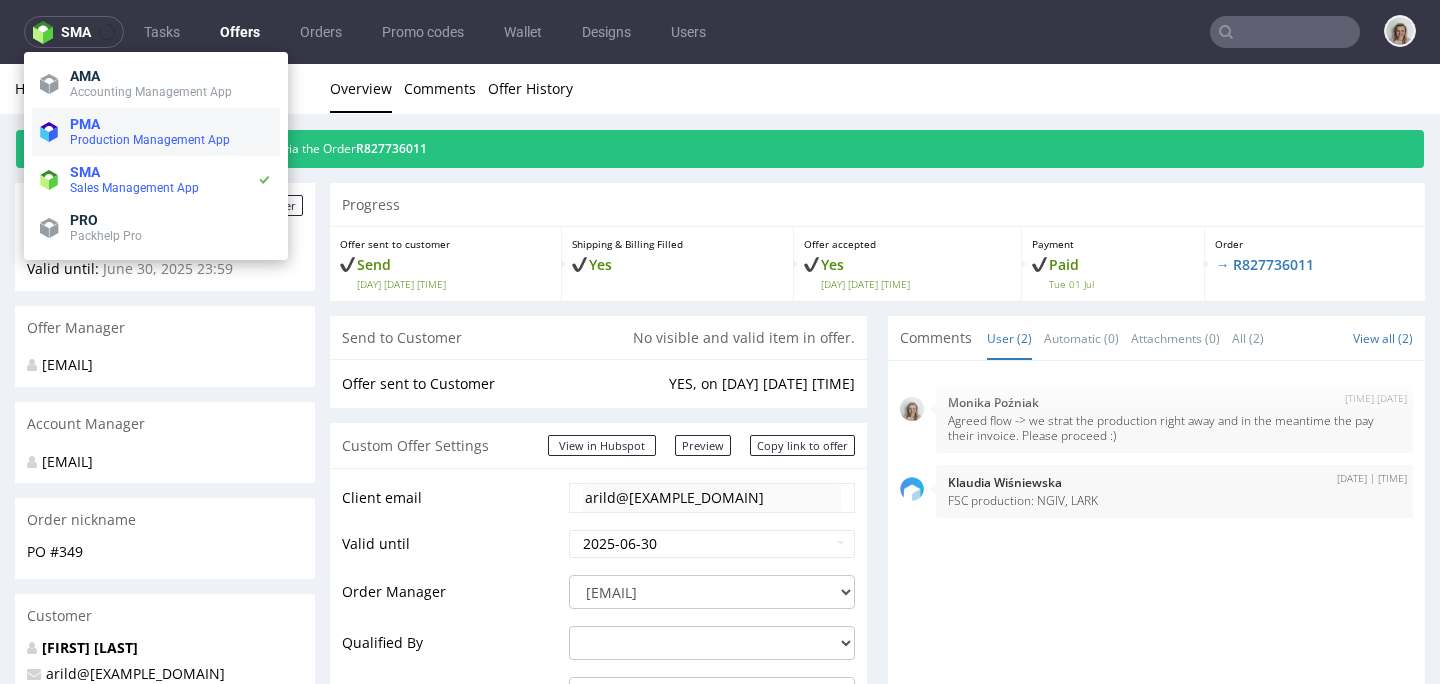 click on "PMA Production Management App" at bounding box center [156, 132] 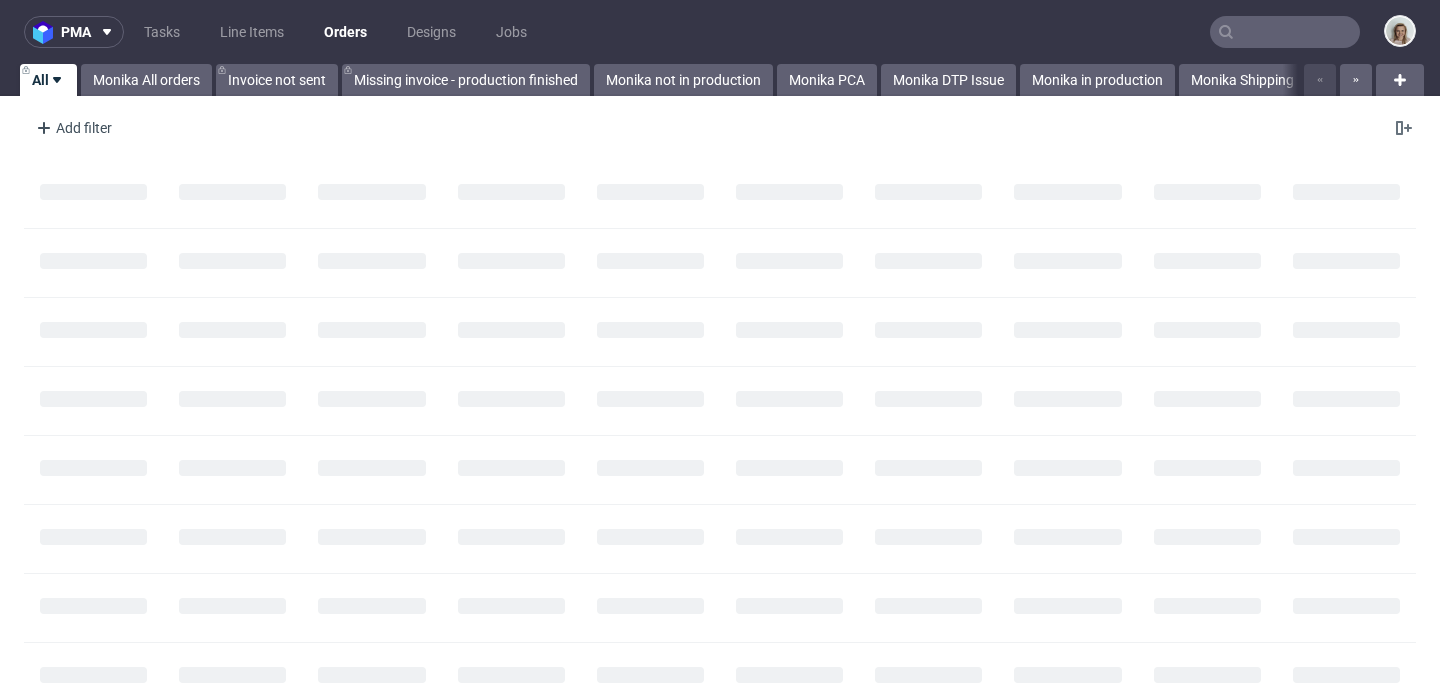 click at bounding box center [1285, 32] 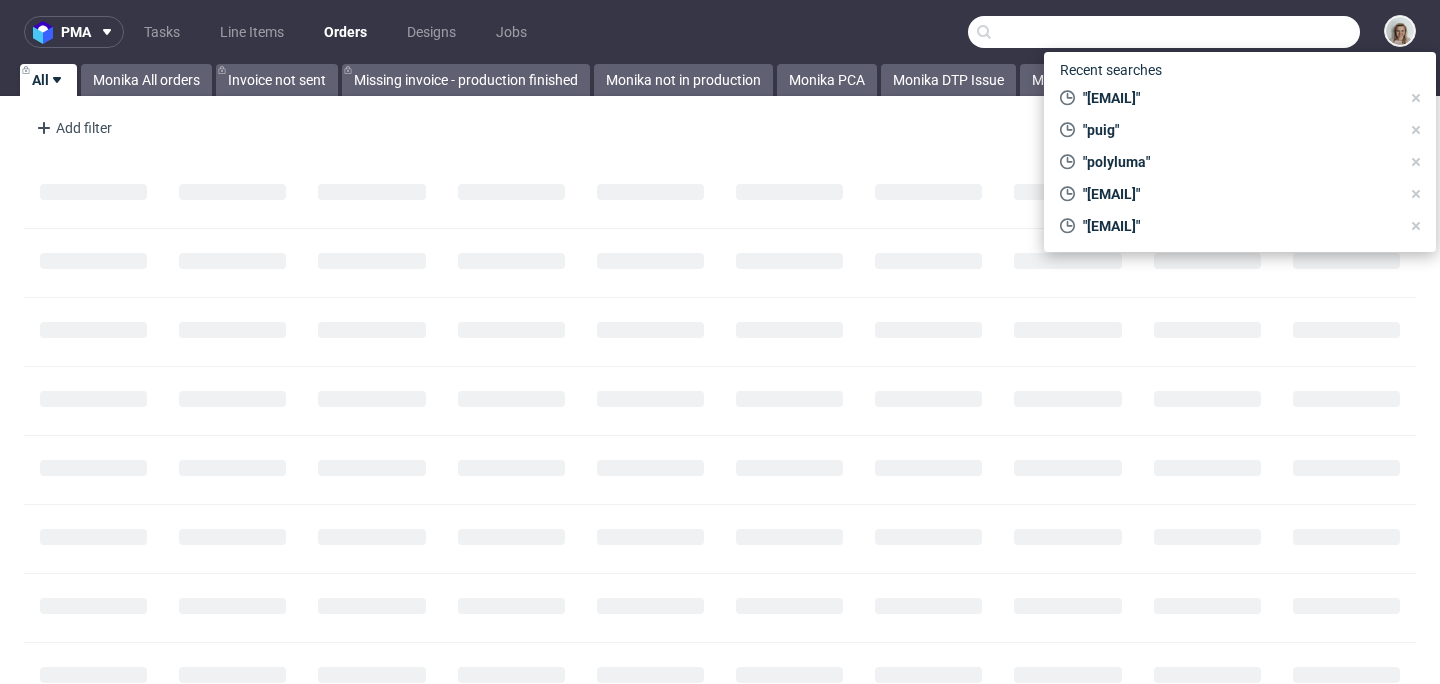 paste on "R266679311" 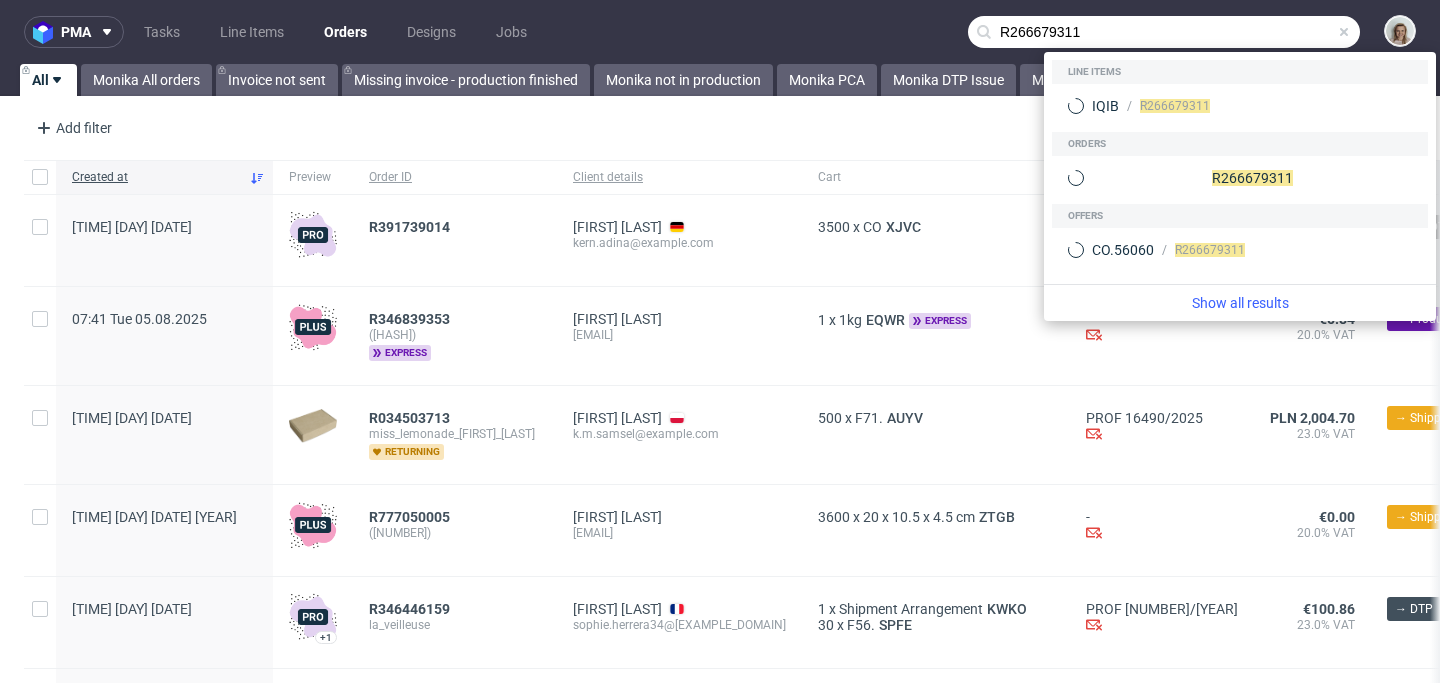 type on "R266679311" 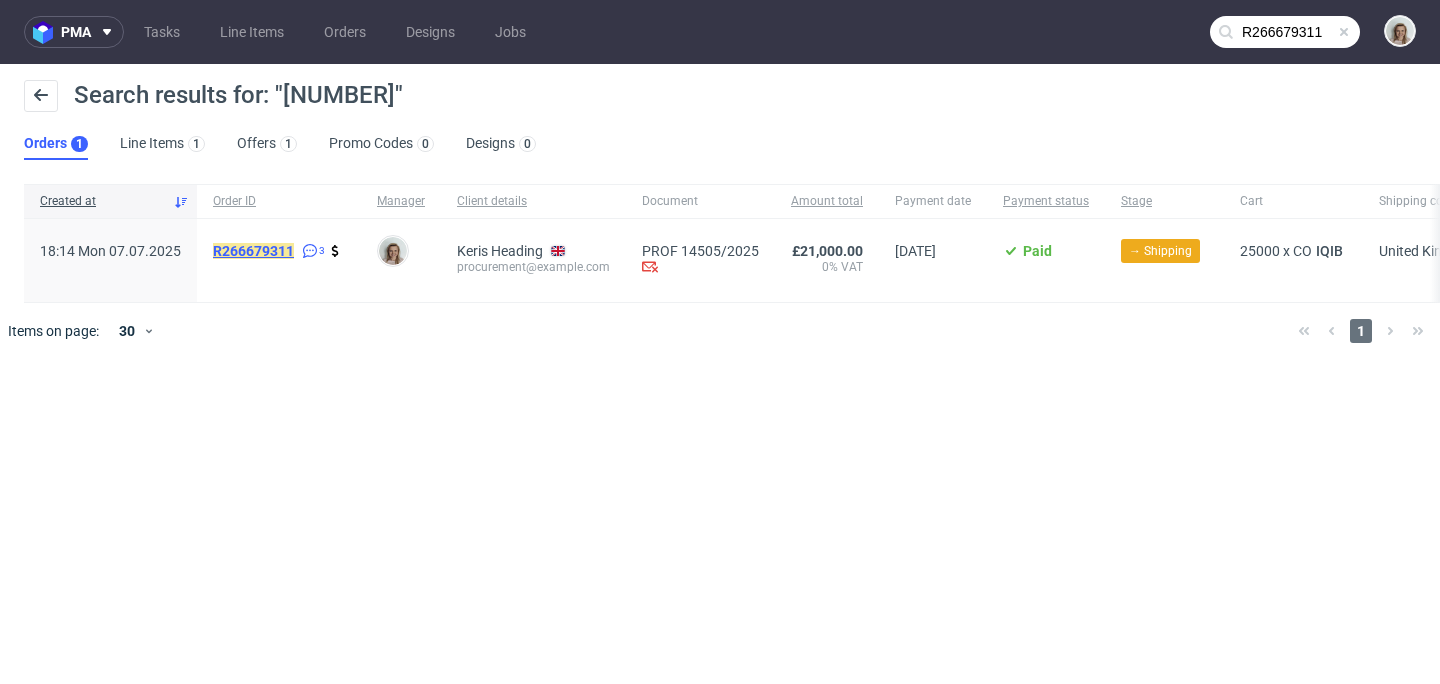 click on "R266679311" 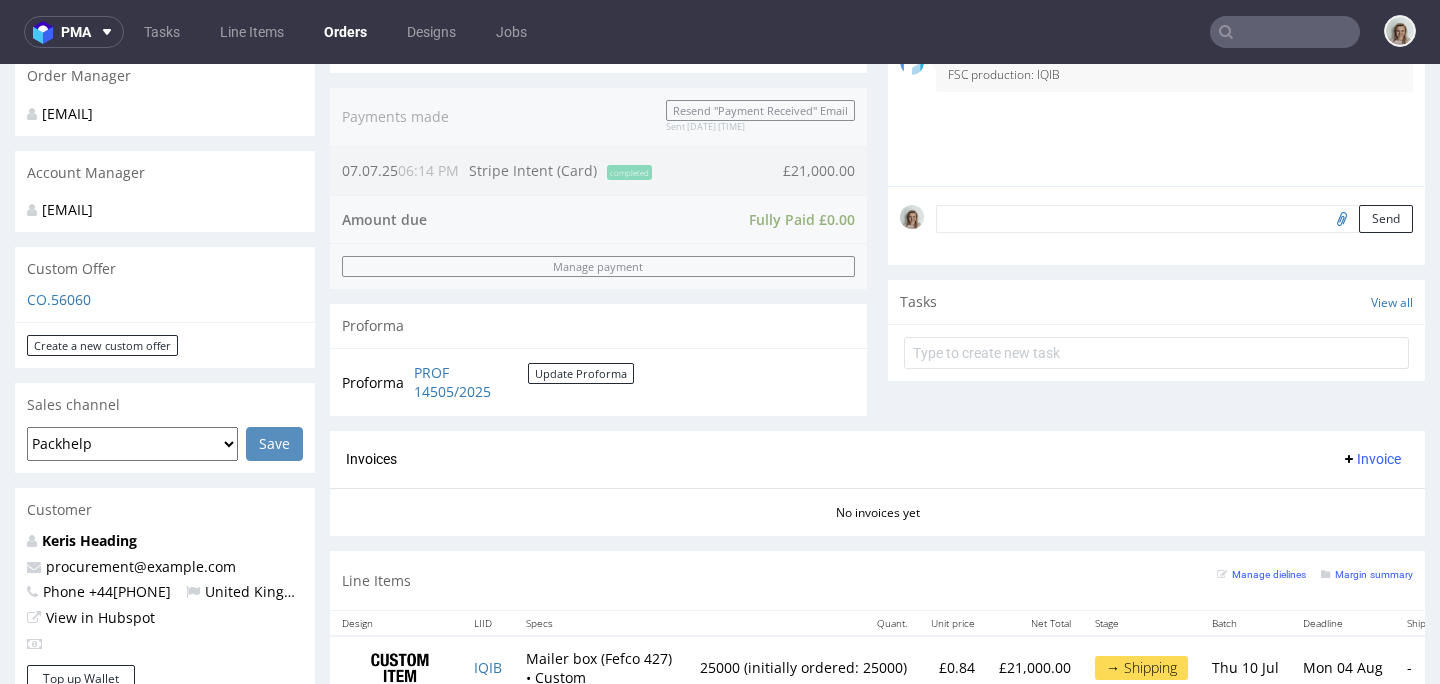 scroll, scrollTop: 590, scrollLeft: 0, axis: vertical 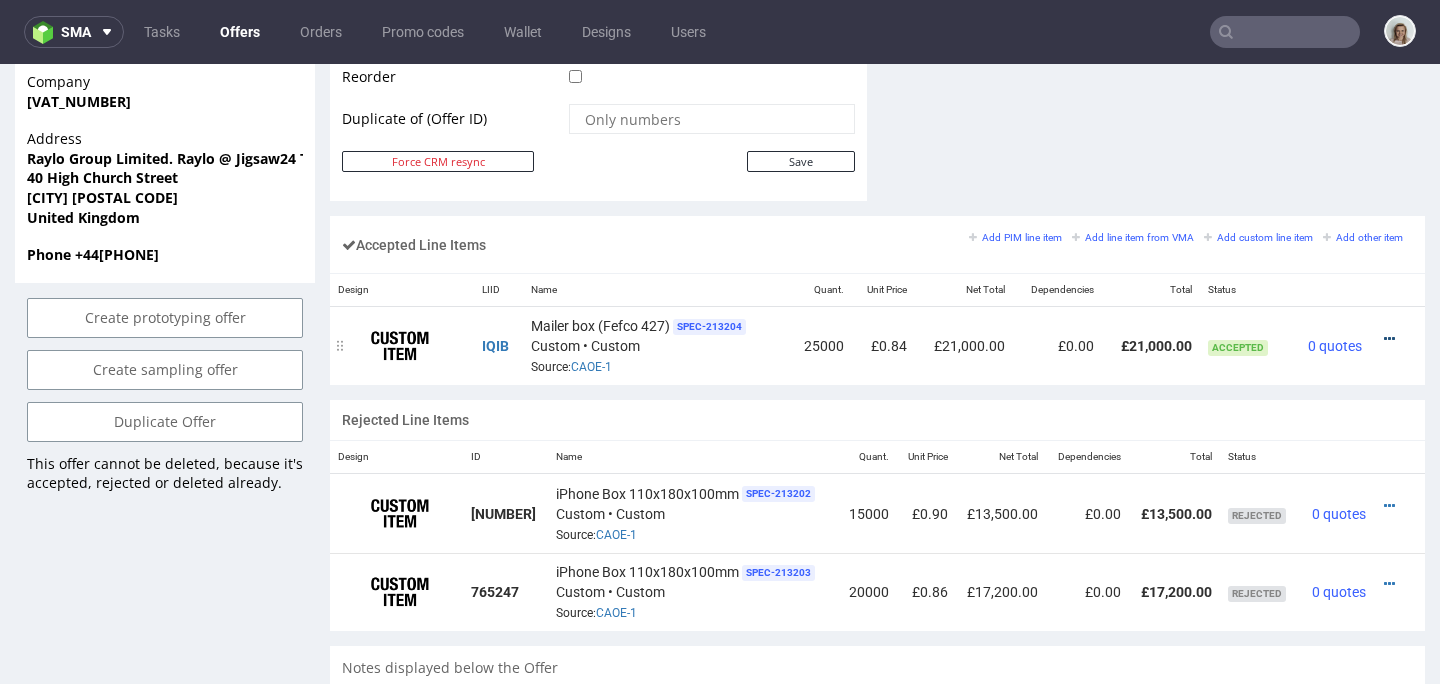 click at bounding box center [1389, 339] 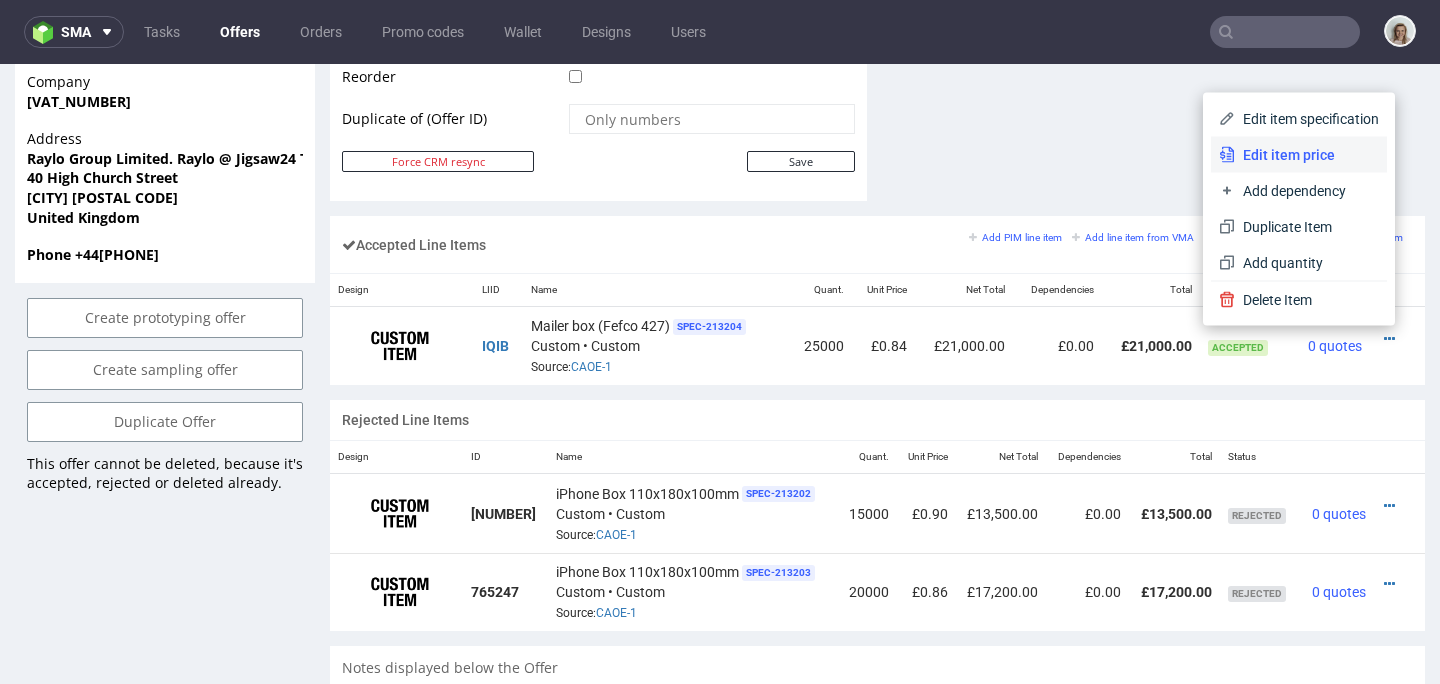 click on "Edit item price" at bounding box center (1307, 155) 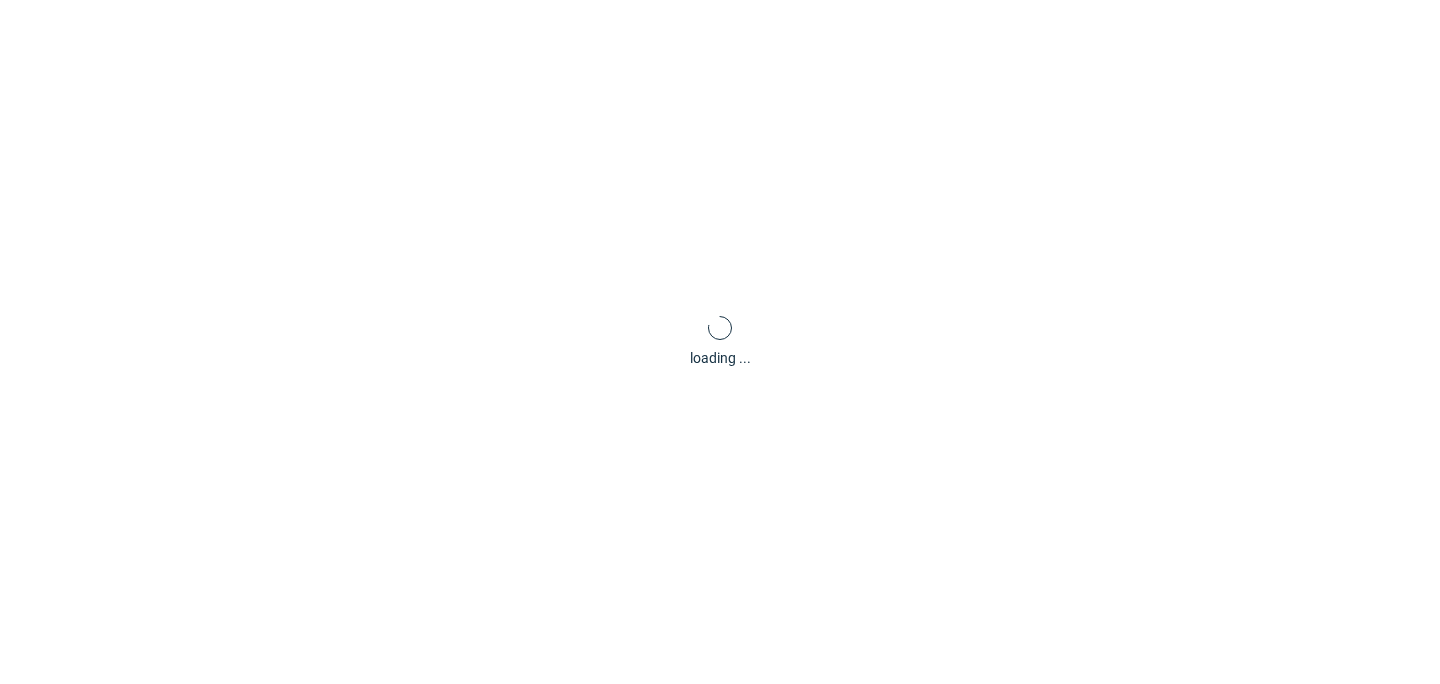 scroll, scrollTop: 0, scrollLeft: 0, axis: both 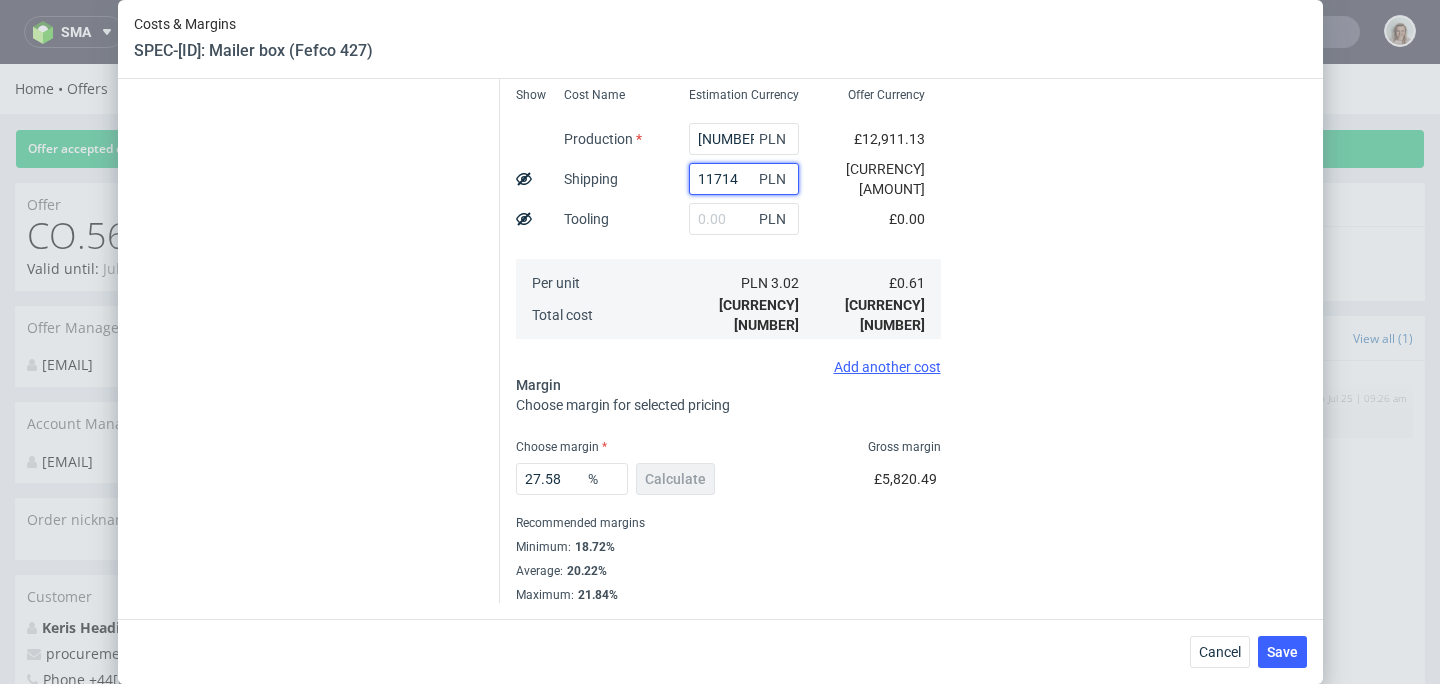 drag, startPoint x: 737, startPoint y: 177, endPoint x: 693, endPoint y: 179, distance: 44.04543 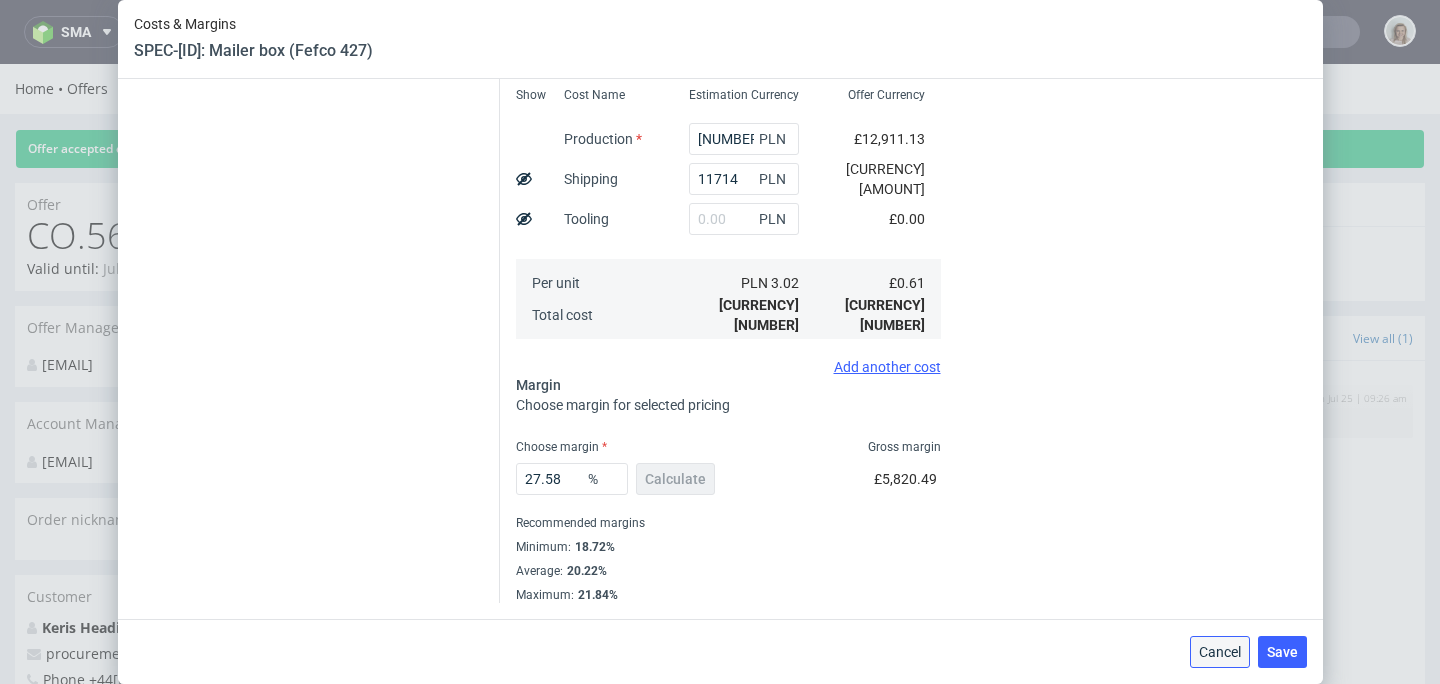 drag, startPoint x: 1220, startPoint y: 652, endPoint x: 1182, endPoint y: 496, distance: 160.56151 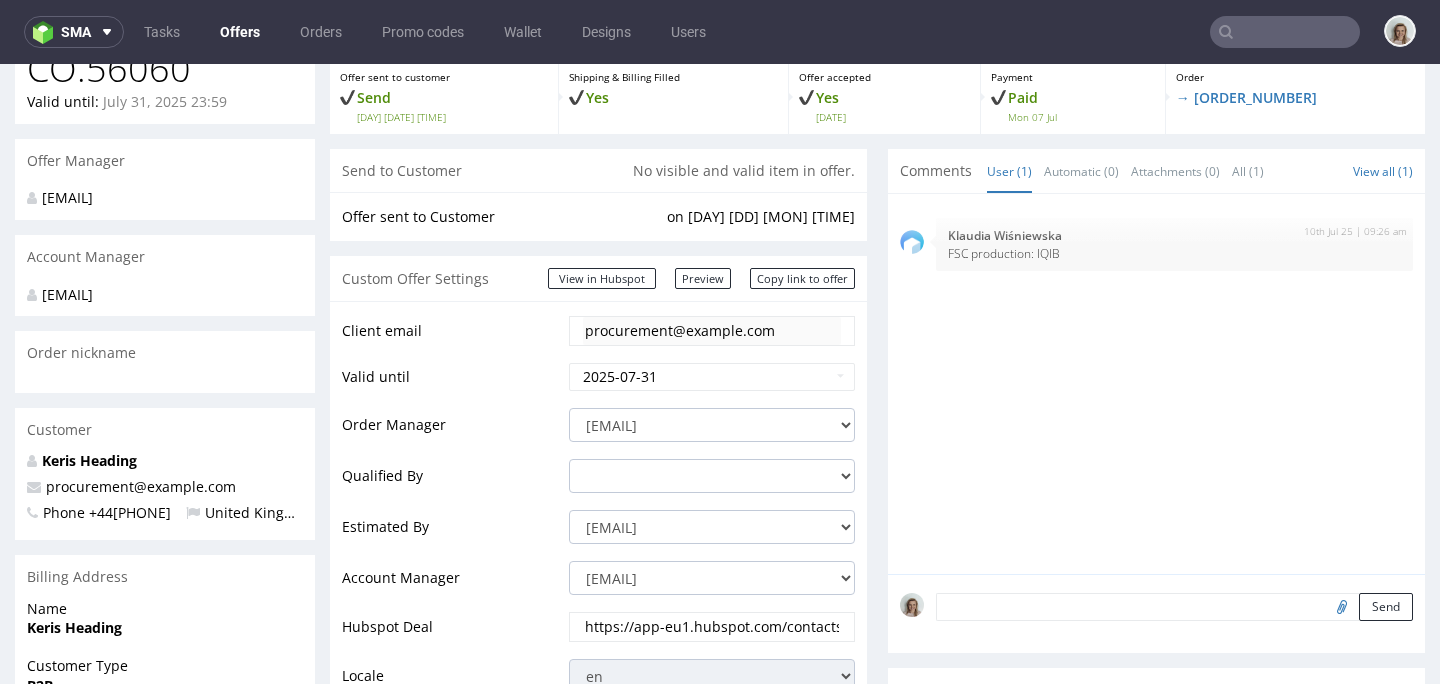scroll, scrollTop: 0, scrollLeft: 0, axis: both 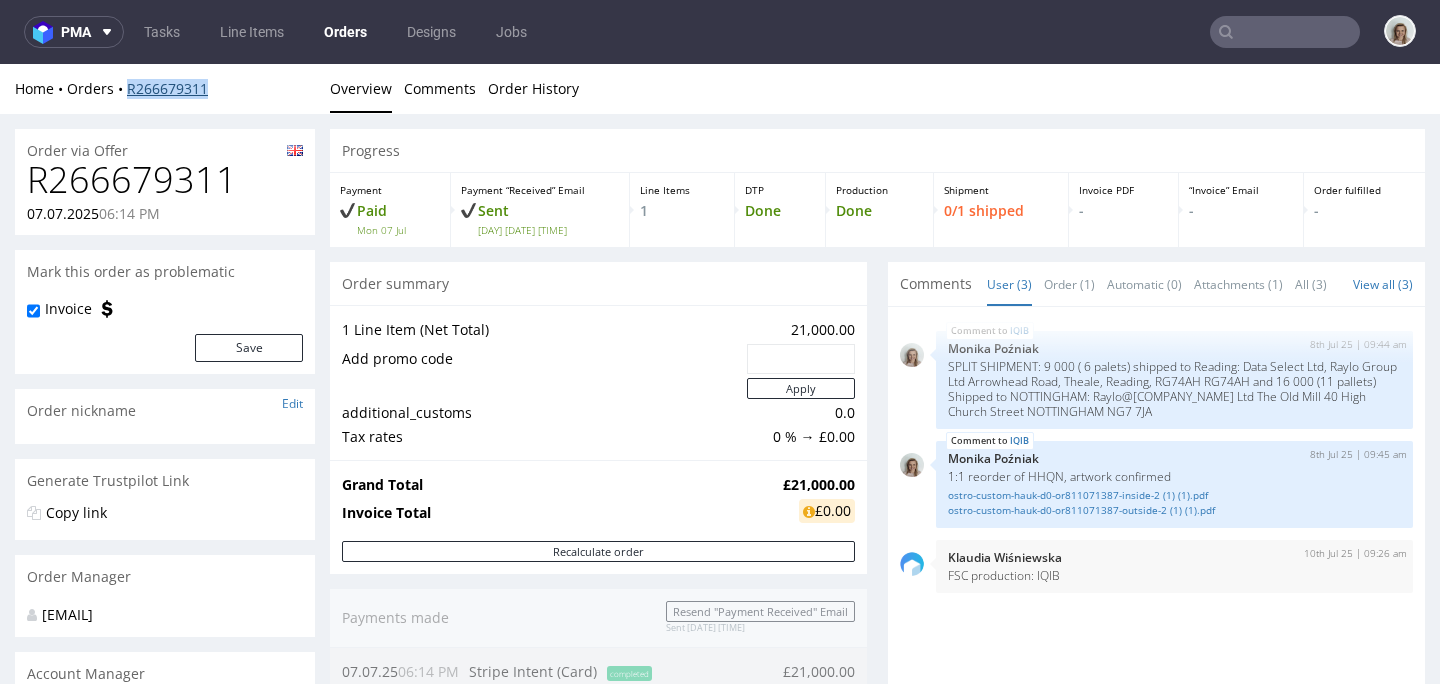 drag, startPoint x: 216, startPoint y: 84, endPoint x: 128, endPoint y: 85, distance: 88.005684 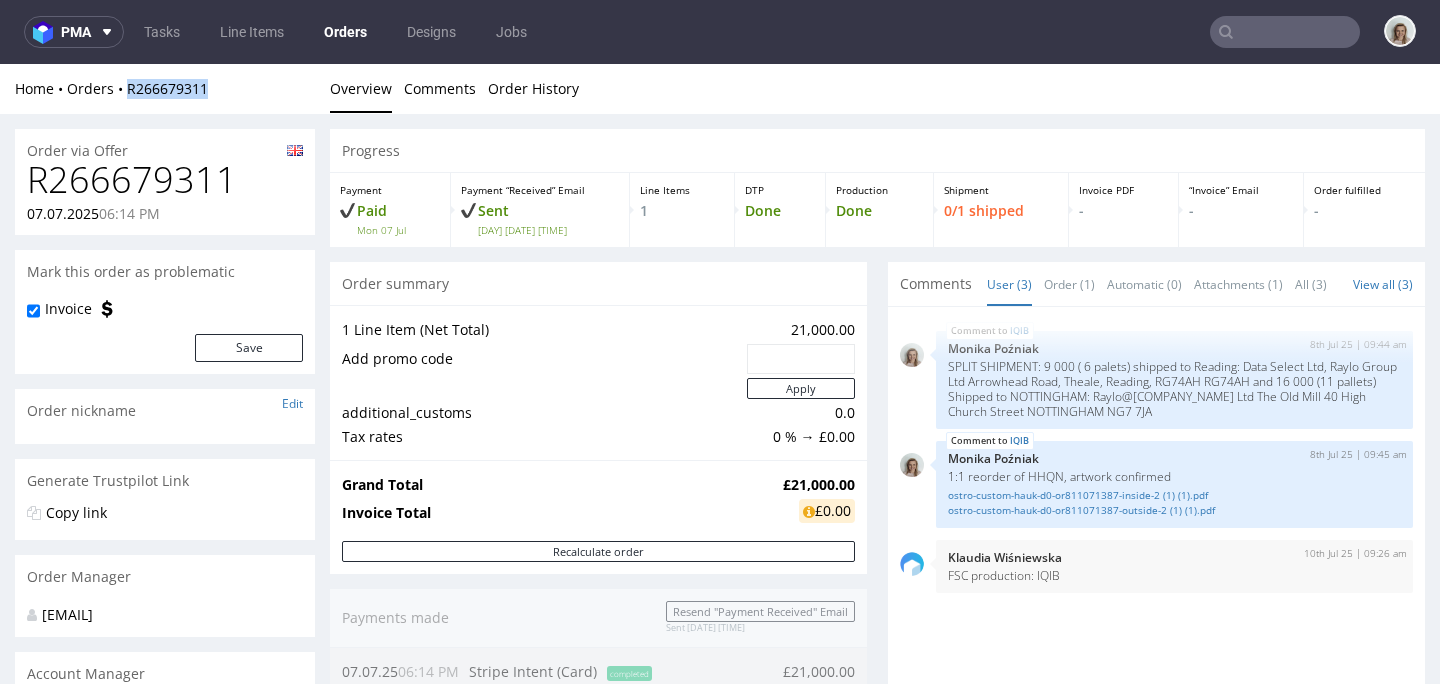 copy on "R266679311" 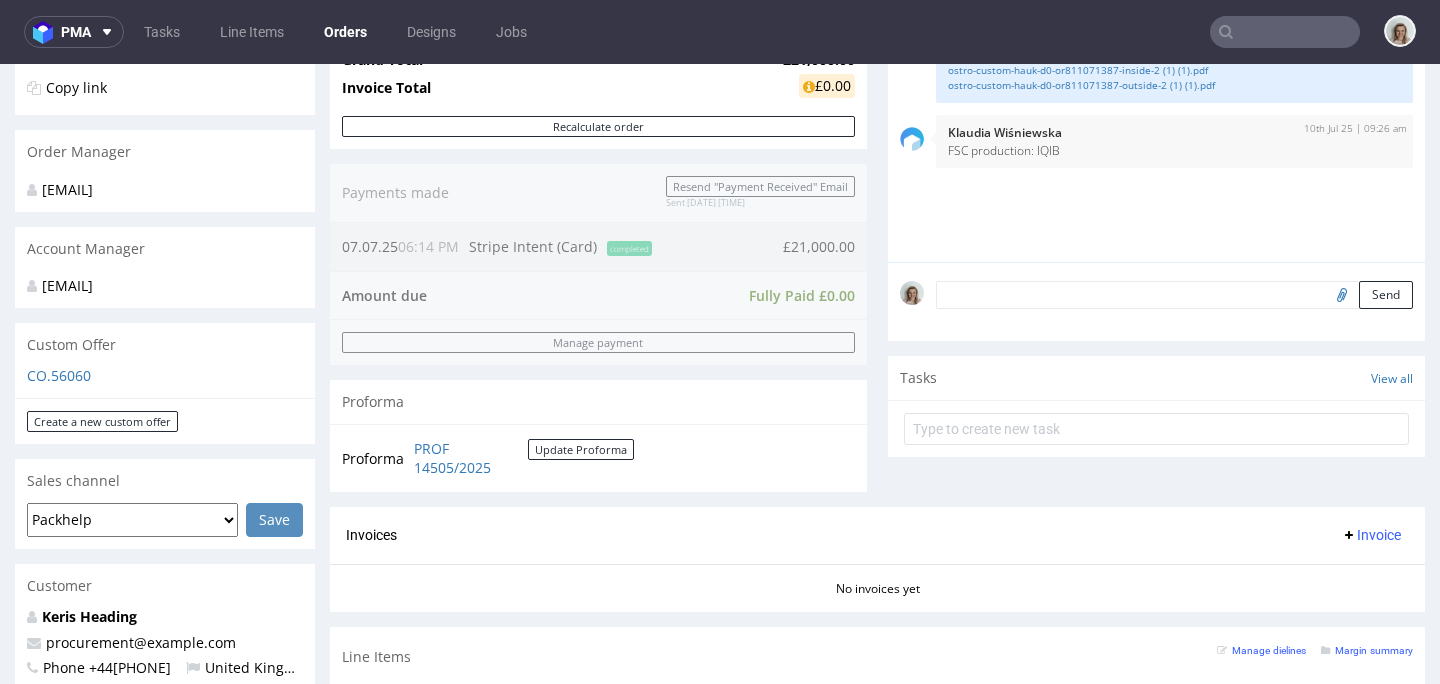 scroll, scrollTop: 973, scrollLeft: 0, axis: vertical 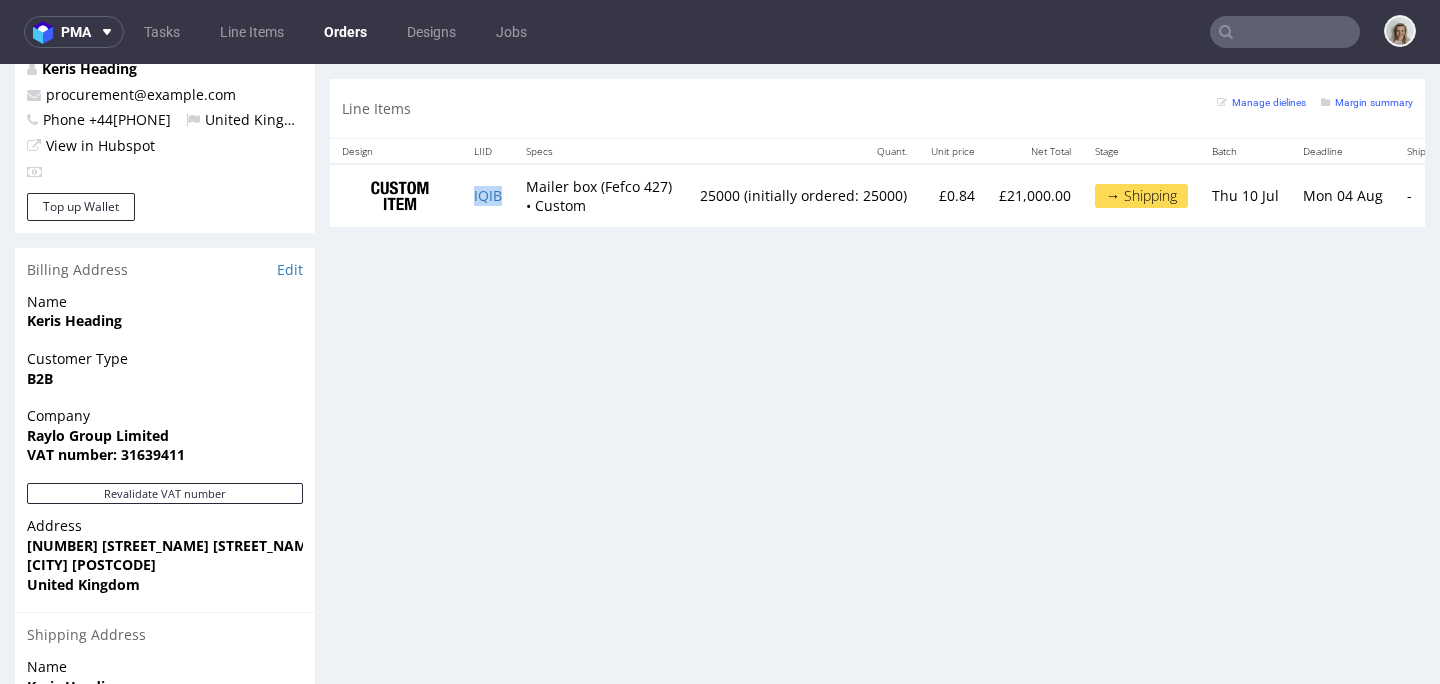 click on "IQIB" at bounding box center (488, 195) 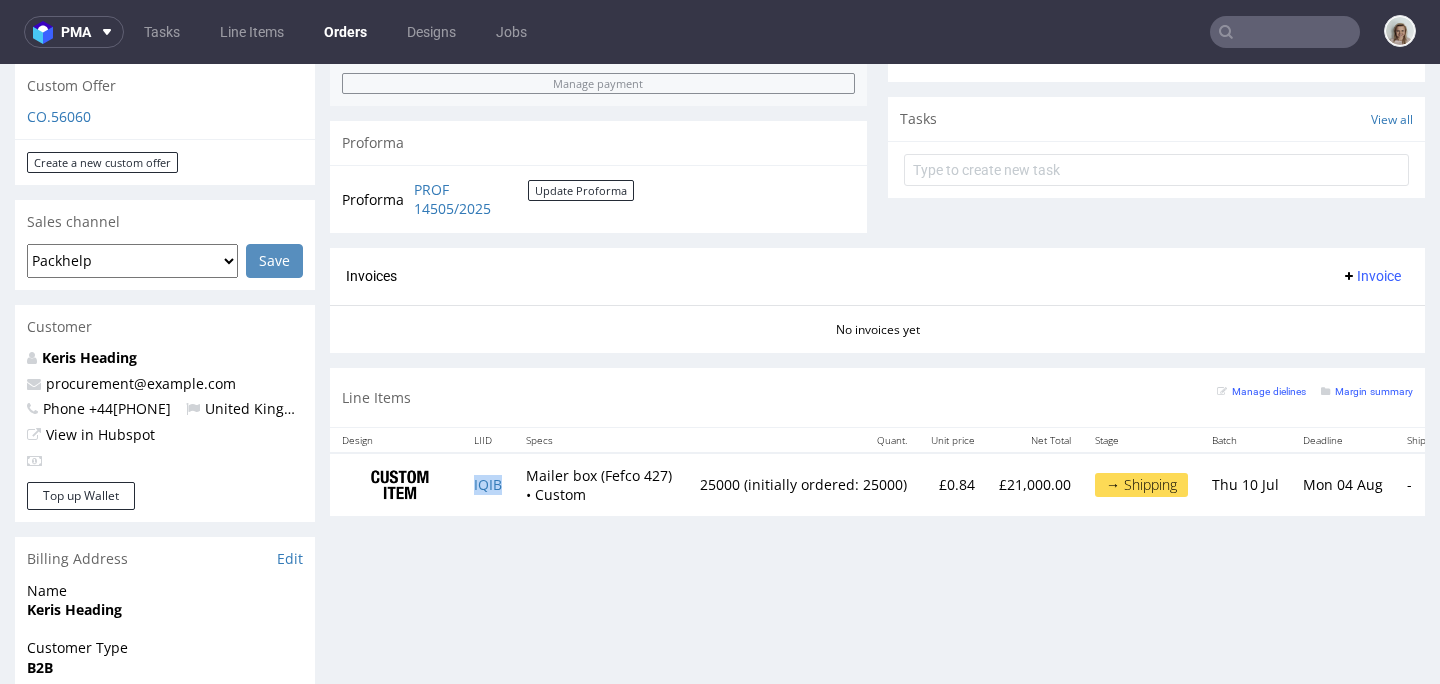 scroll, scrollTop: 991, scrollLeft: 0, axis: vertical 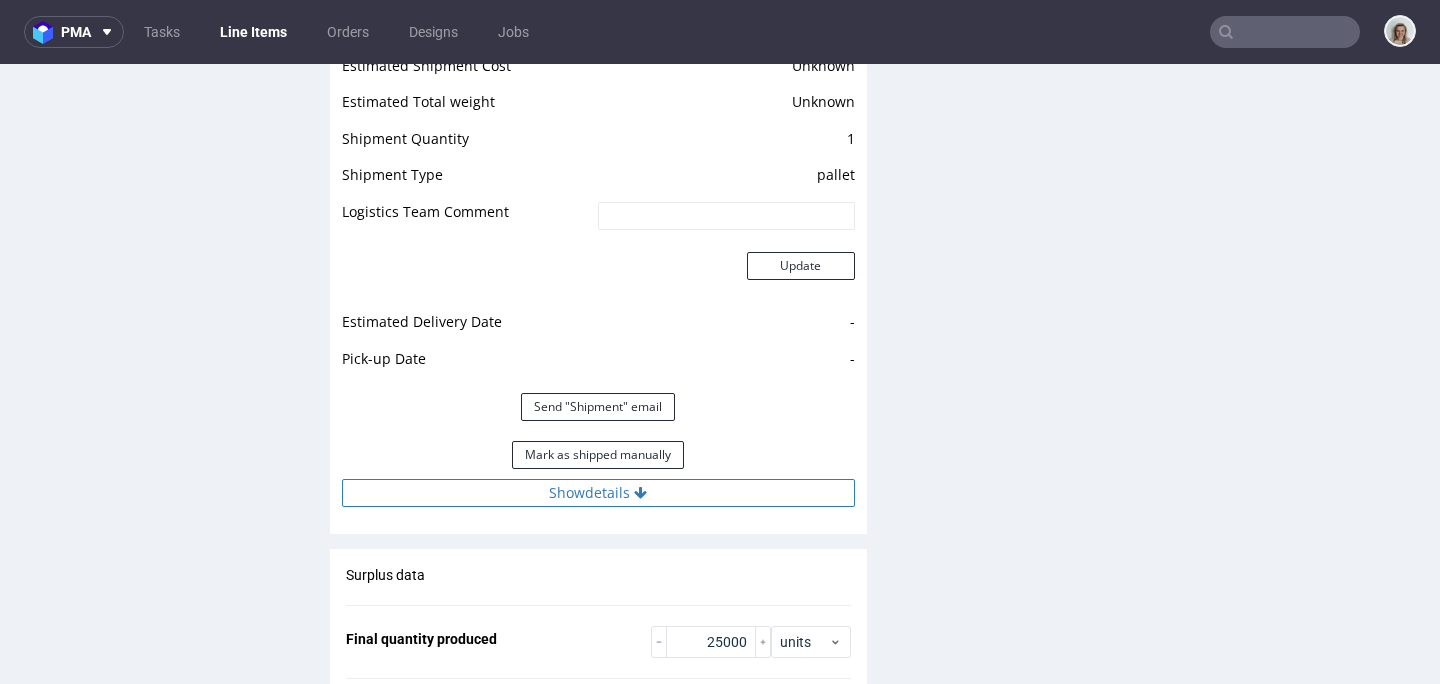click on "Show  details" at bounding box center [598, 493] 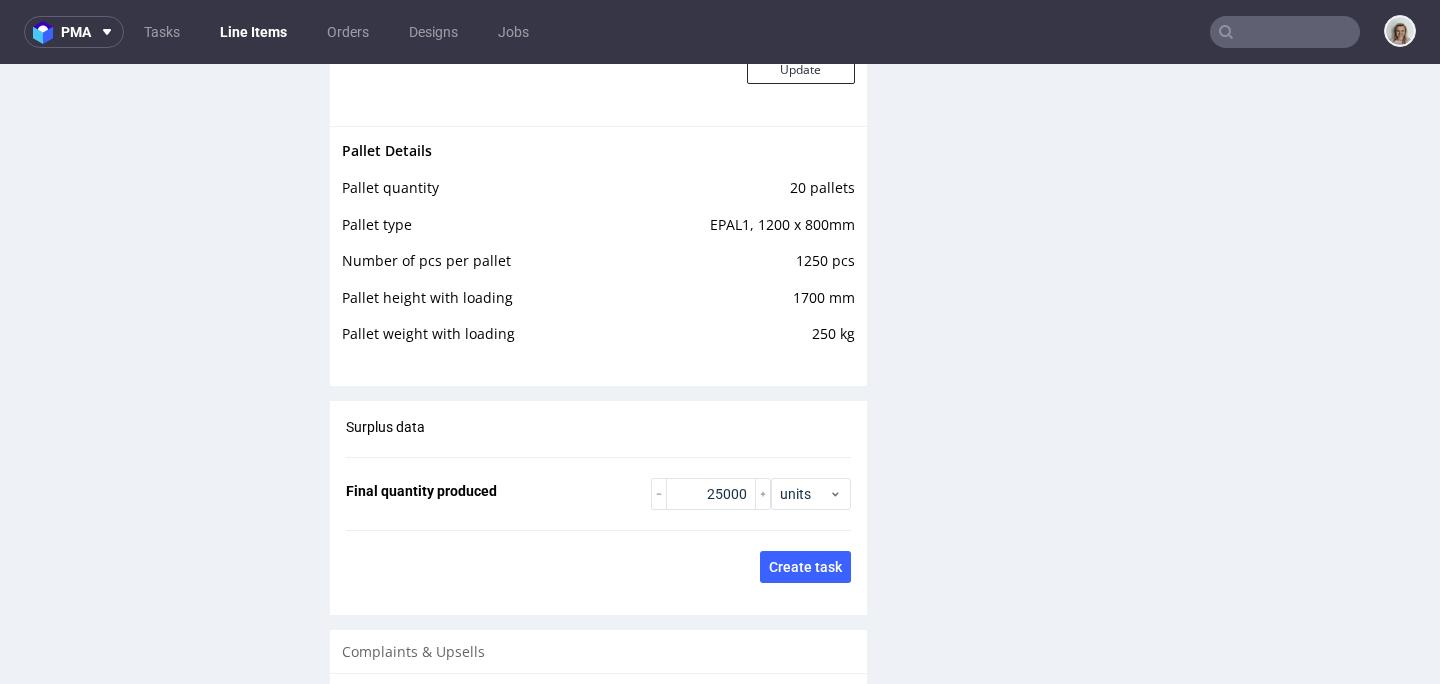 scroll, scrollTop: 3728, scrollLeft: 0, axis: vertical 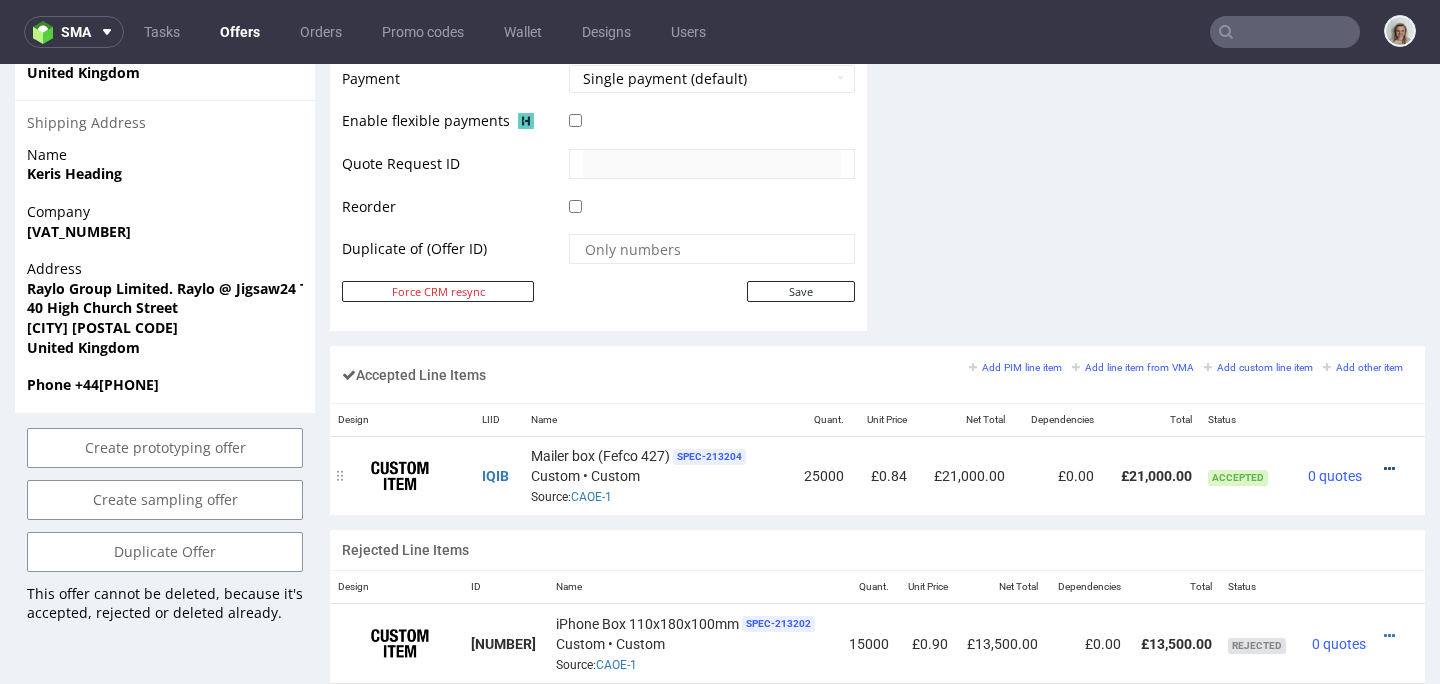 click at bounding box center (1389, 469) 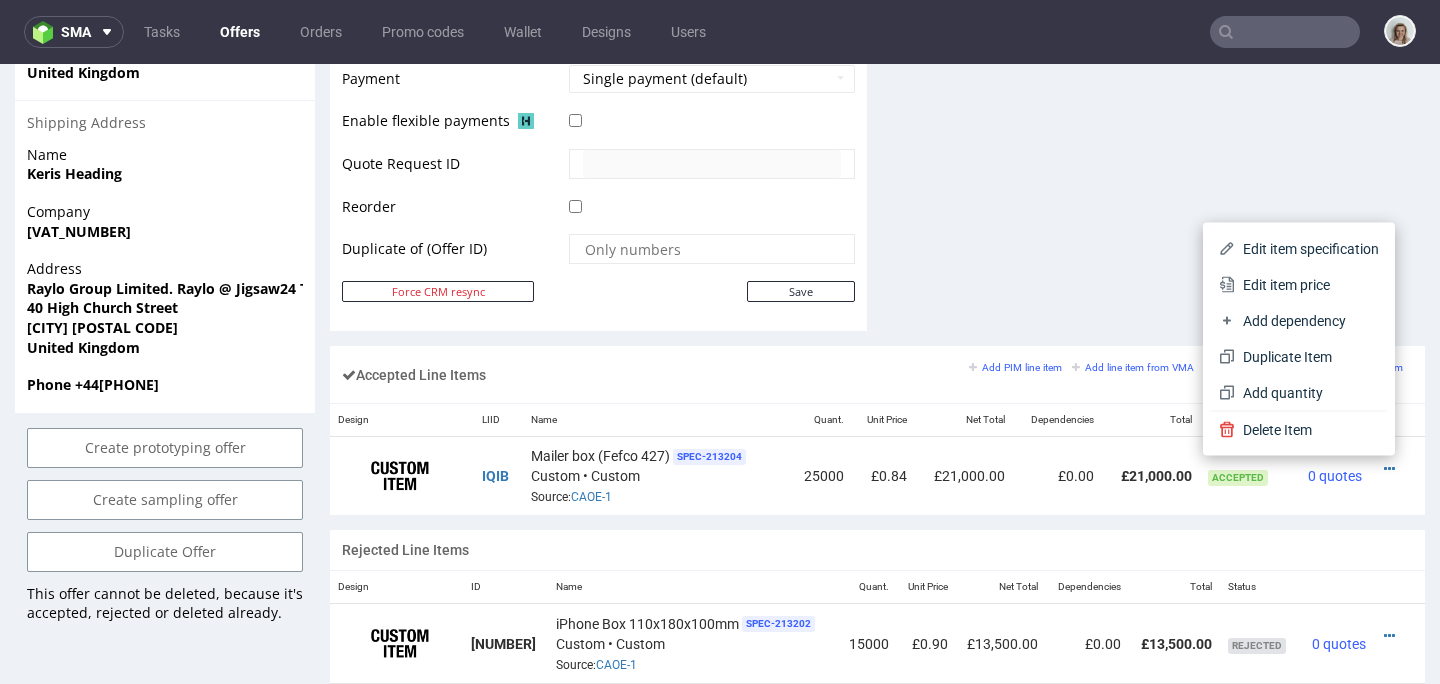 drag, startPoint x: 1280, startPoint y: 287, endPoint x: 759, endPoint y: 425, distance: 538.9666 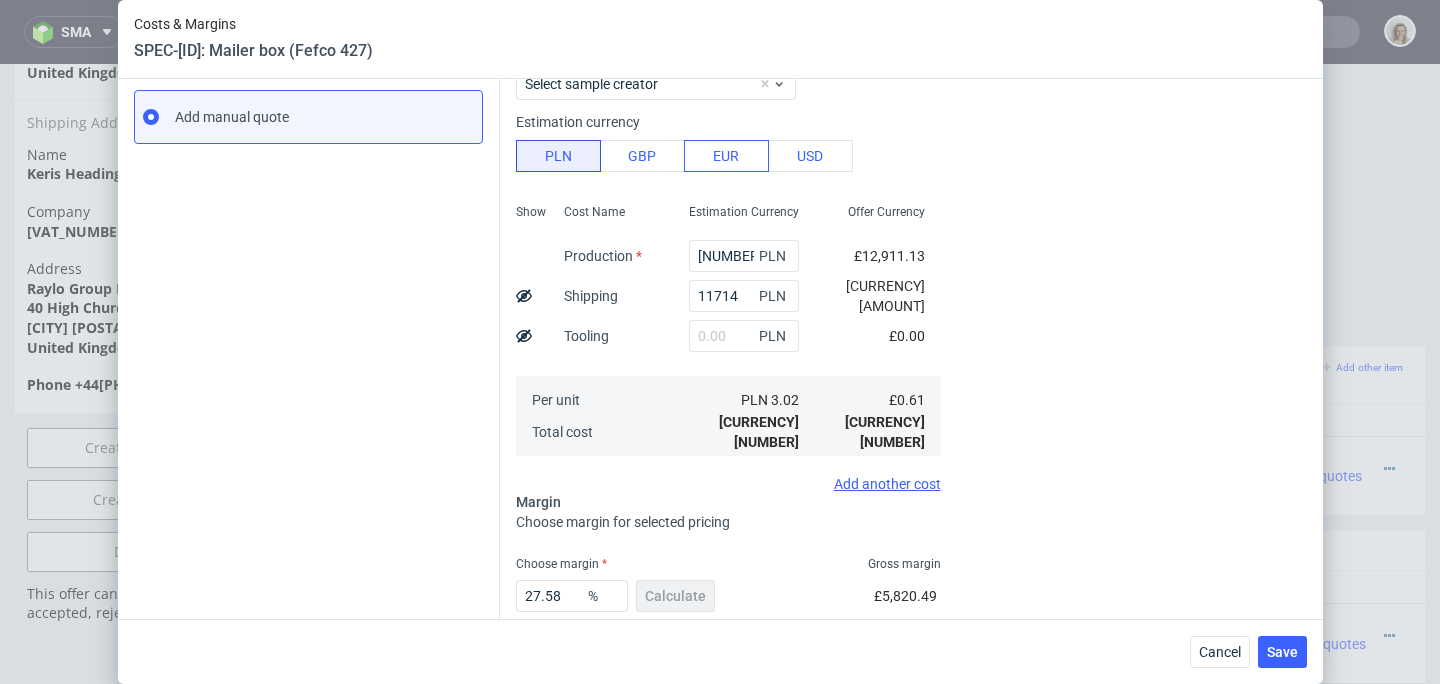 scroll, scrollTop: 454, scrollLeft: 0, axis: vertical 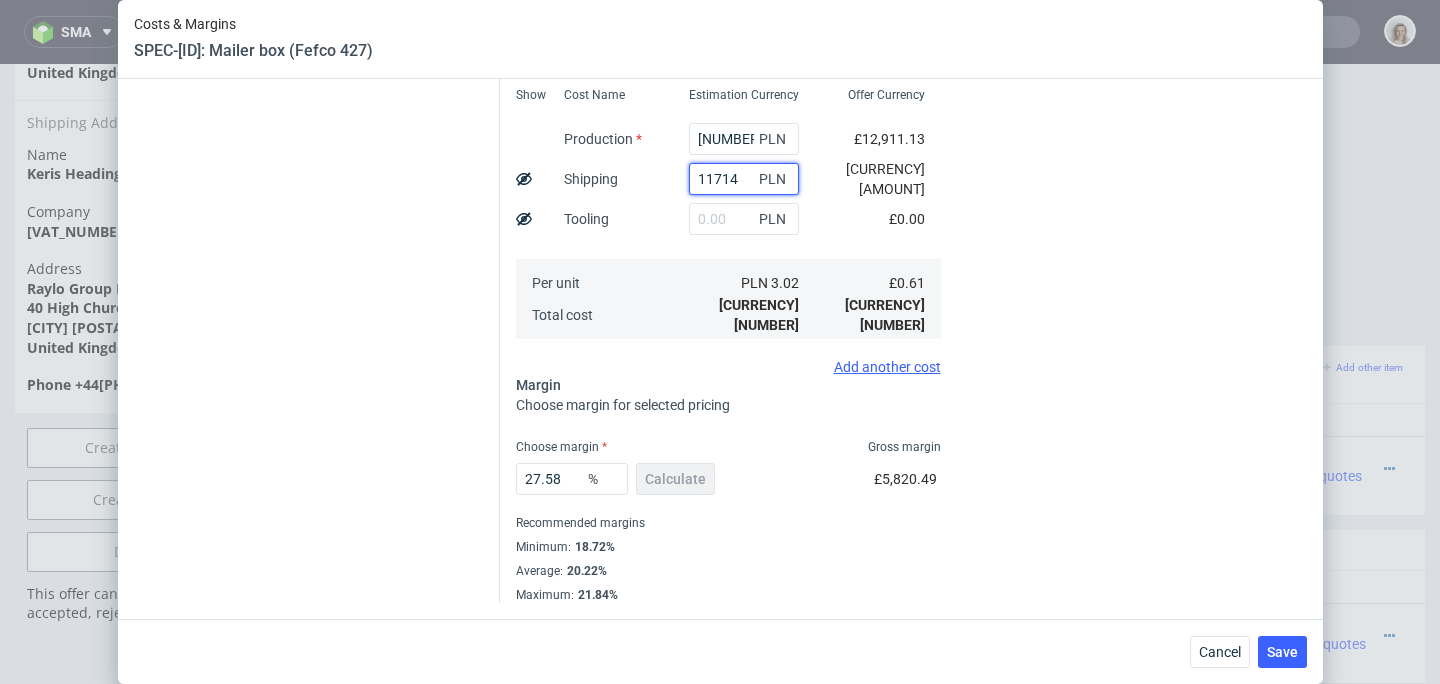 drag, startPoint x: 740, startPoint y: 181, endPoint x: 655, endPoint y: 177, distance: 85.09406 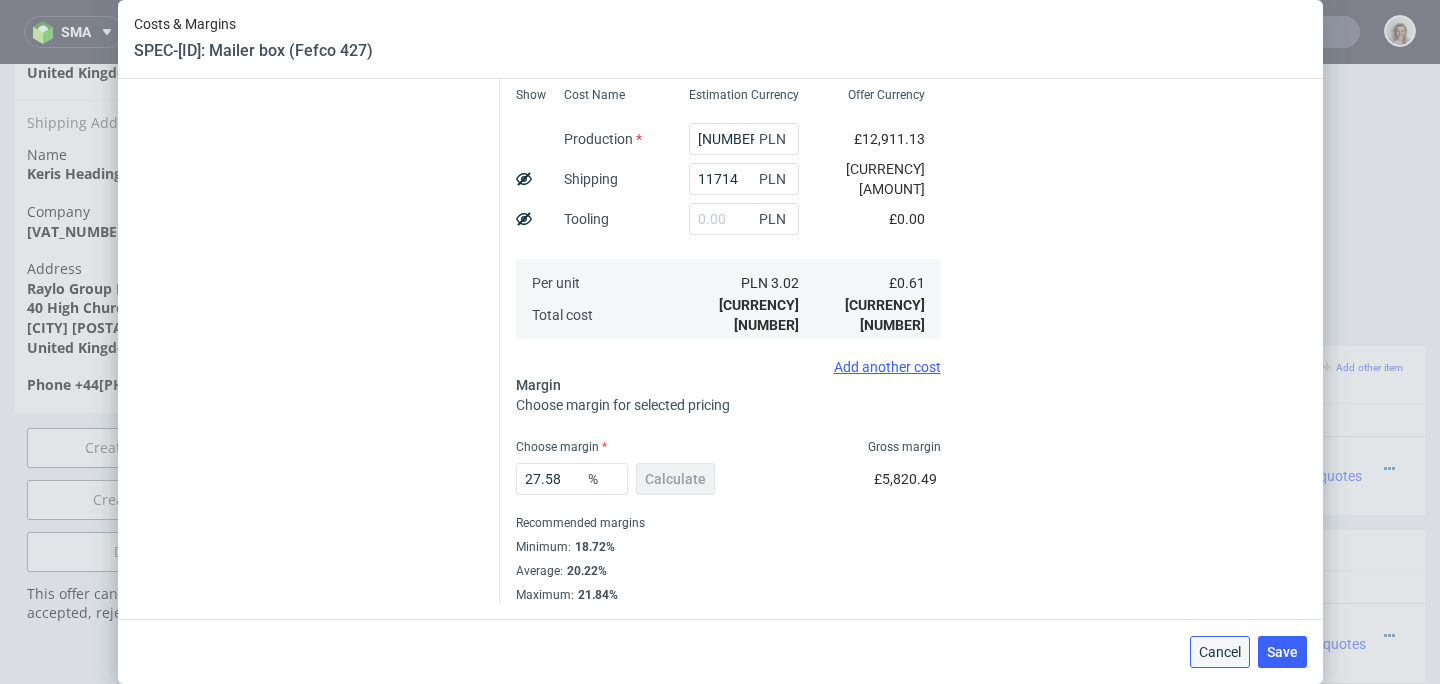 drag, startPoint x: 1243, startPoint y: 657, endPoint x: 1127, endPoint y: 357, distance: 321.64578 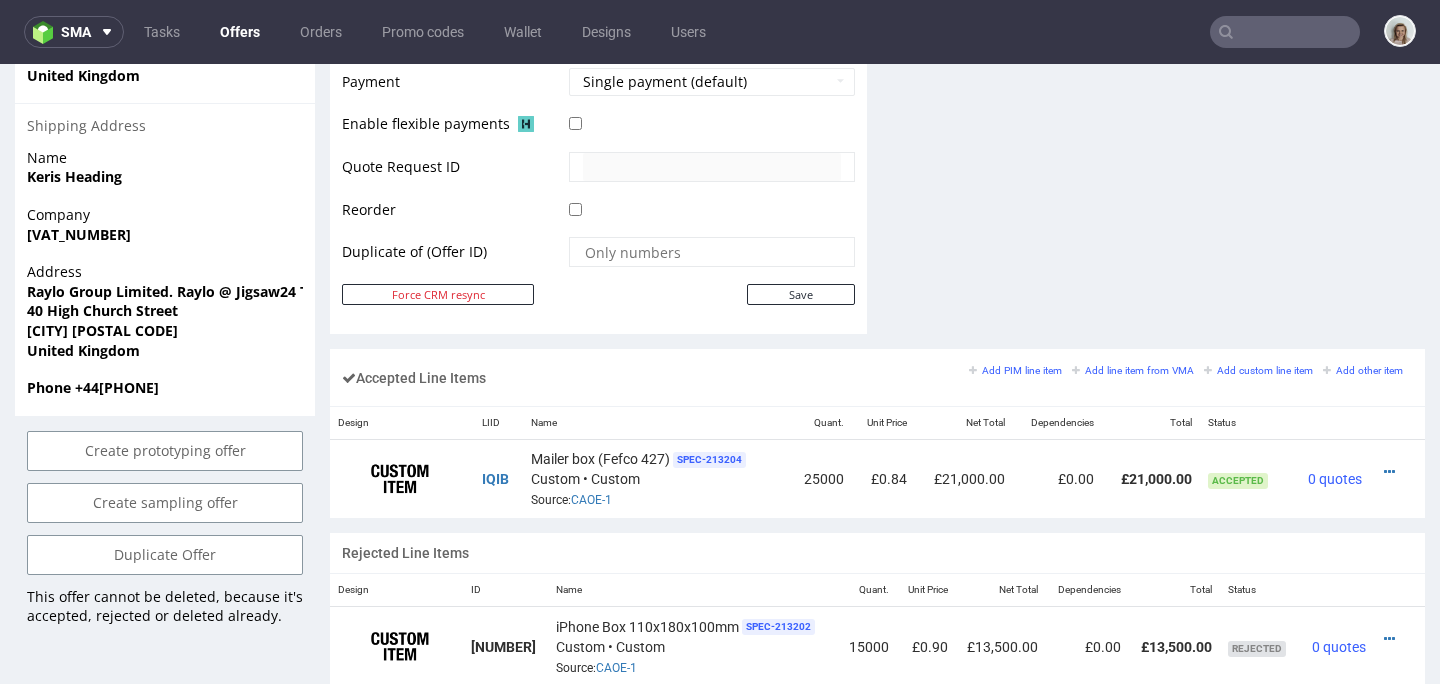 scroll, scrollTop: 961, scrollLeft: 0, axis: vertical 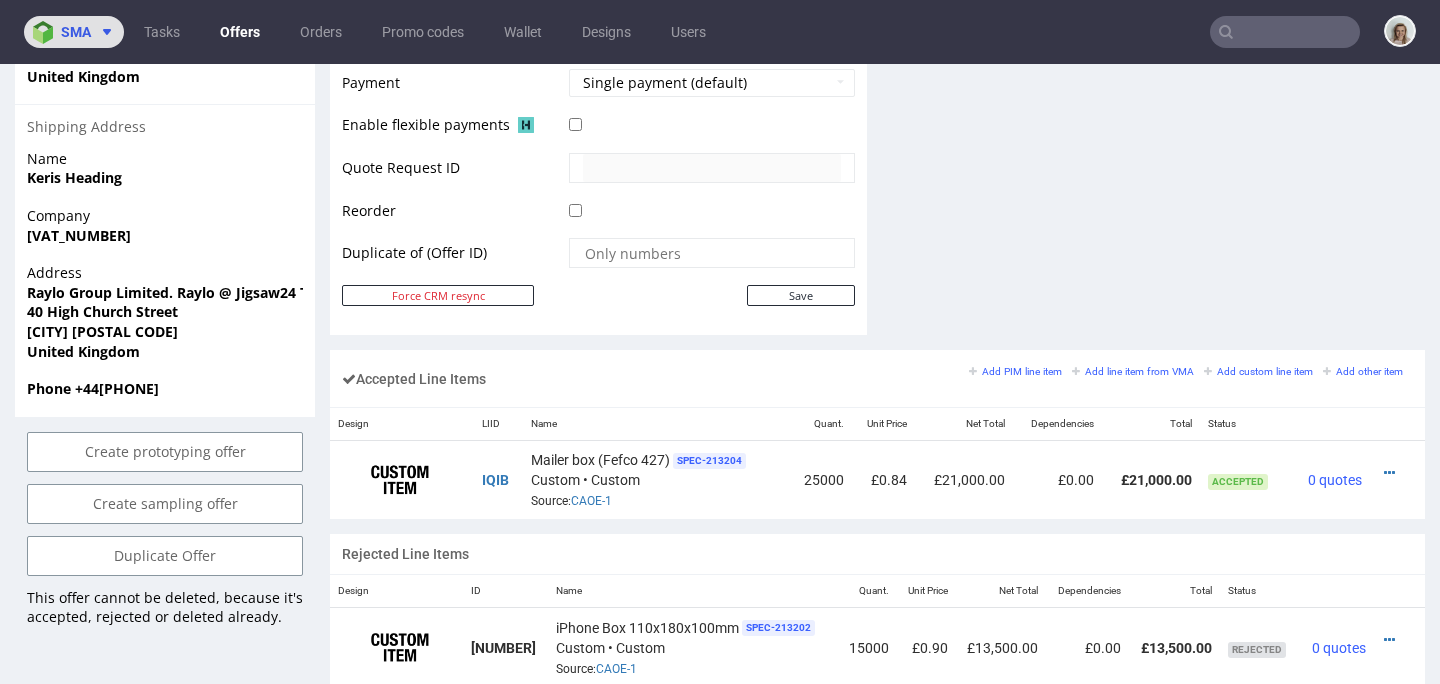 click at bounding box center [47, 32] 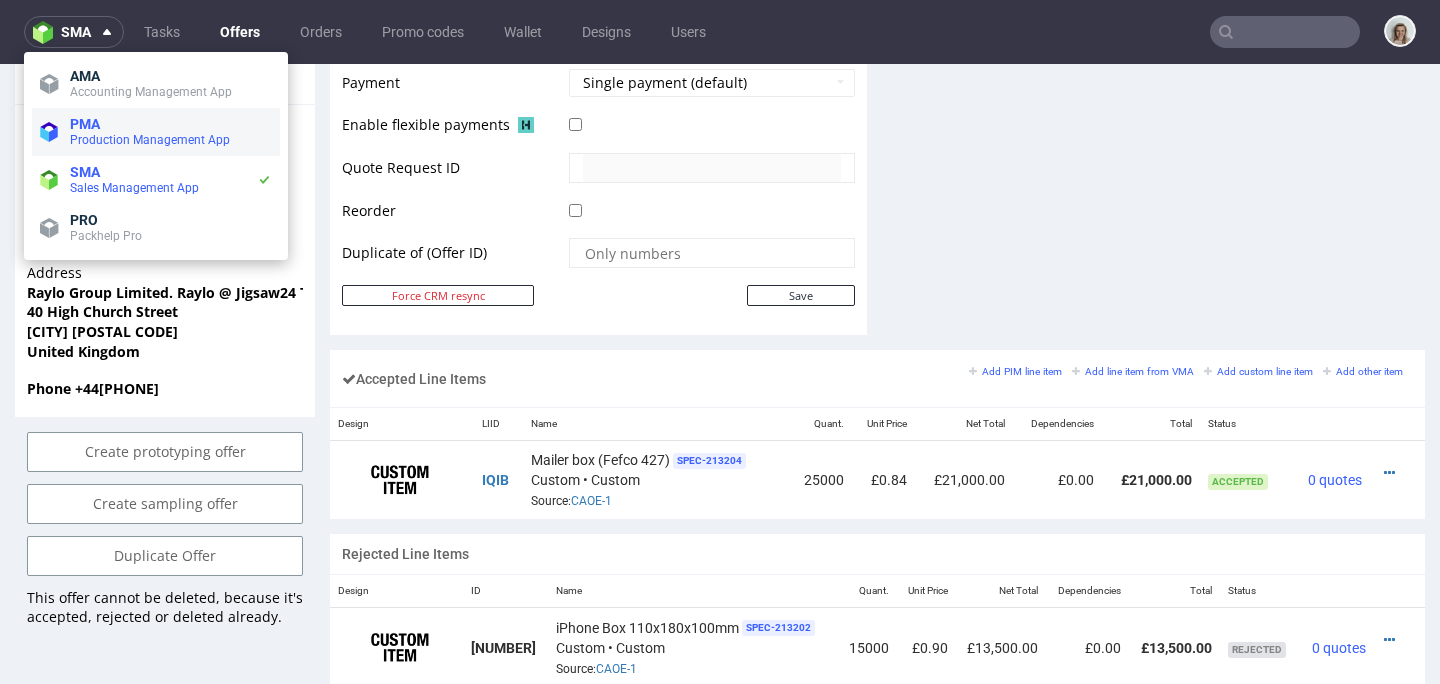click on "PMA" at bounding box center (171, 124) 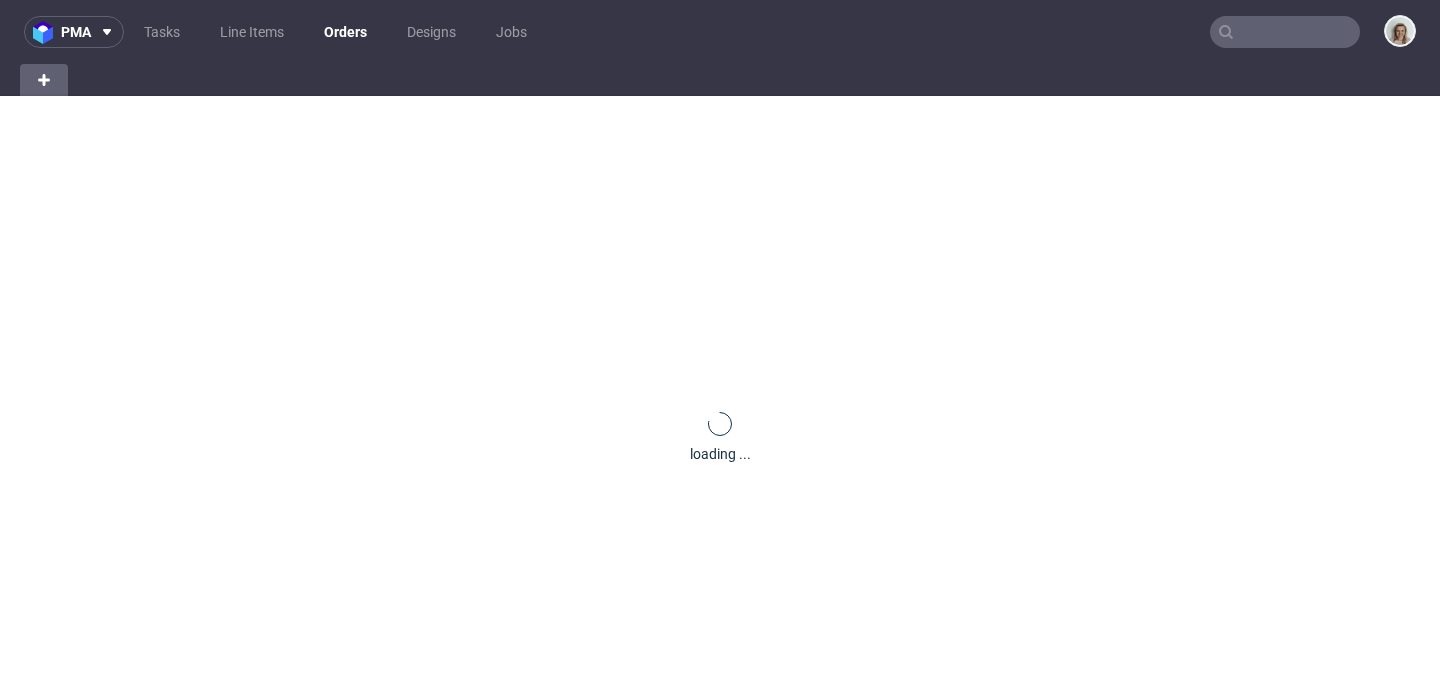 click at bounding box center [1285, 32] 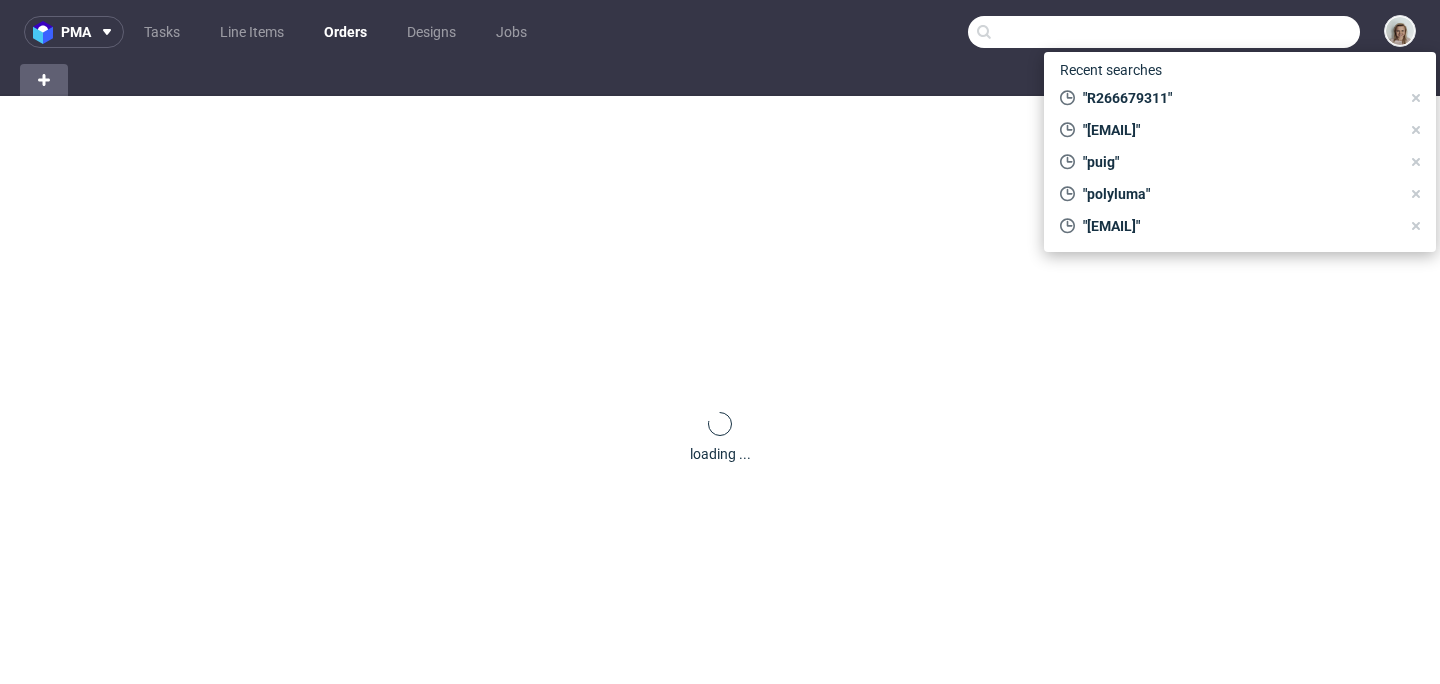 paste on "UKUK" 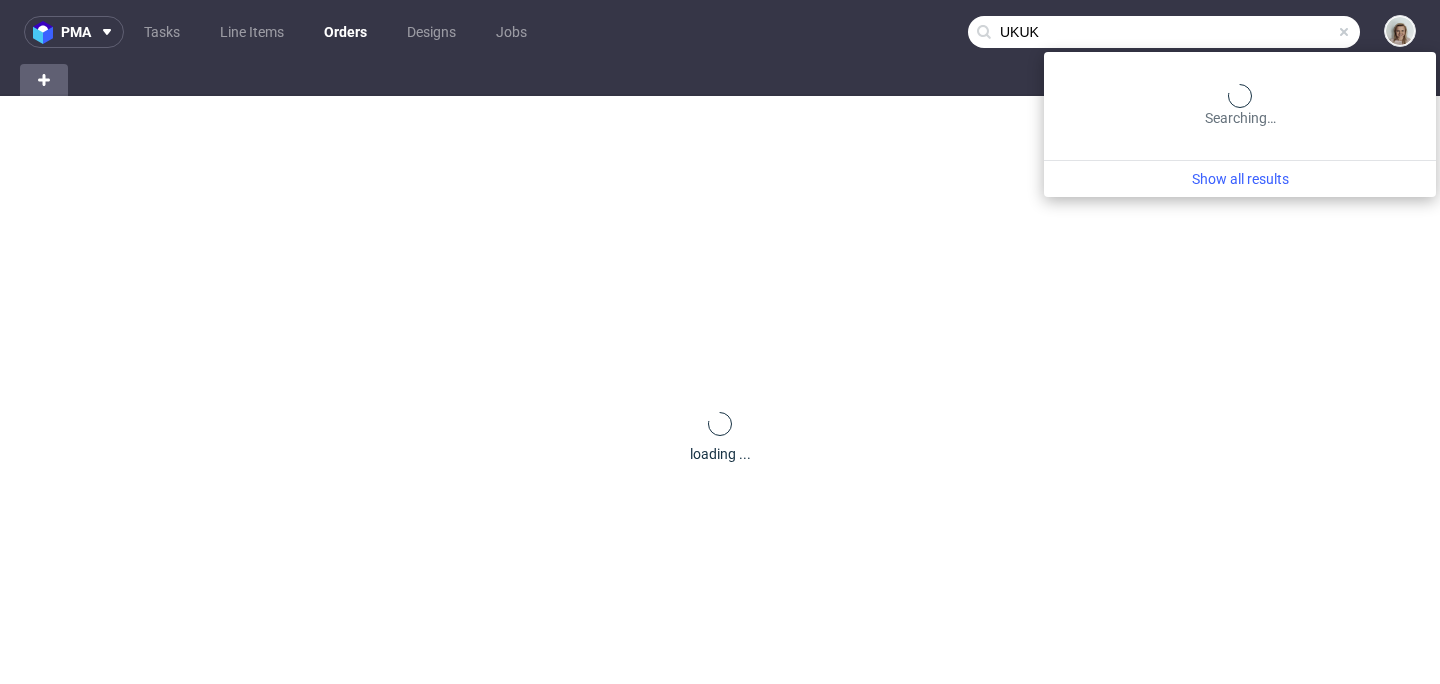 type on "UKUK" 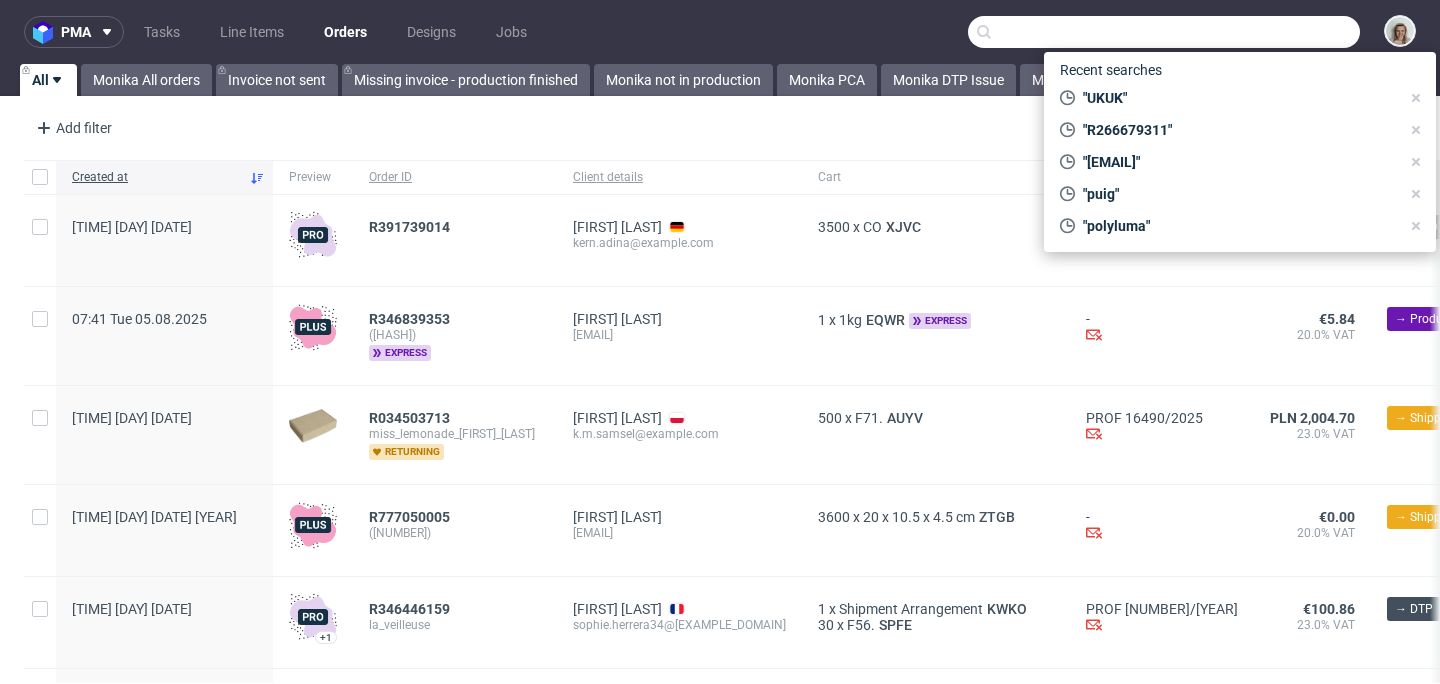 click at bounding box center [1164, 32] 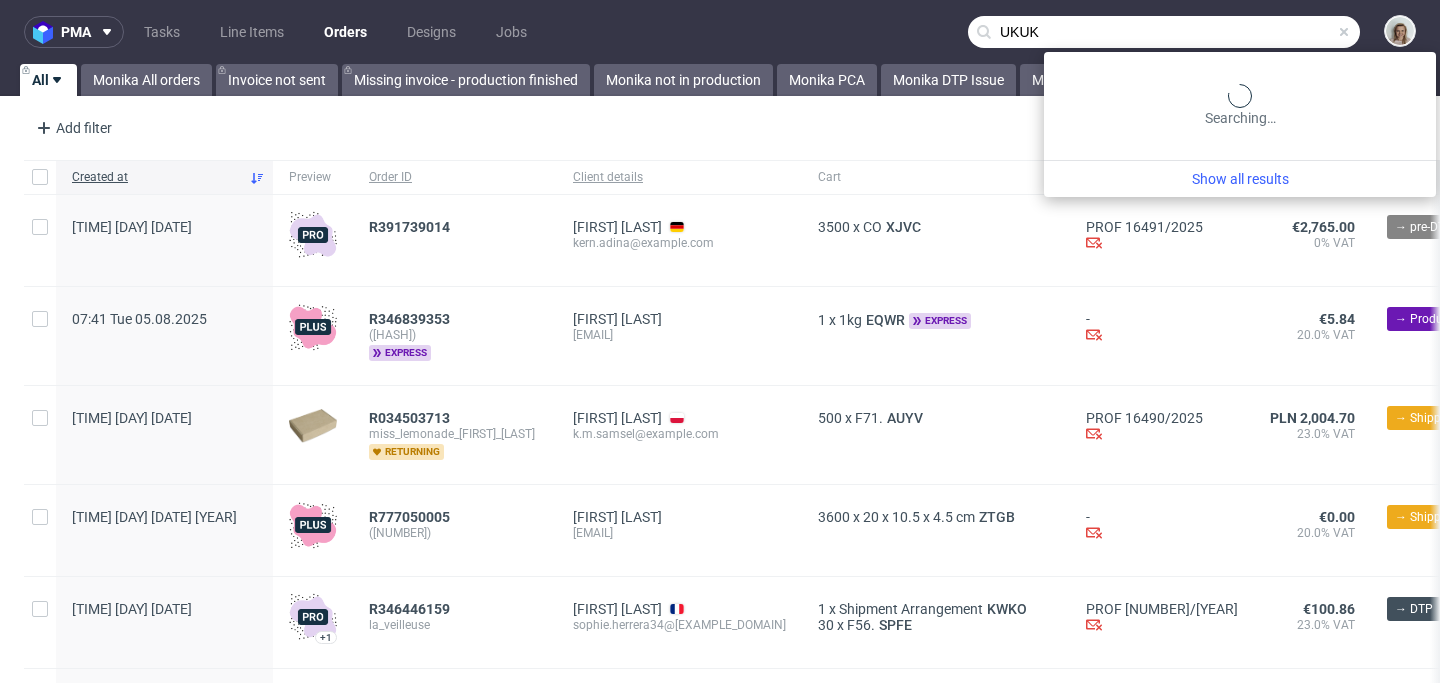 type on "UKUK" 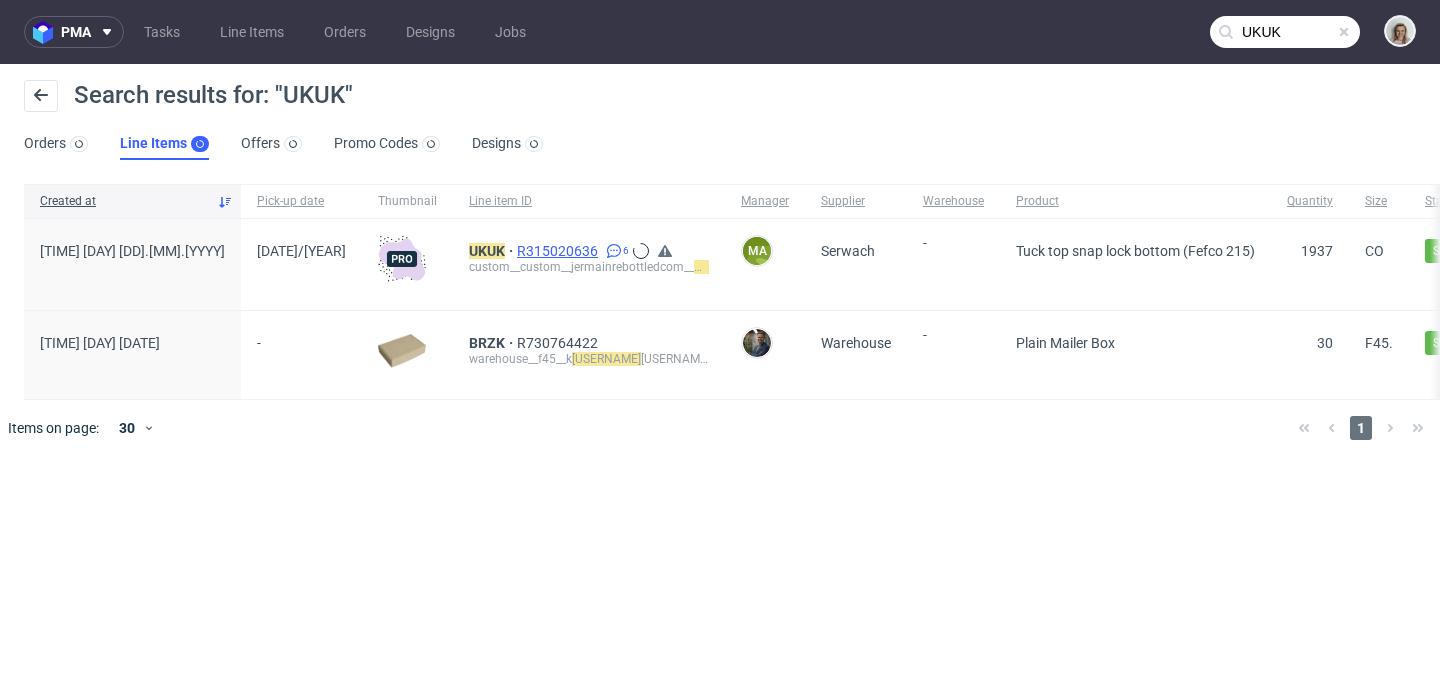 click on "R315020636" at bounding box center (559, 251) 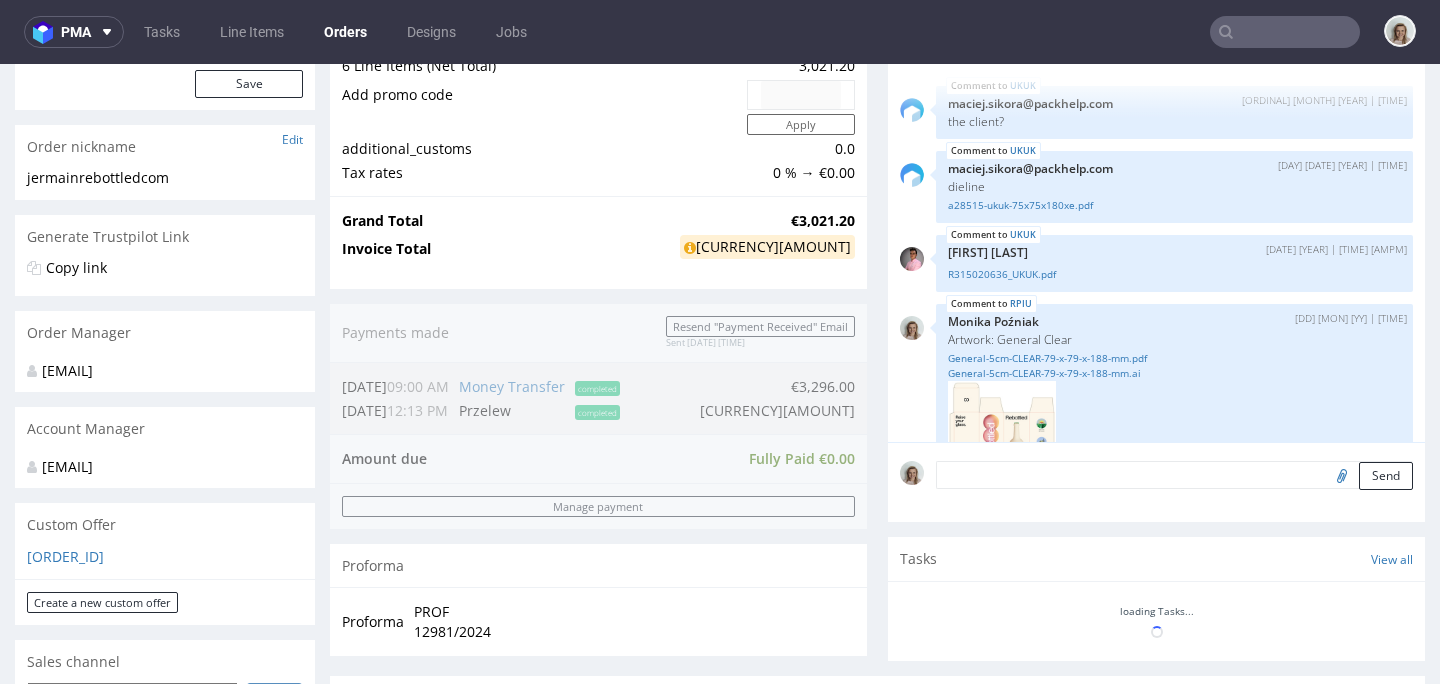 scroll, scrollTop: 561, scrollLeft: 0, axis: vertical 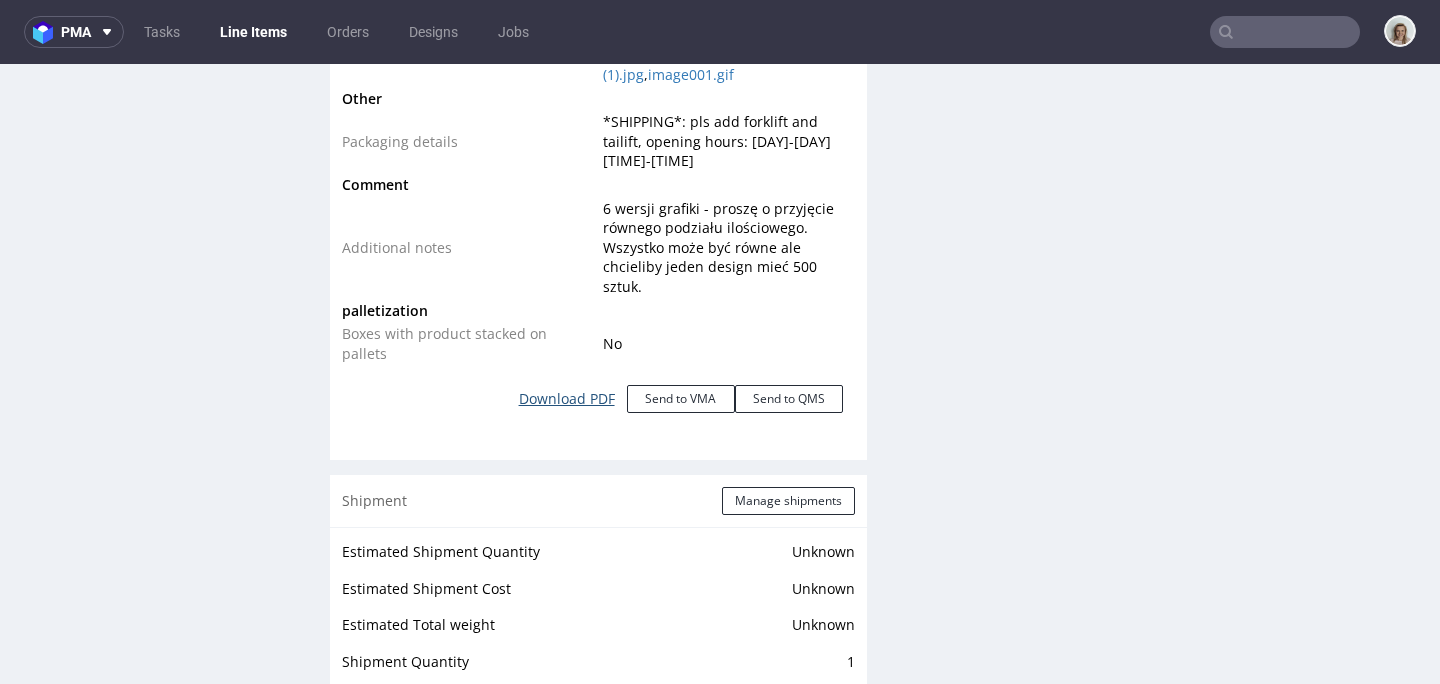 click on "Download PDF" at bounding box center (567, 399) 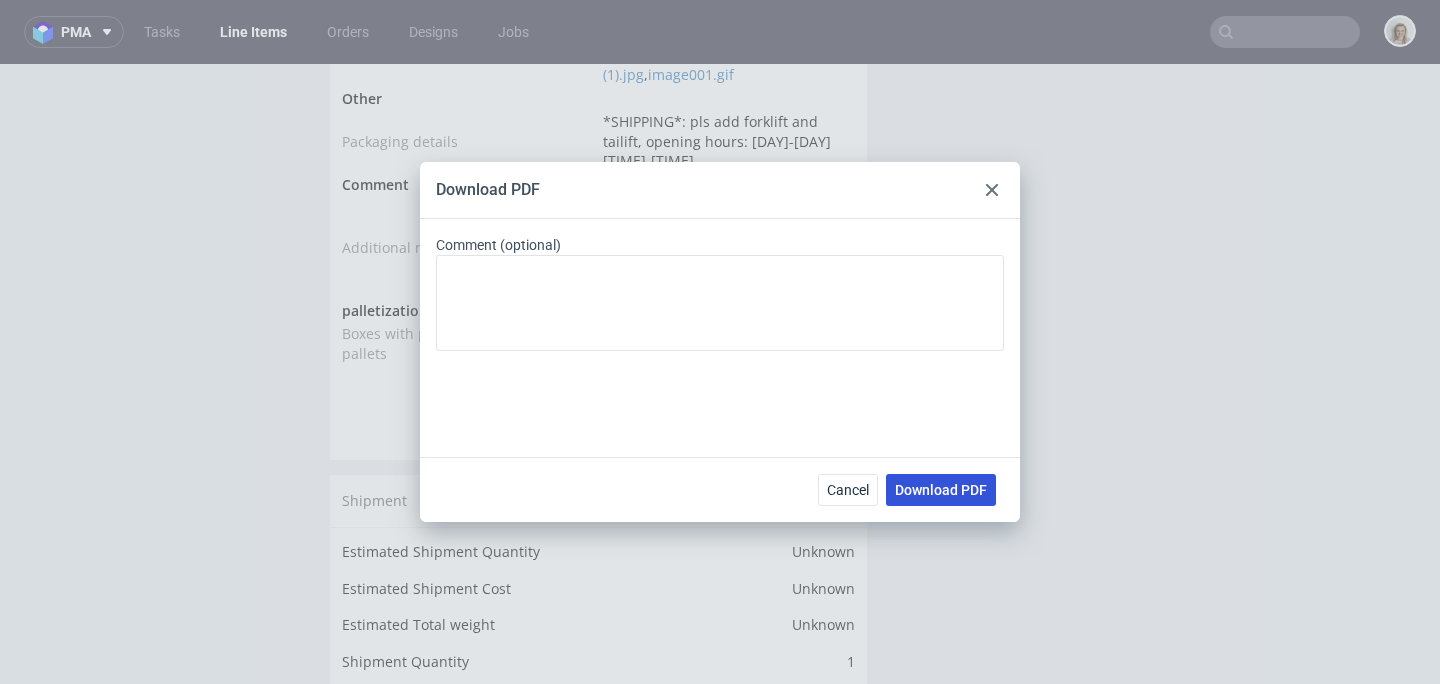 click on "Download PDF" at bounding box center [941, 490] 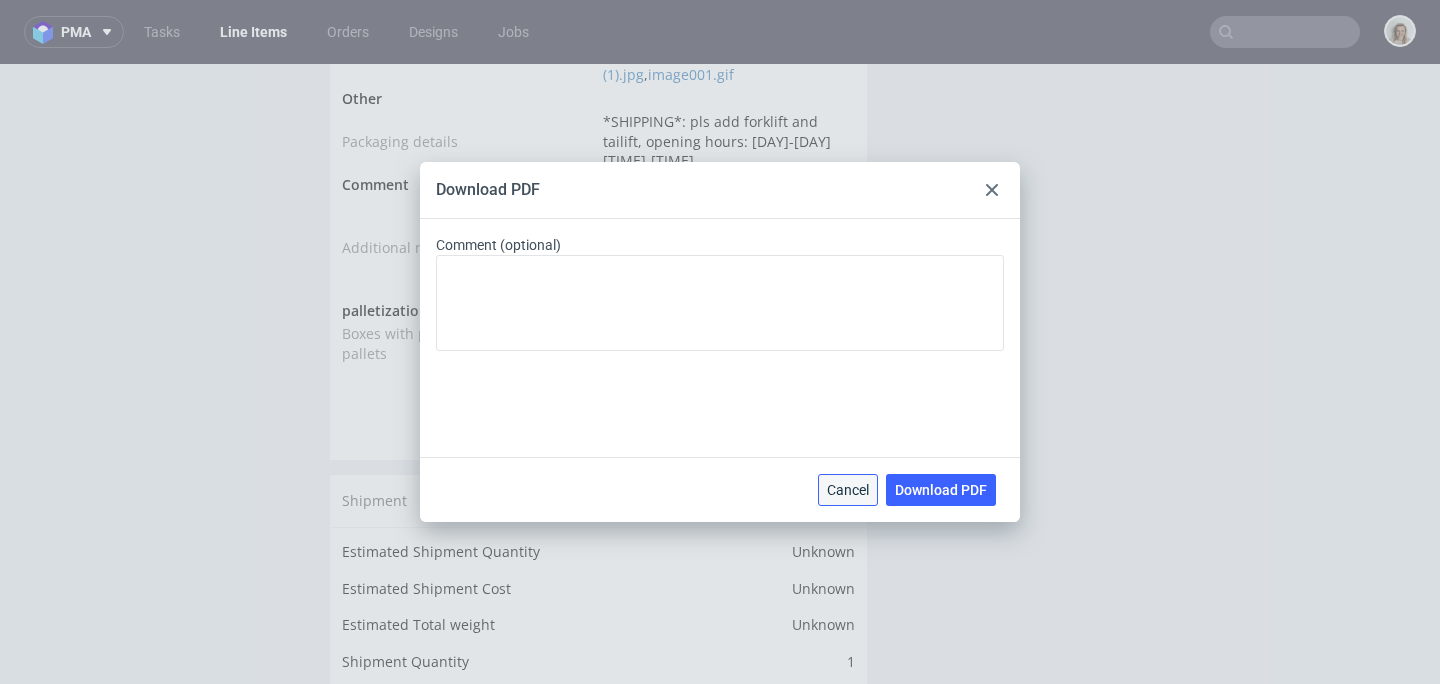 drag, startPoint x: 860, startPoint y: 492, endPoint x: 429, endPoint y: 162, distance: 542.82684 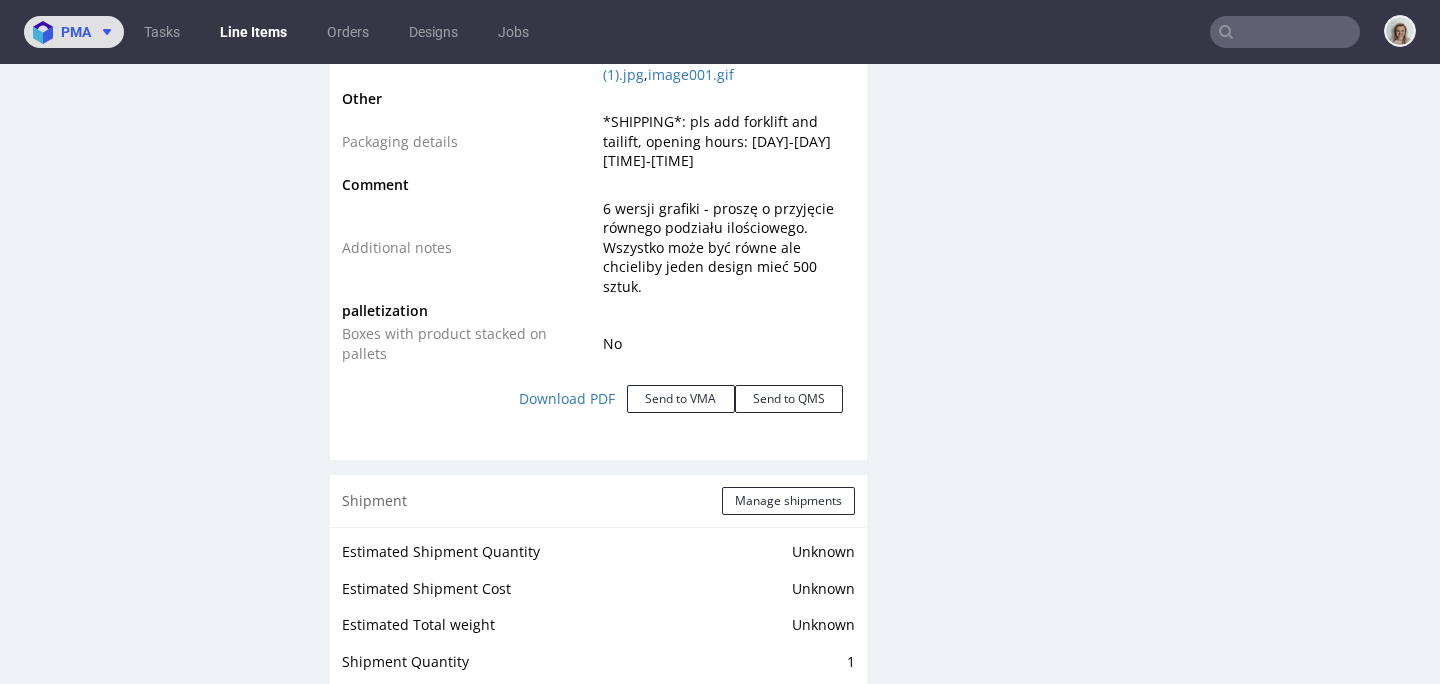 click 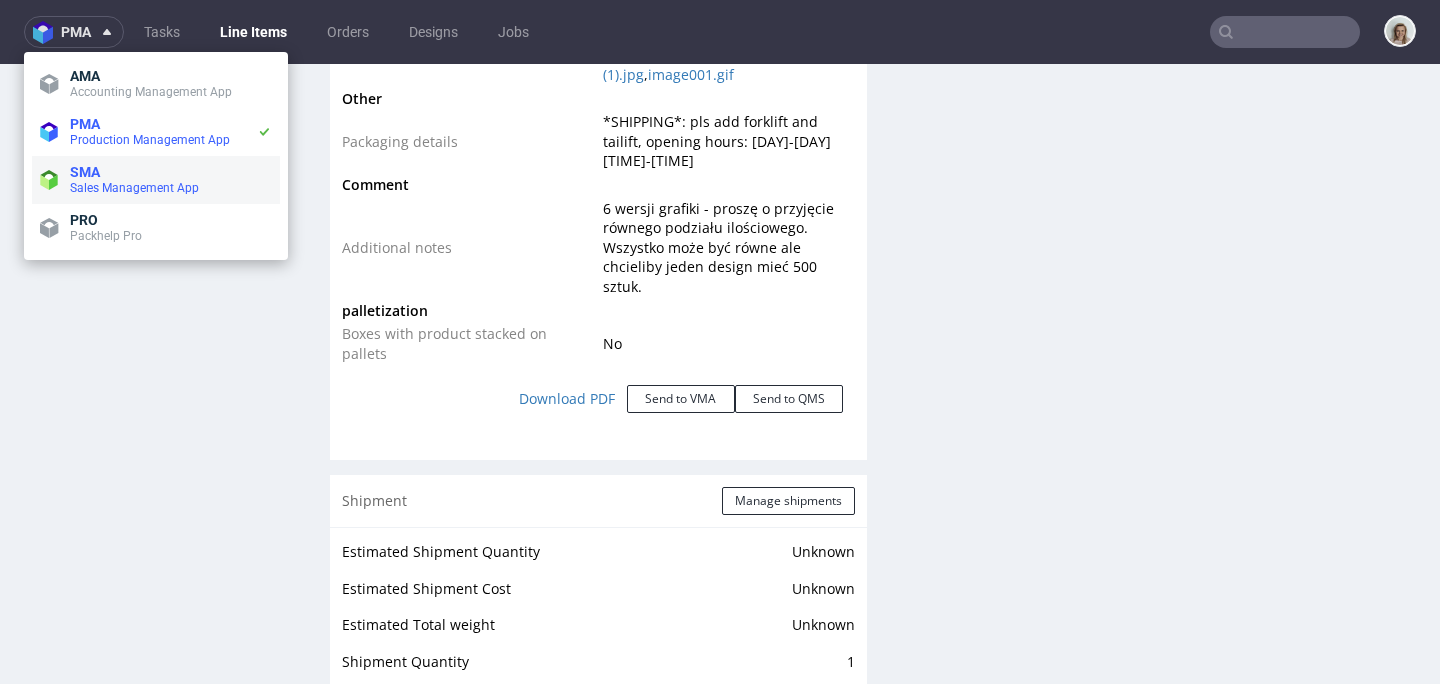 click on "SMA" at bounding box center [171, 172] 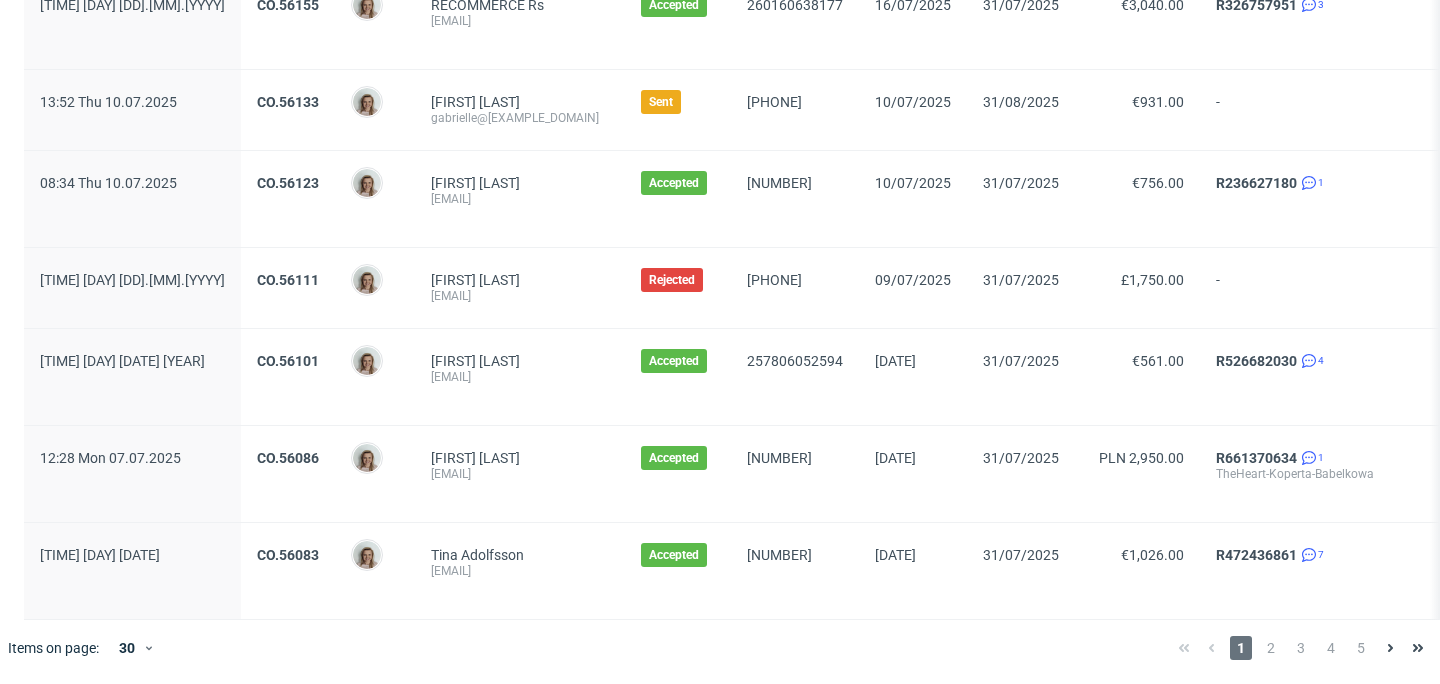 scroll, scrollTop: 2332, scrollLeft: 0, axis: vertical 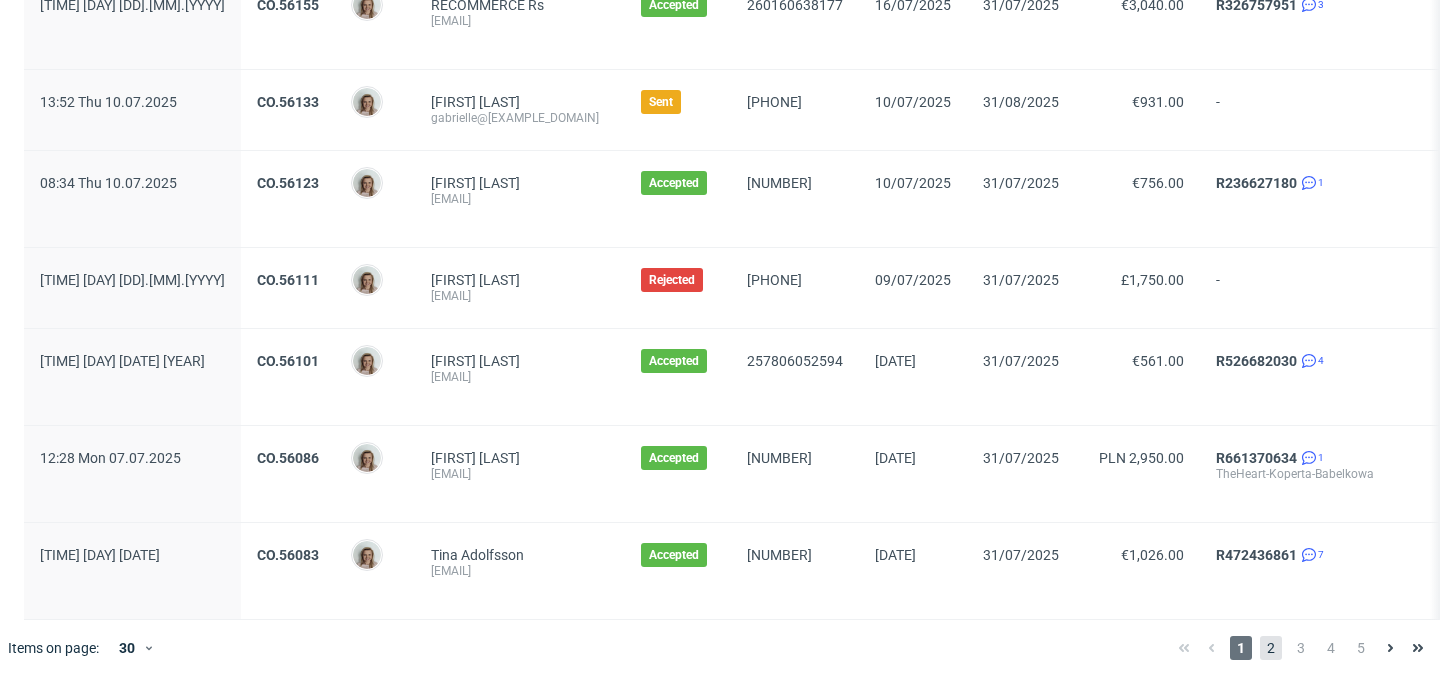click on "2" at bounding box center (1271, 648) 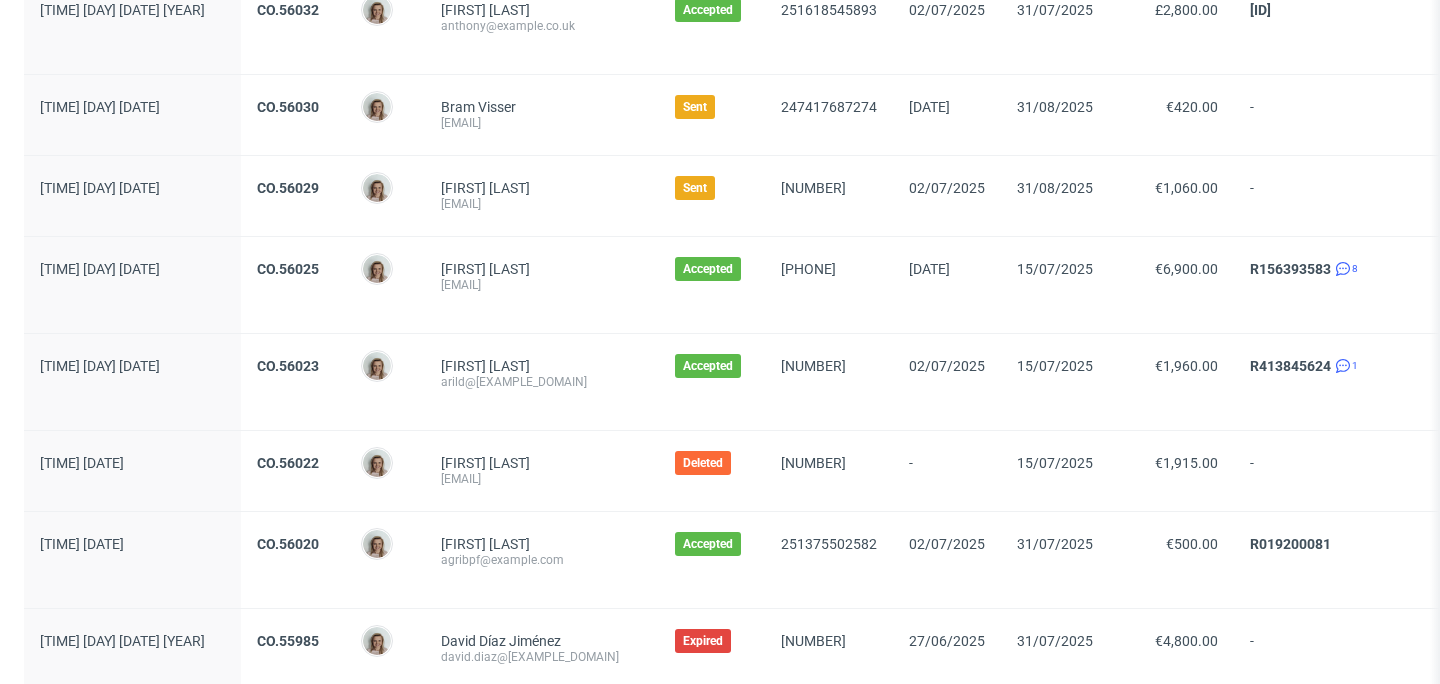 scroll, scrollTop: 793, scrollLeft: 0, axis: vertical 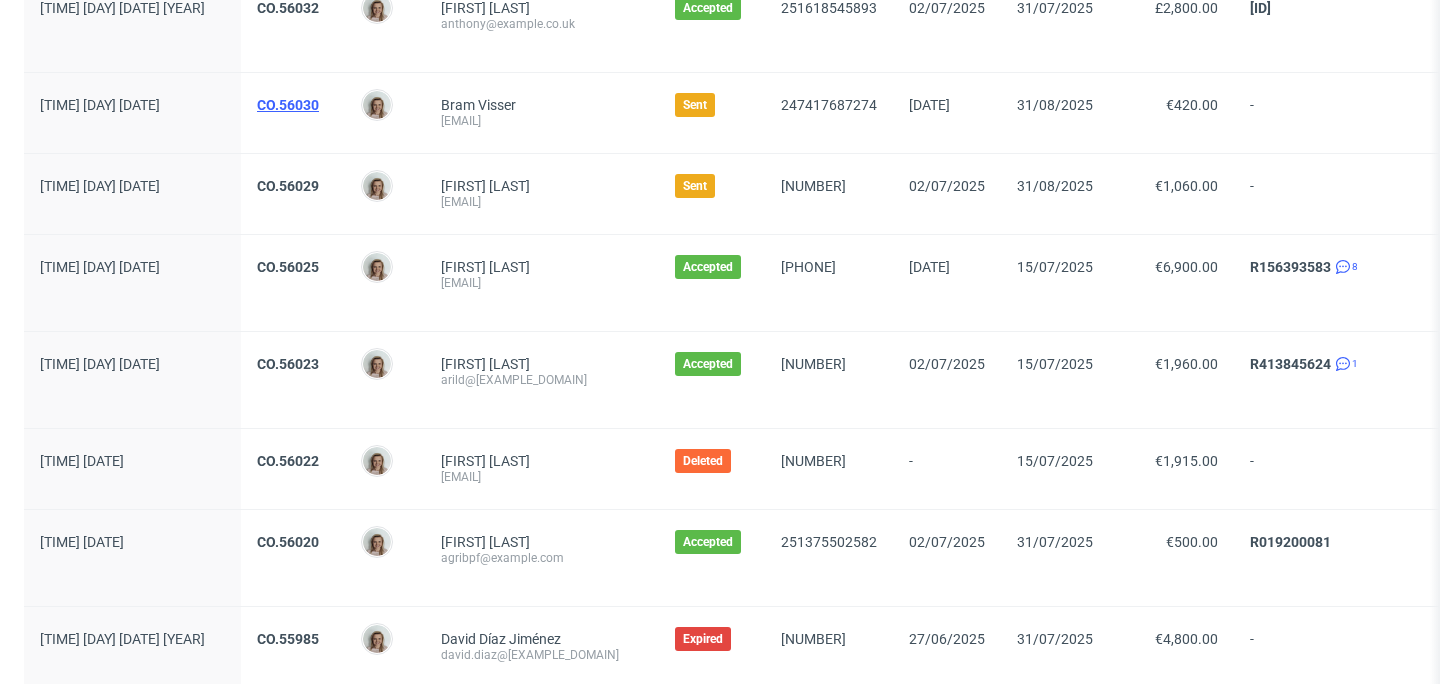 click on "CO.56030" at bounding box center (288, 105) 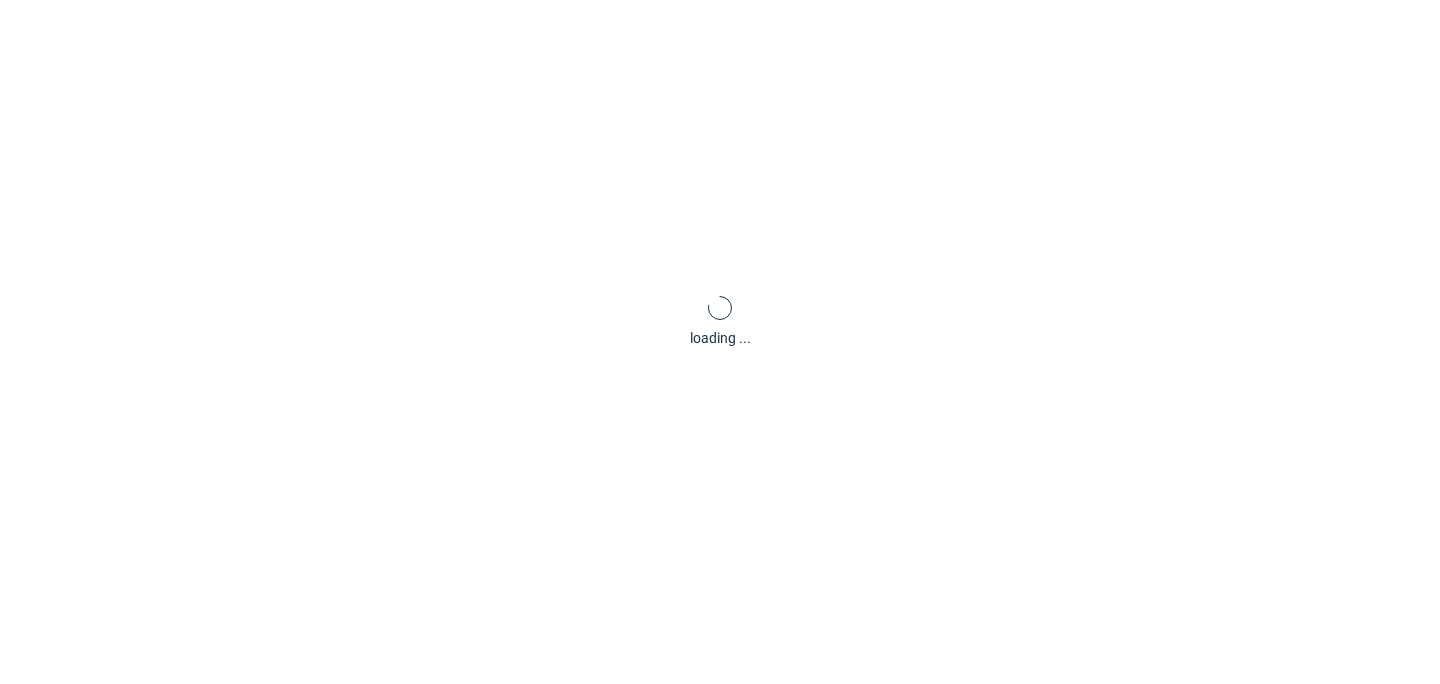 scroll, scrollTop: 5, scrollLeft: 0, axis: vertical 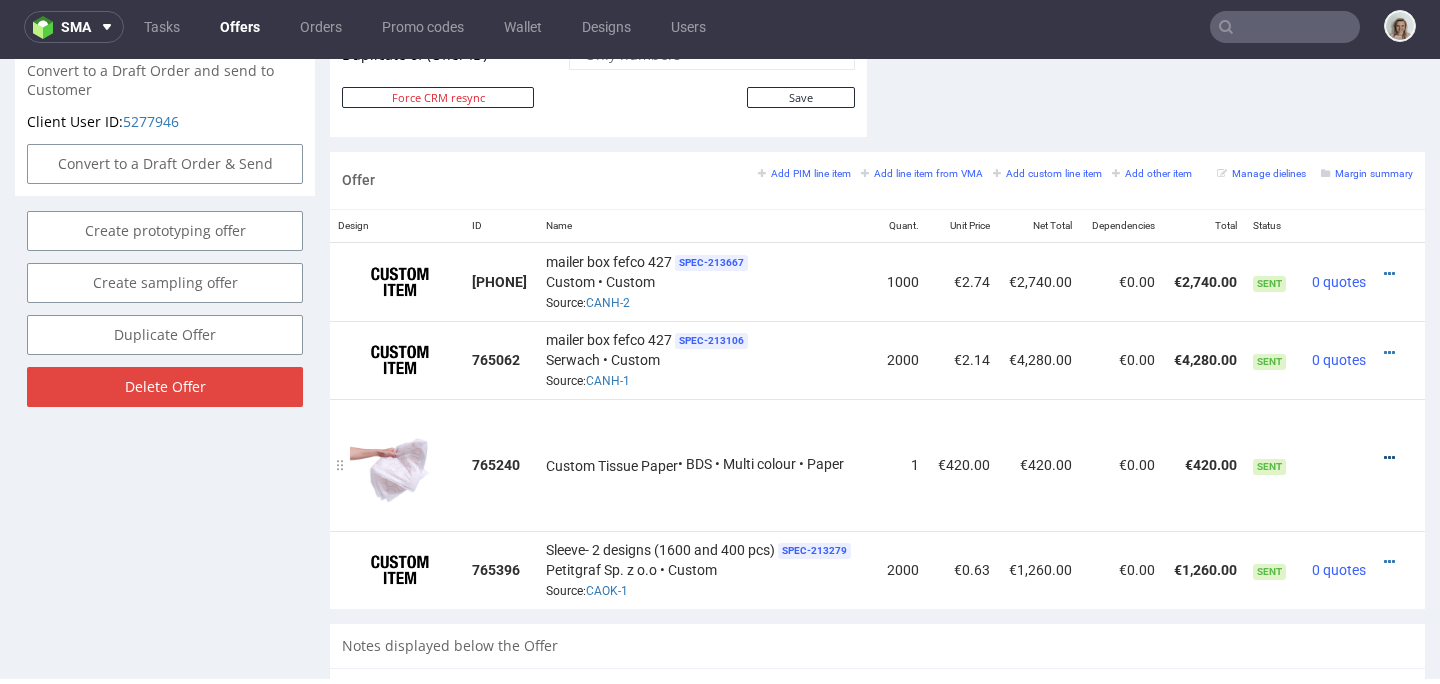 click at bounding box center (1389, 458) 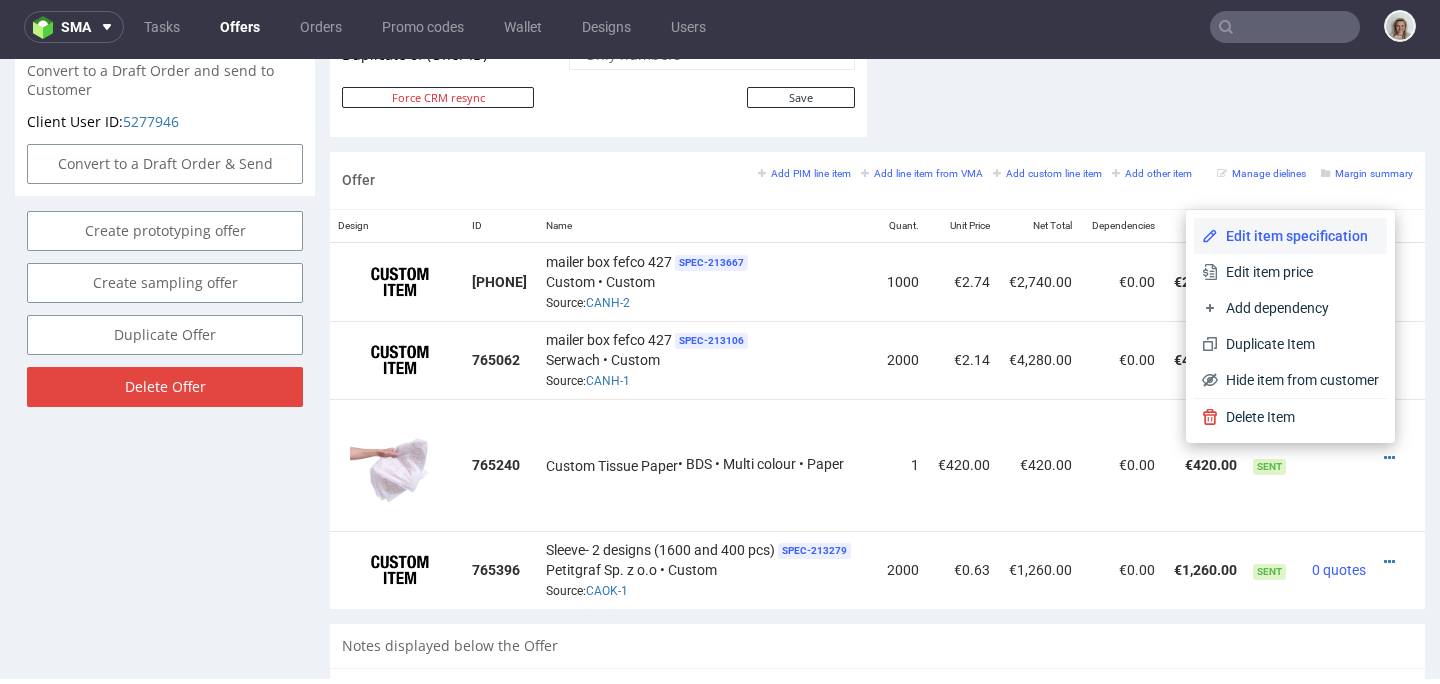 click on "Edit item specification" at bounding box center [1290, 236] 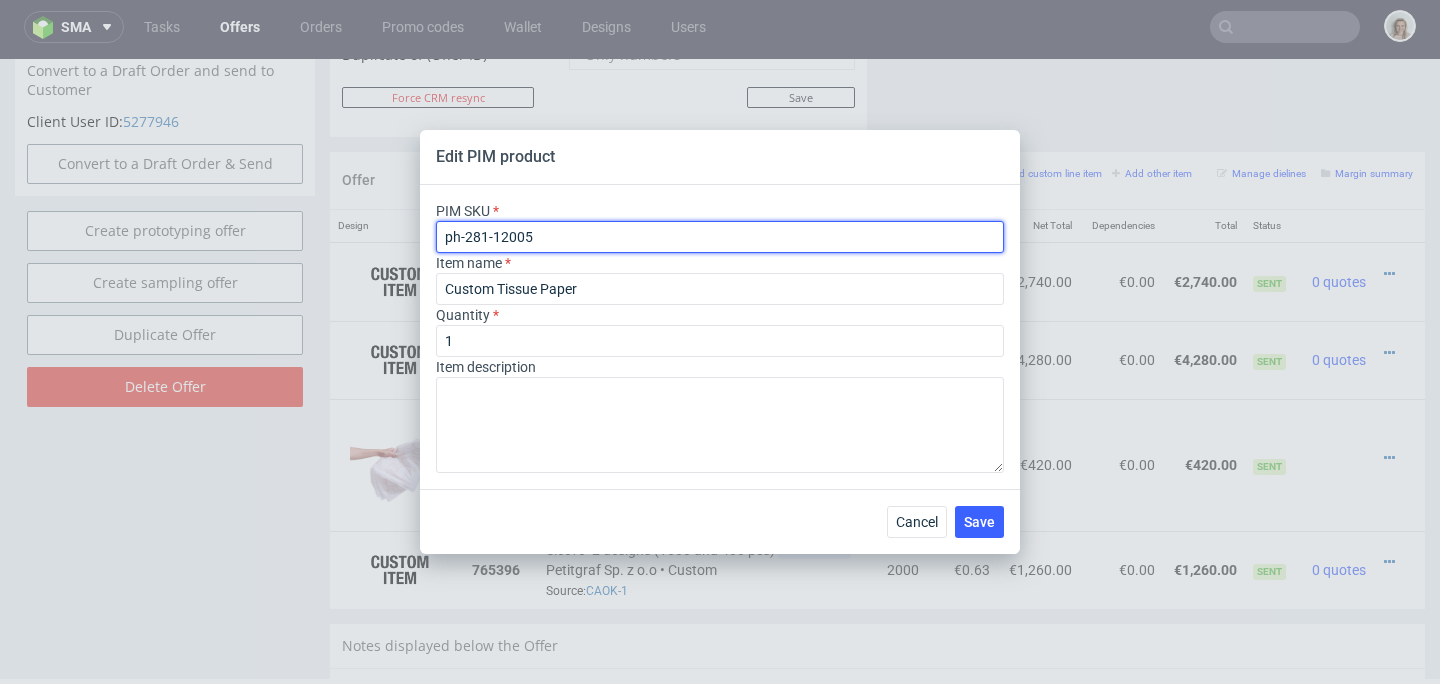 drag, startPoint x: 541, startPoint y: 240, endPoint x: 416, endPoint y: 233, distance: 125.19585 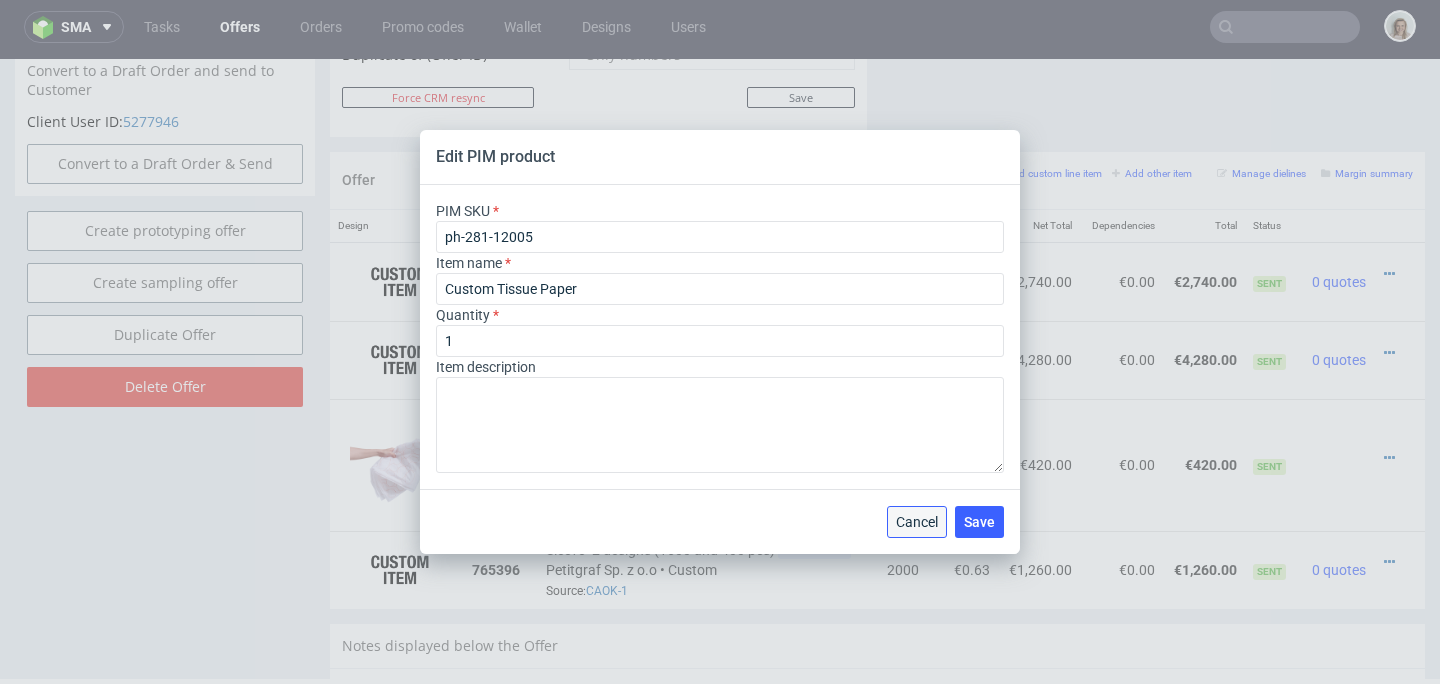 click on "Cancel" at bounding box center [917, 522] 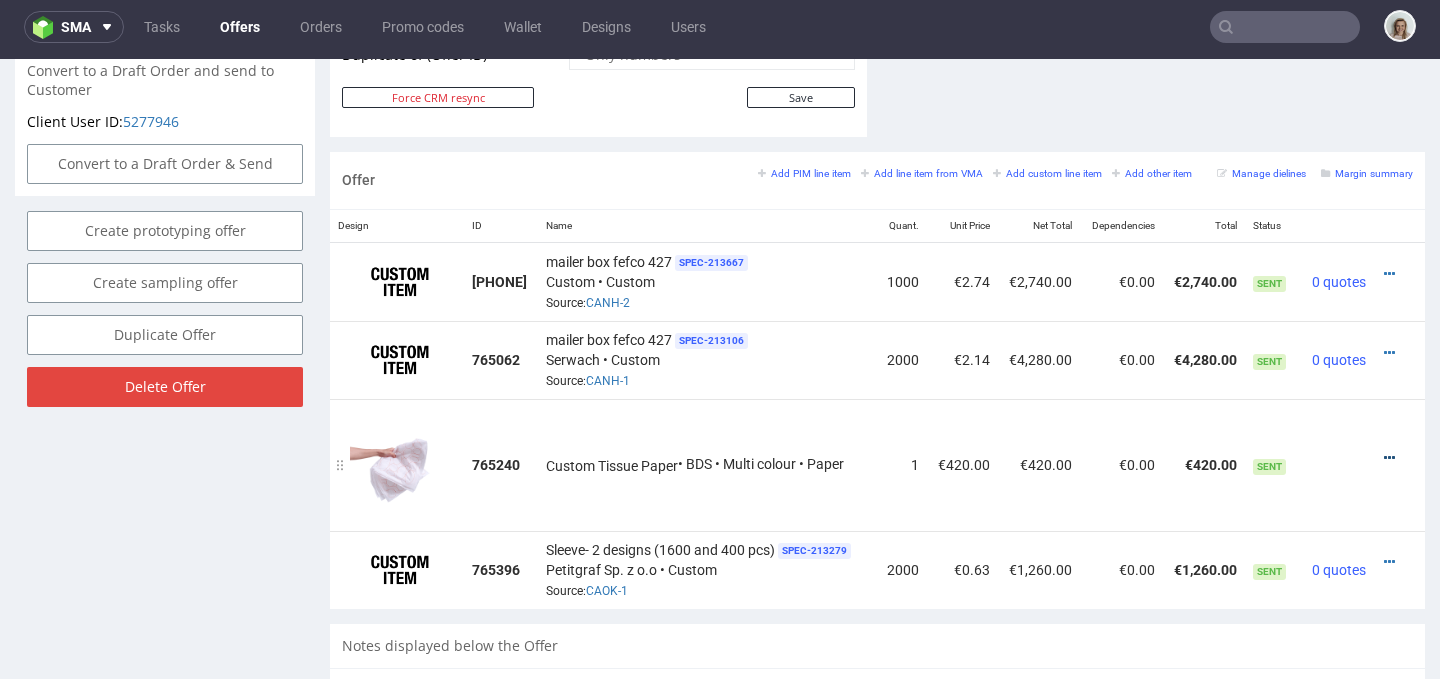 click at bounding box center (1389, 458) 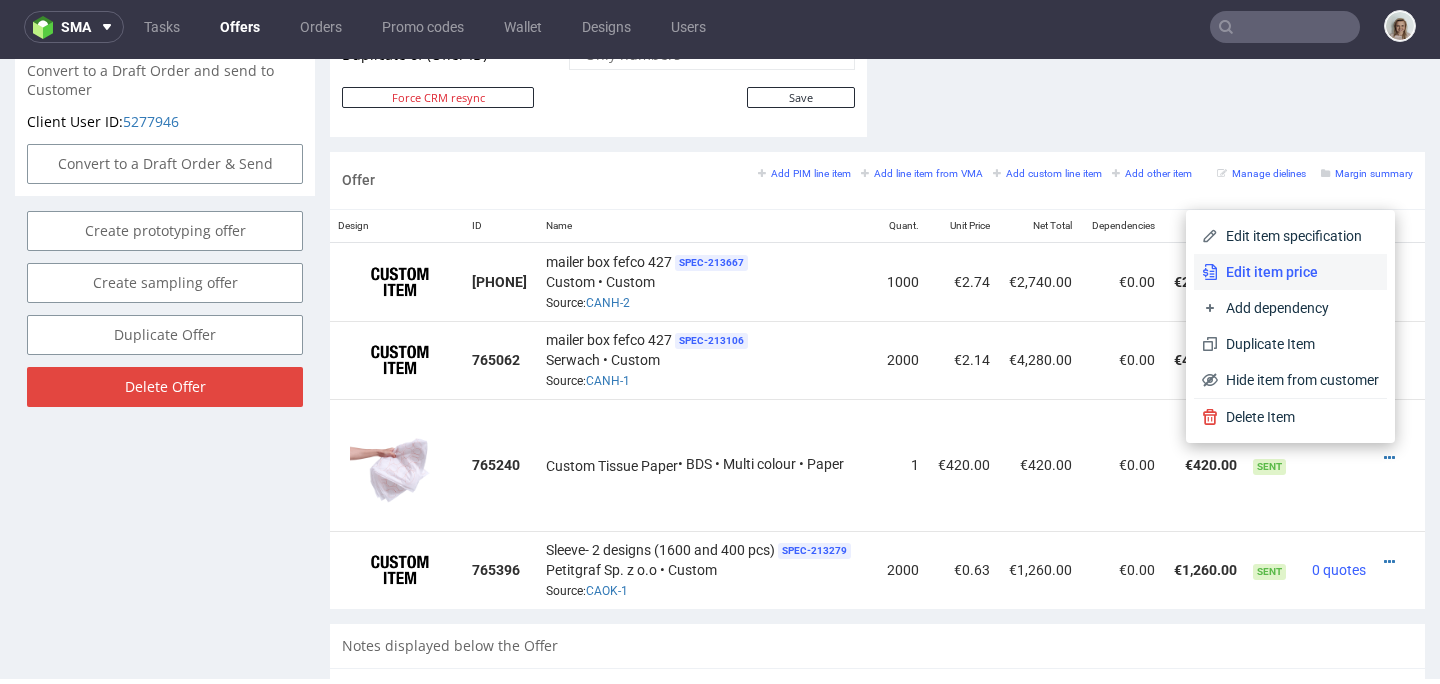 click on "Edit item price" at bounding box center (1290, 272) 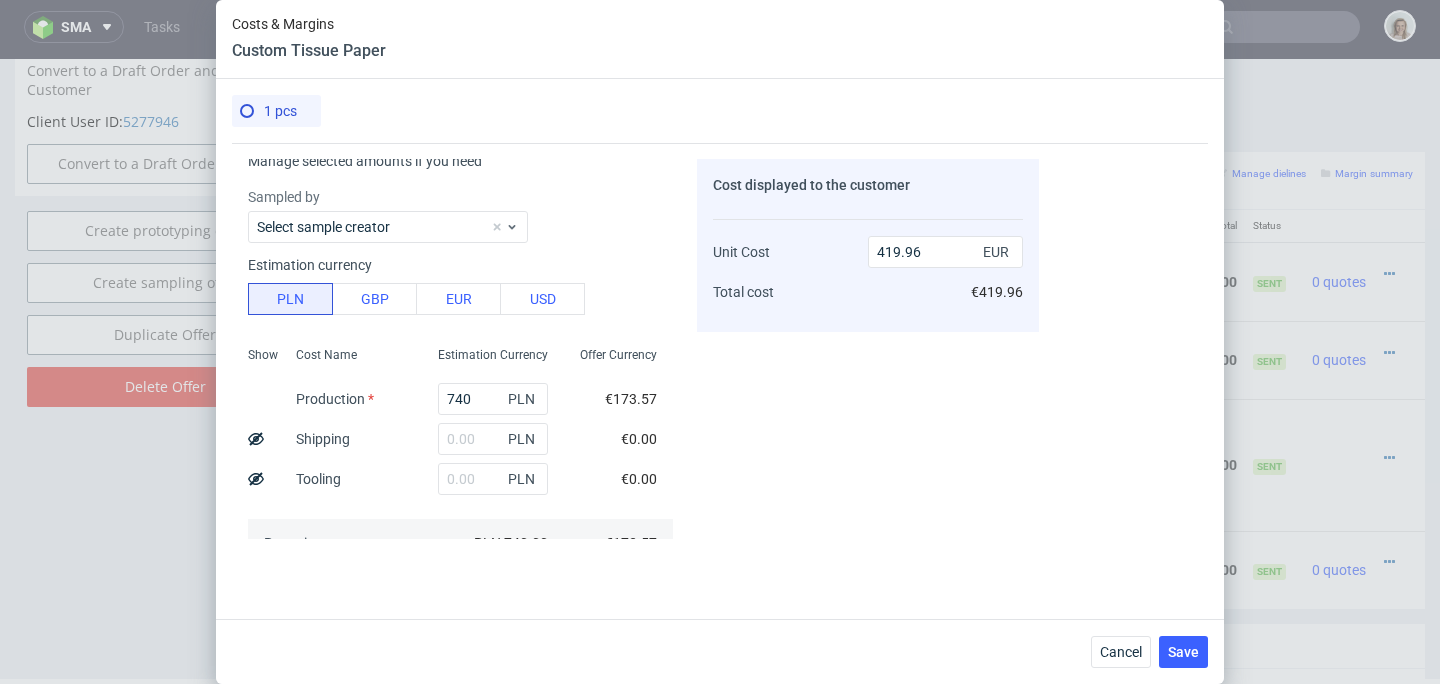 scroll, scrollTop: 0, scrollLeft: 0, axis: both 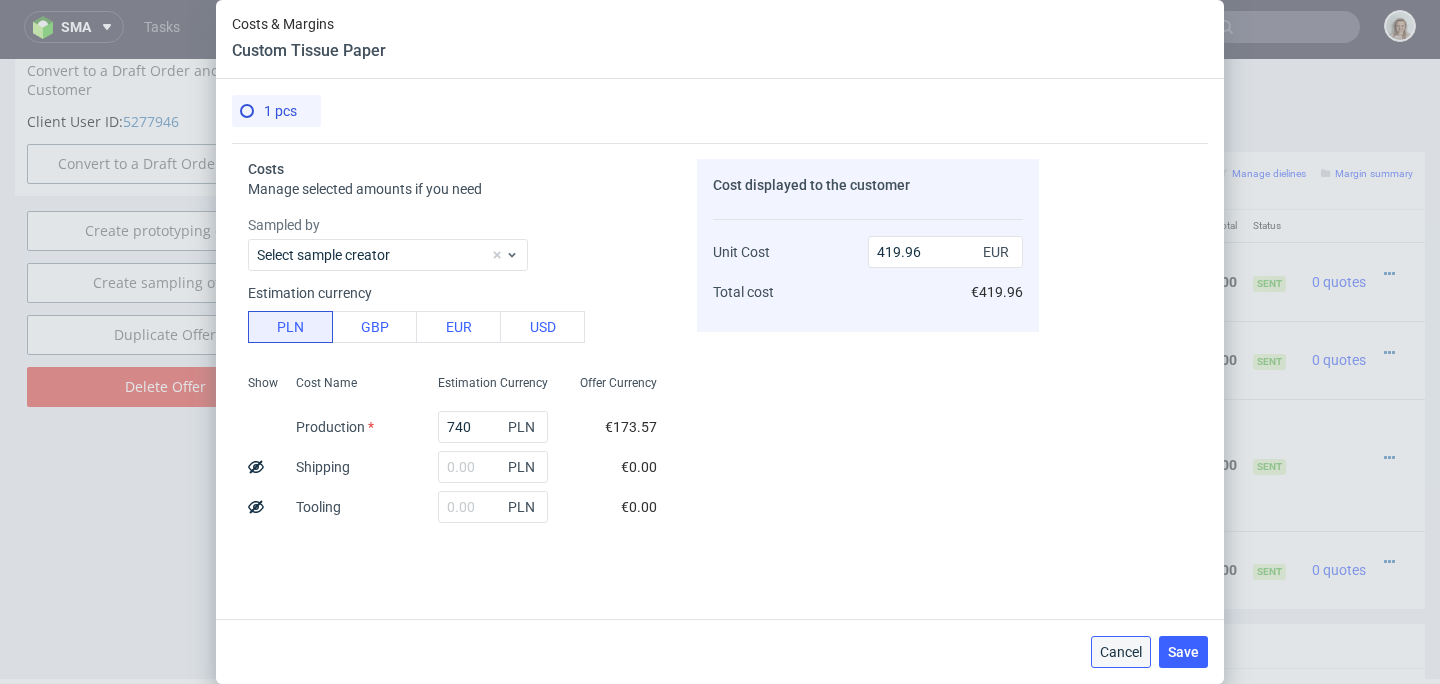 click on "Cancel" at bounding box center [1121, 652] 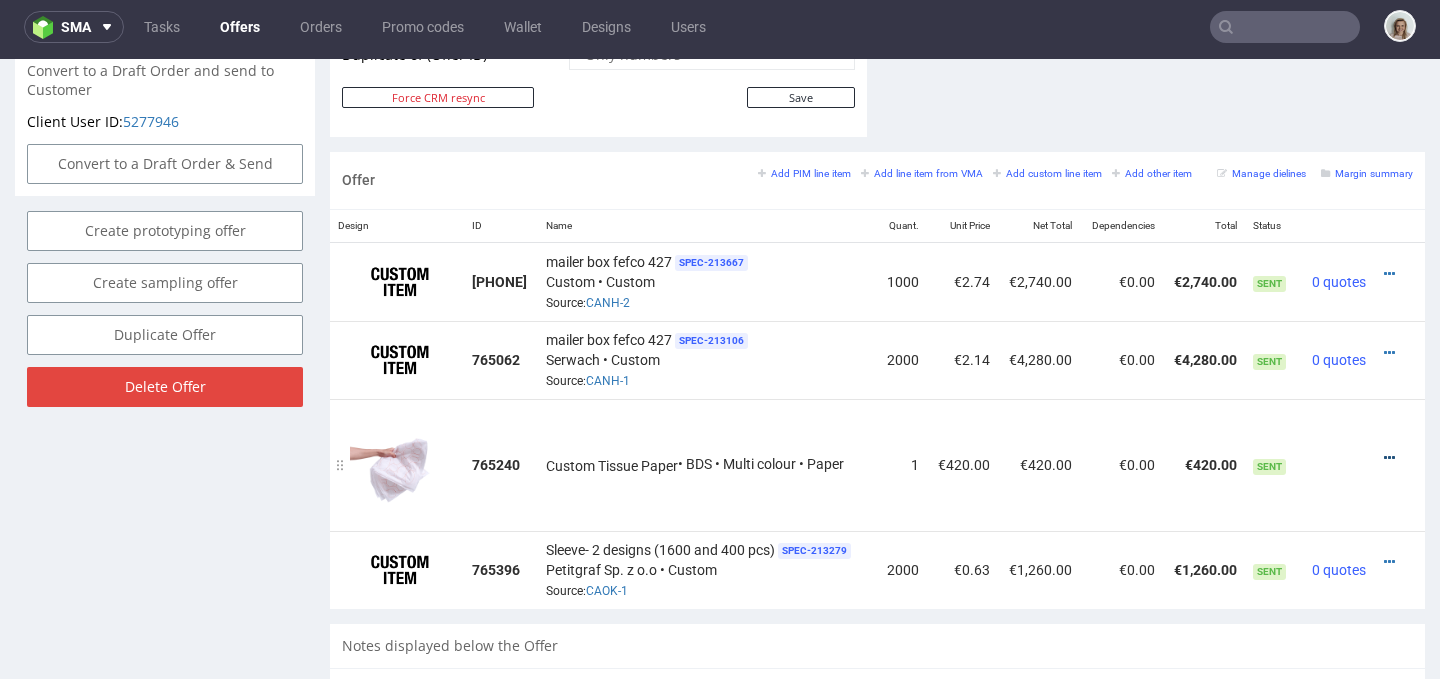 click at bounding box center [1389, 458] 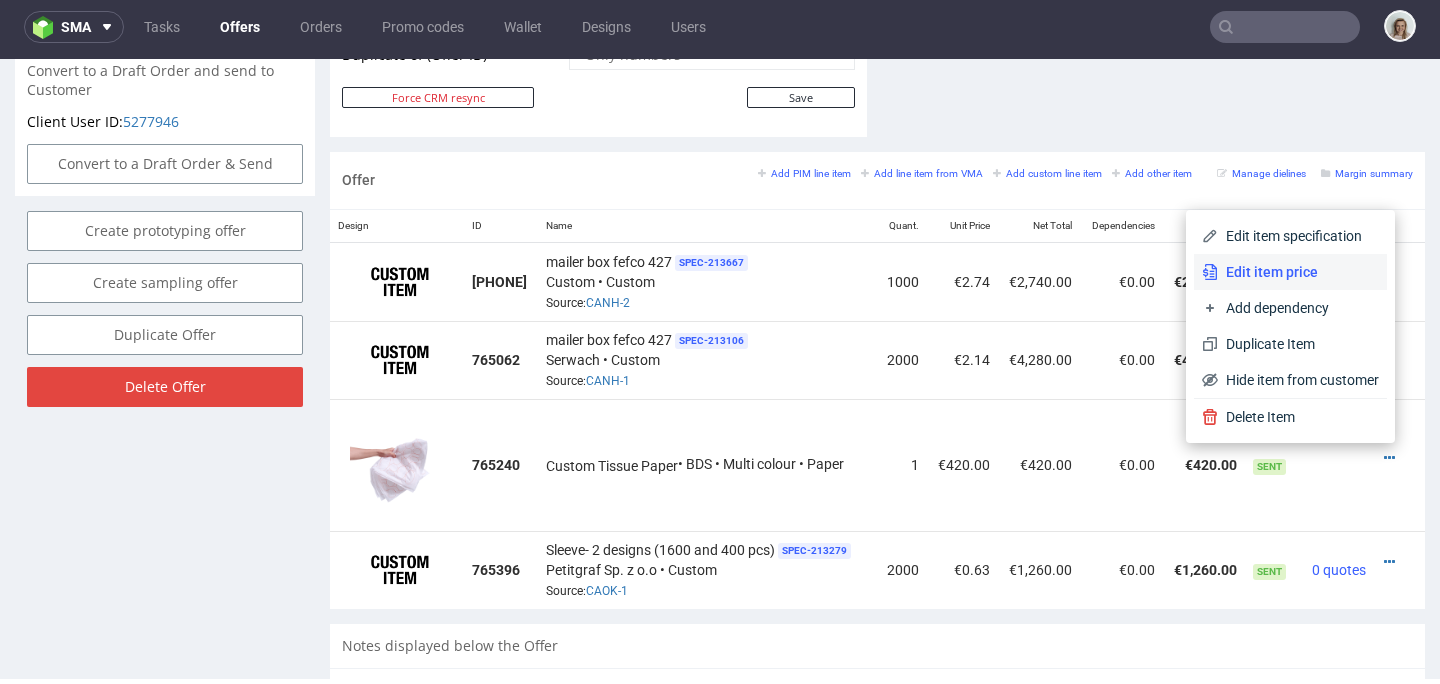 click on "Edit item price" at bounding box center [1290, 272] 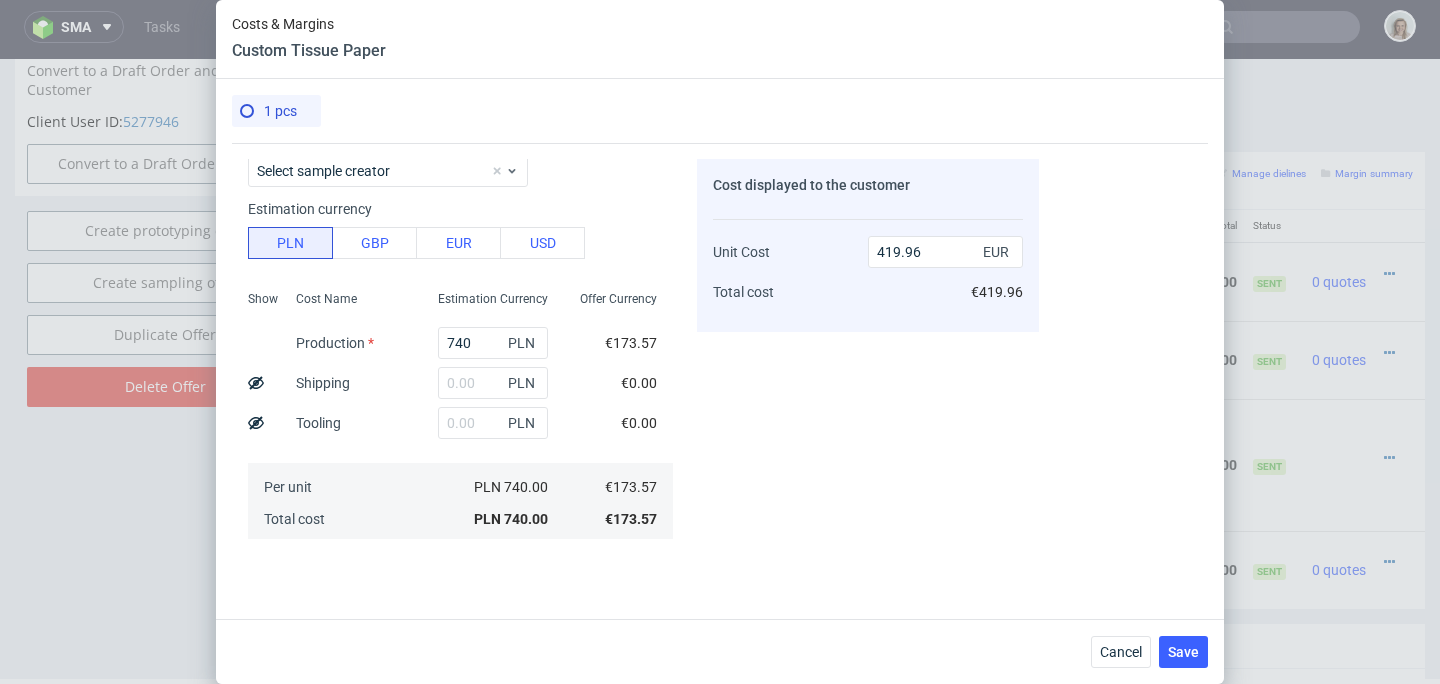 scroll, scrollTop: 0, scrollLeft: 0, axis: both 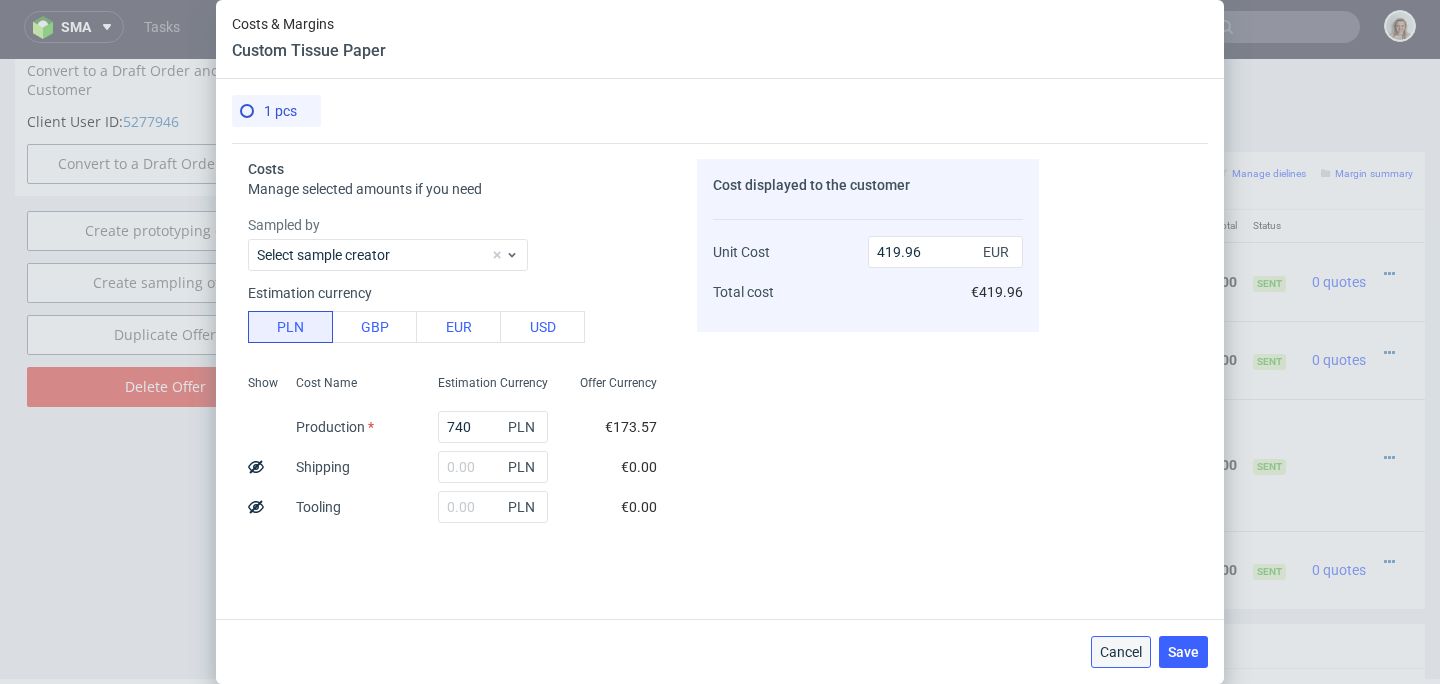 click on "Cancel" at bounding box center [1121, 652] 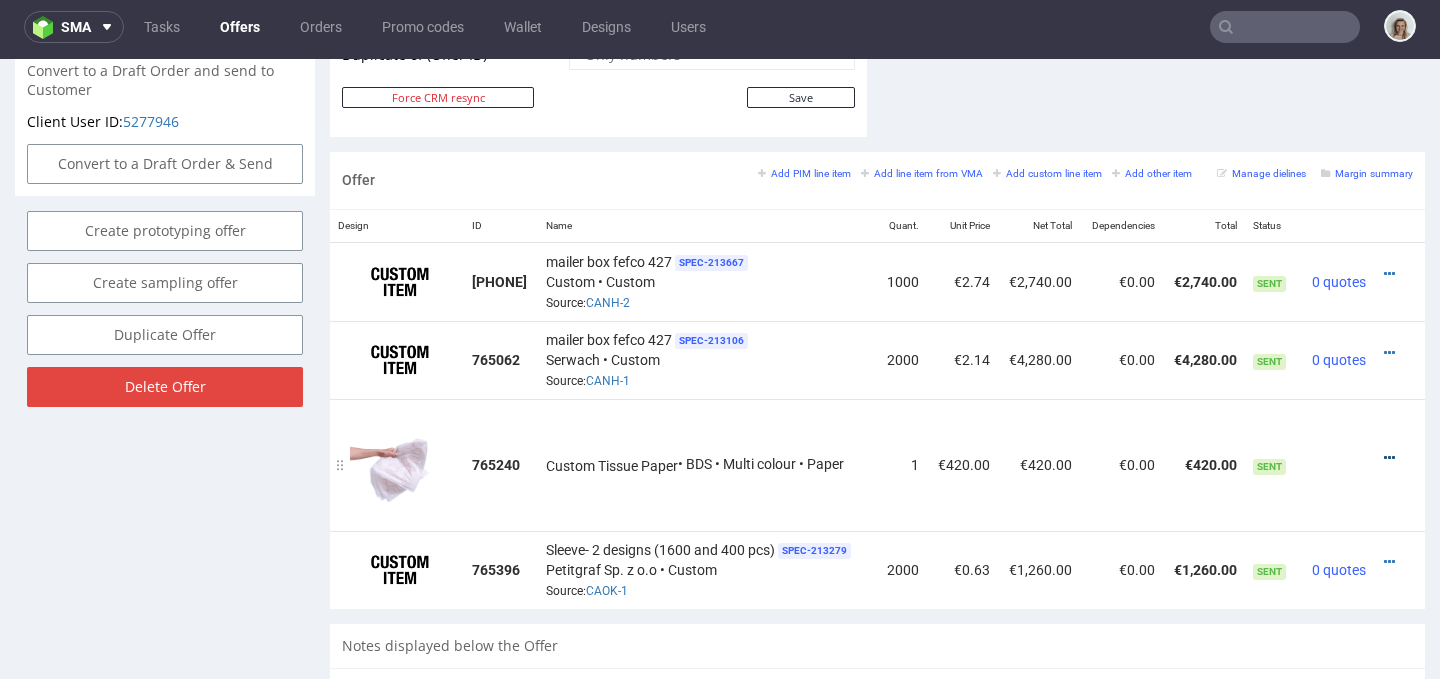 click at bounding box center (1389, 458) 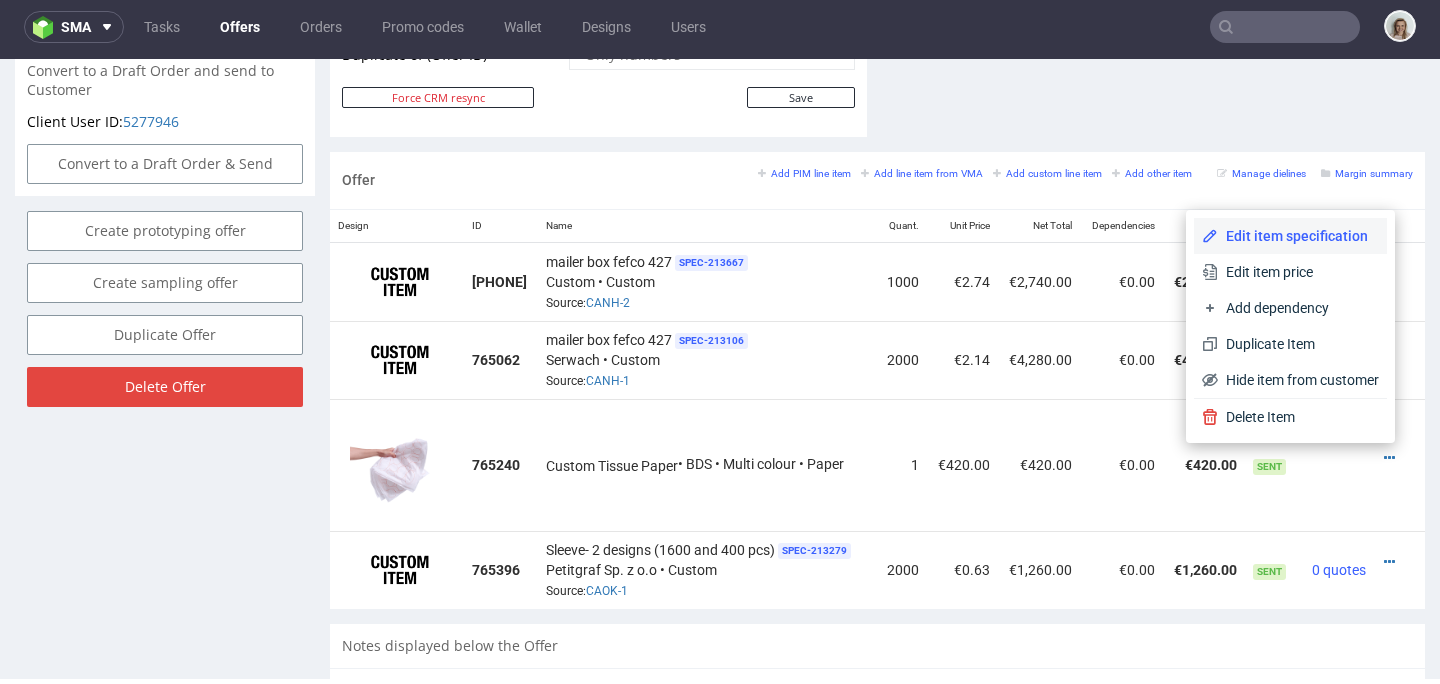 click on "Edit item specification" at bounding box center [1298, 236] 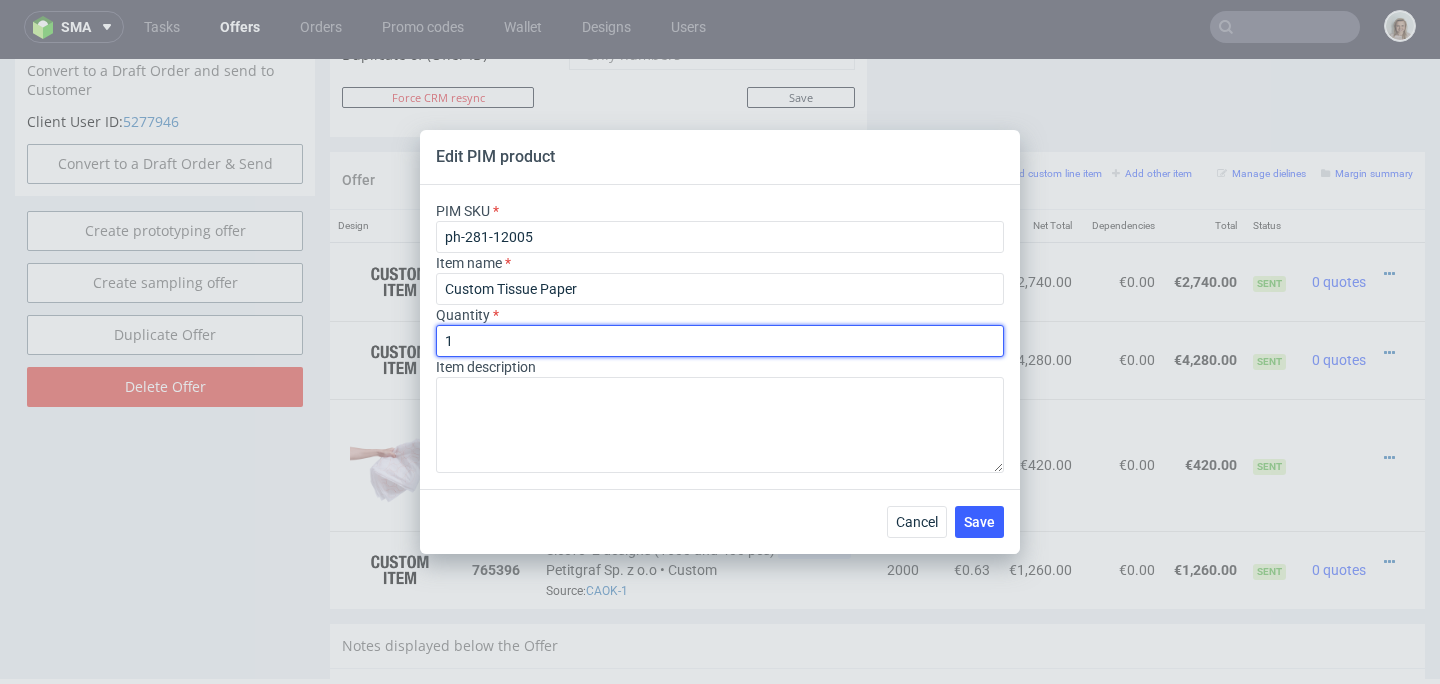 click on "1" at bounding box center (720, 341) 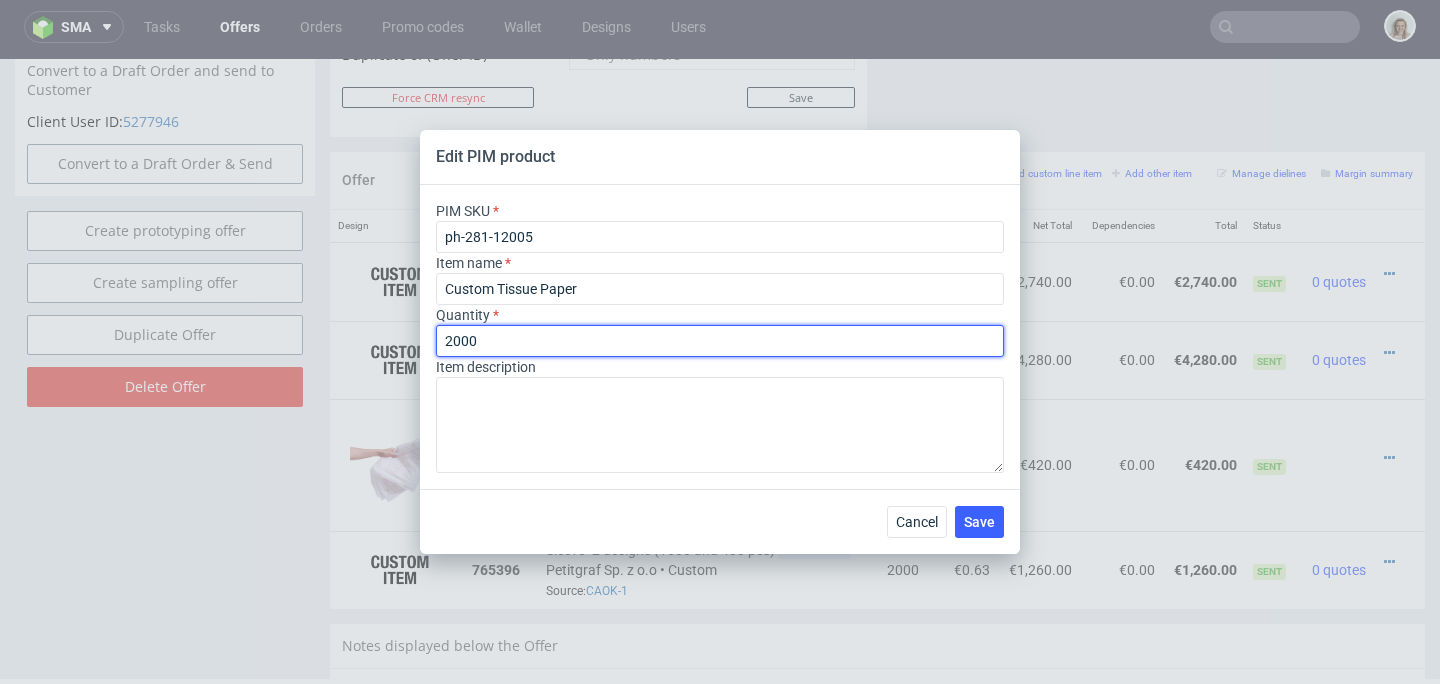 type on "2000" 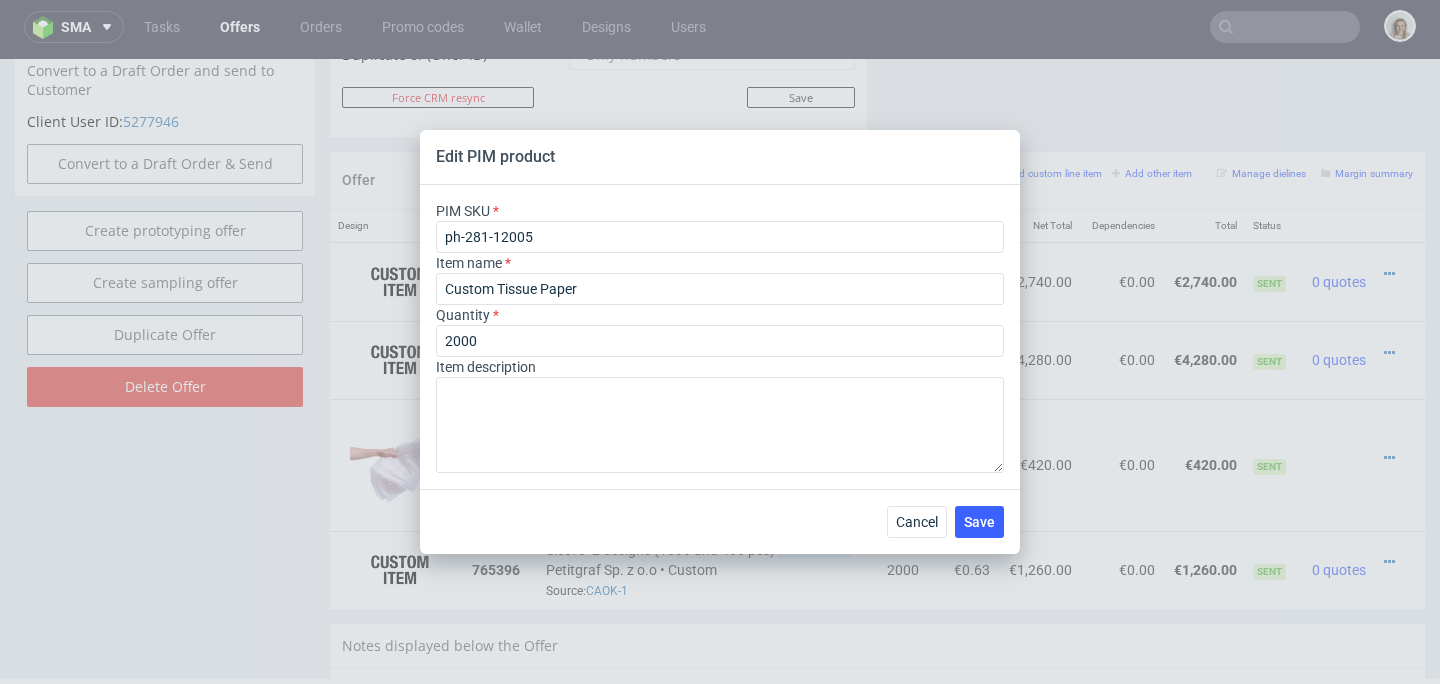 click on "Cancel Save" at bounding box center [720, 521] 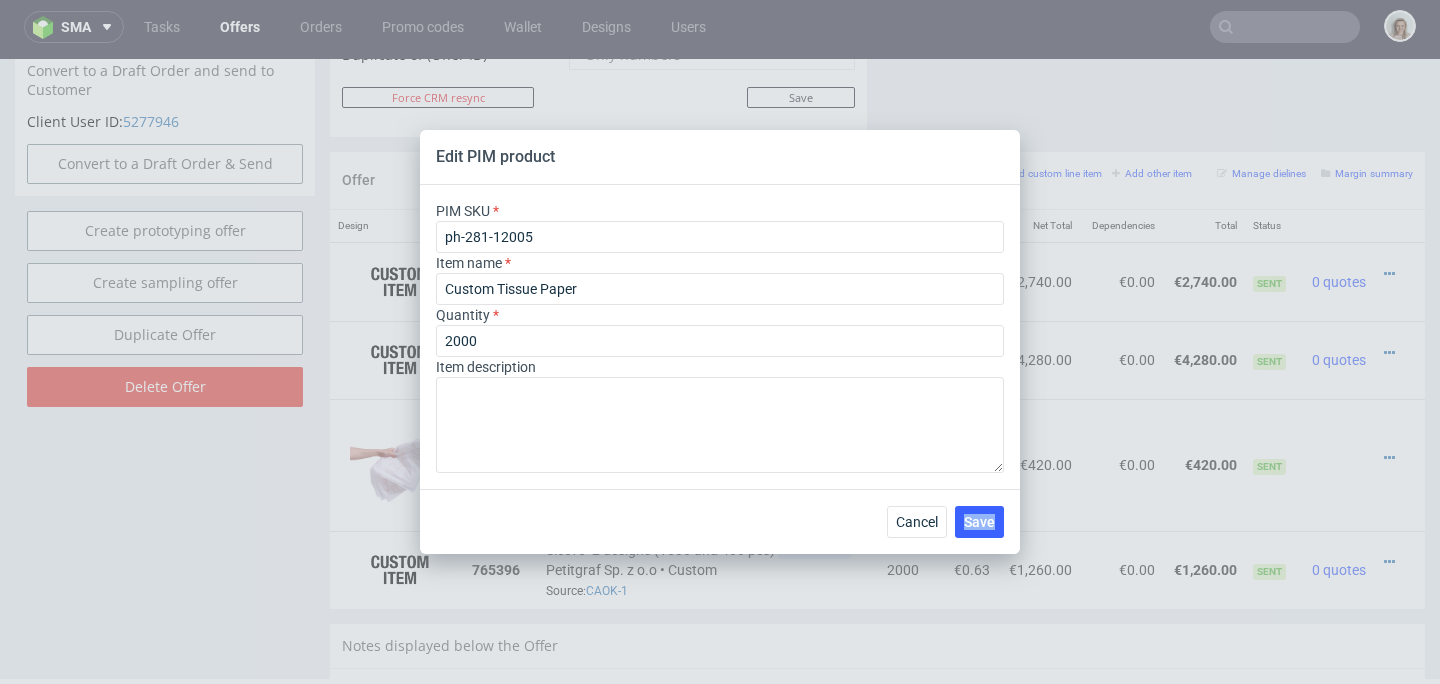 click on "Cancel Save" at bounding box center [720, 521] 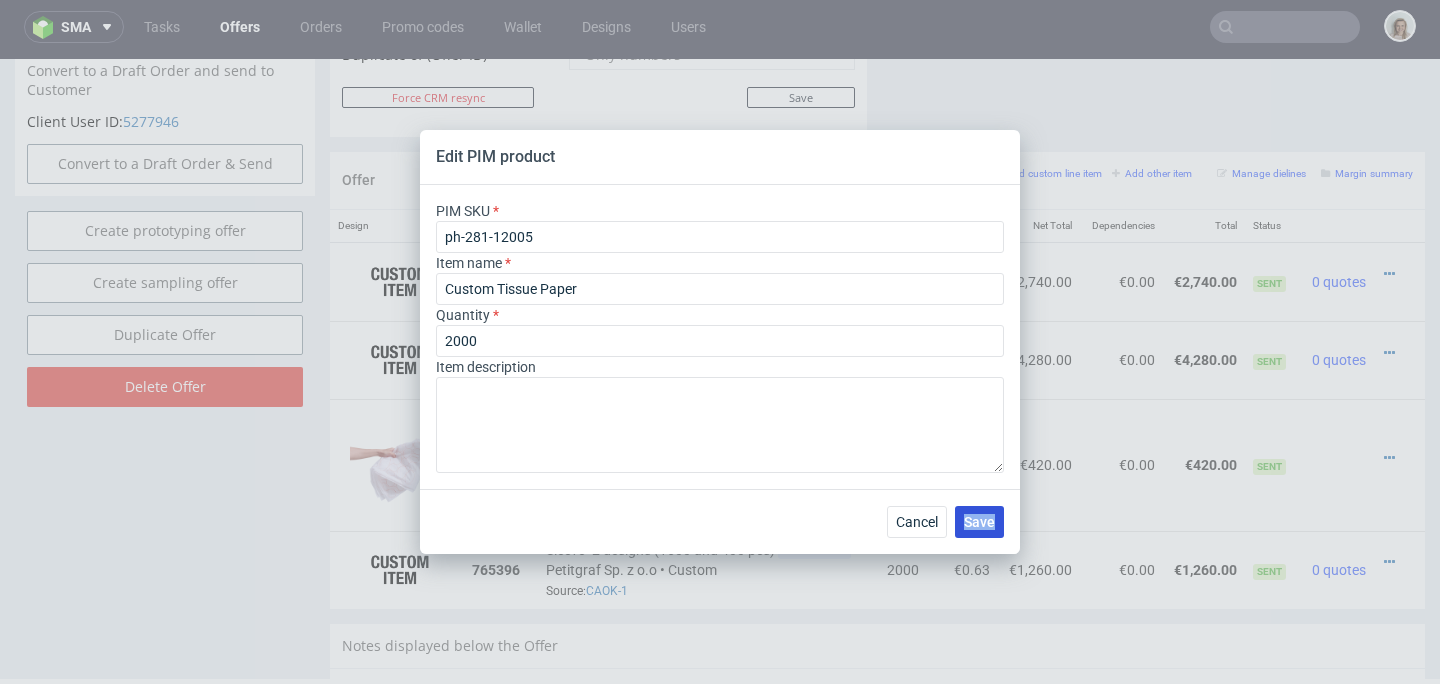 click on "Save" at bounding box center (979, 522) 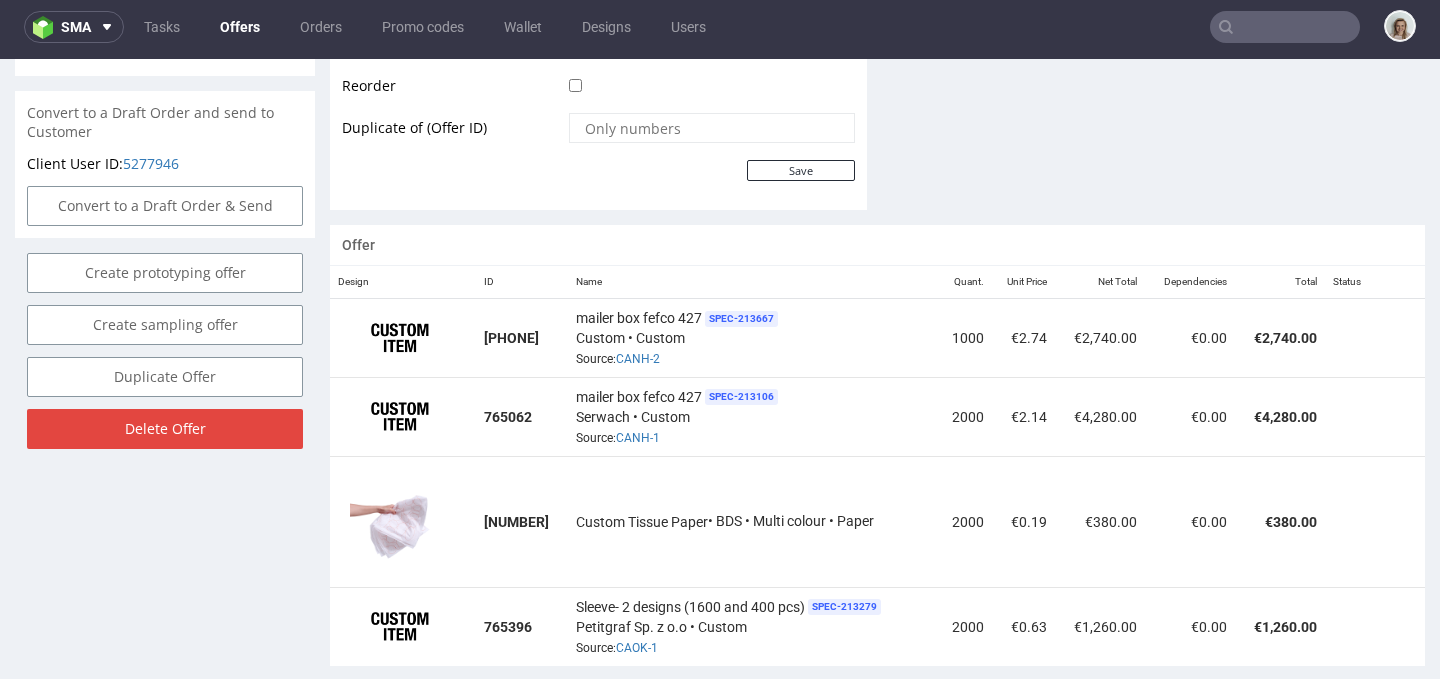scroll, scrollTop: 1073, scrollLeft: 0, axis: vertical 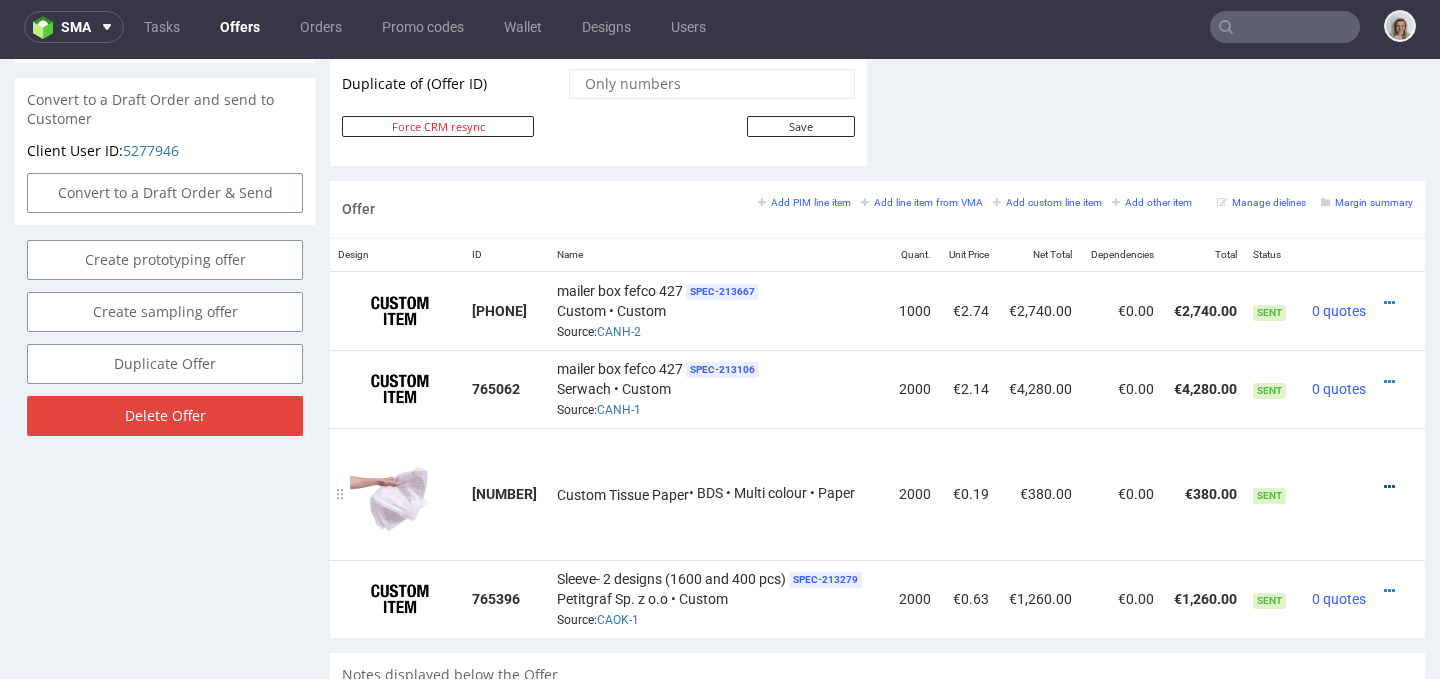 click at bounding box center [1389, 487] 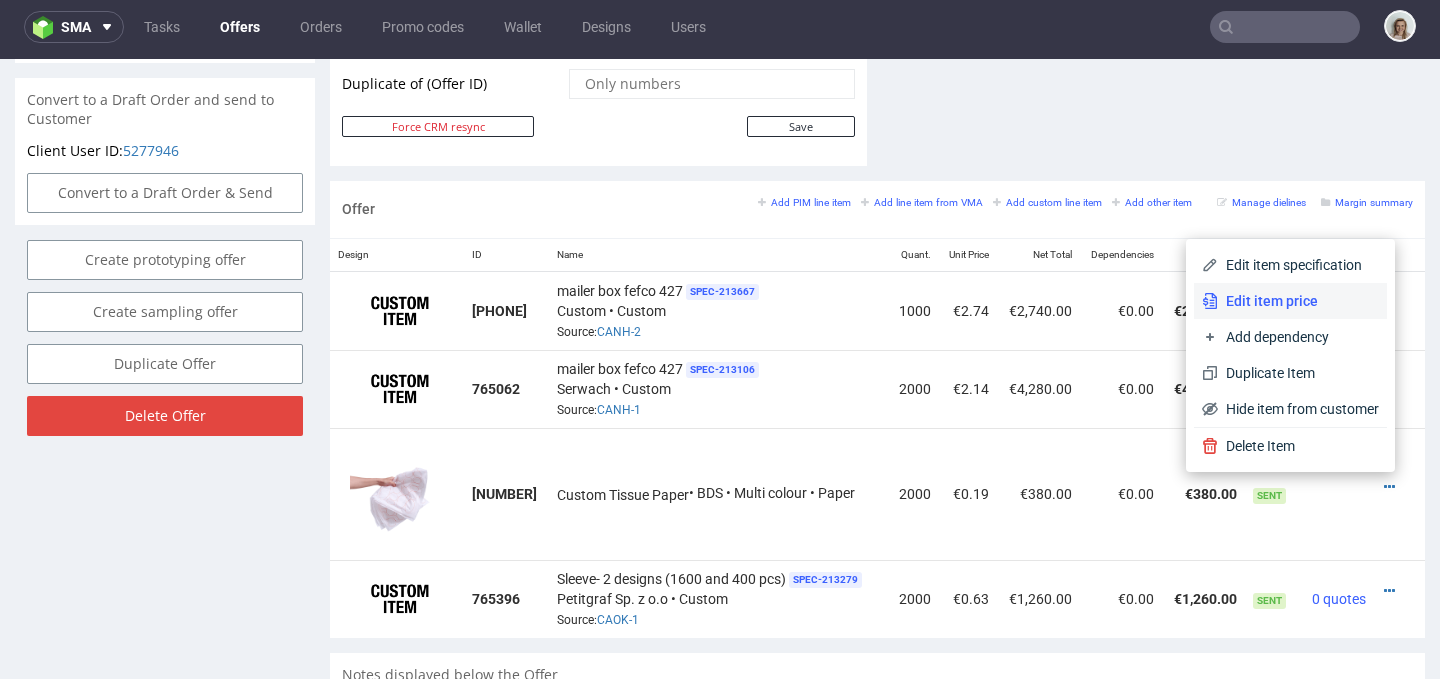 click on "Edit item price" at bounding box center (1298, 301) 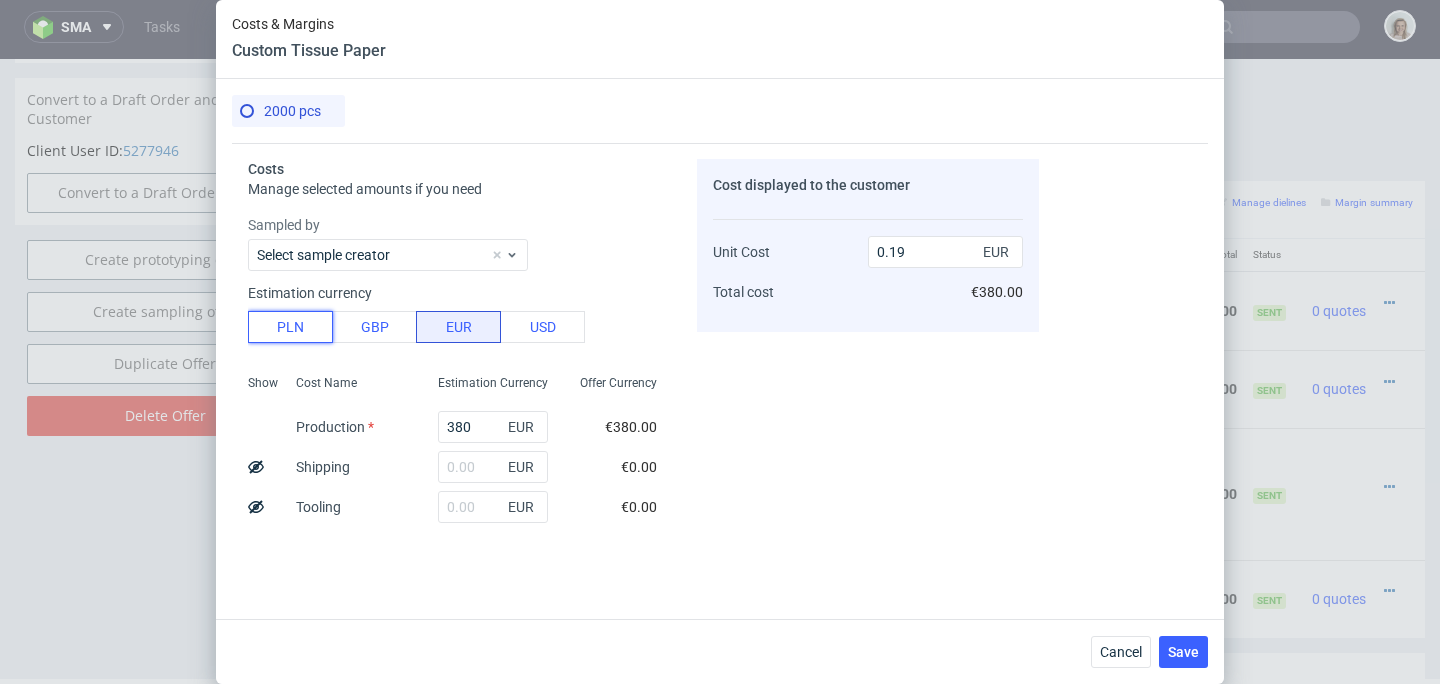 click on "PLN" at bounding box center (290, 327) 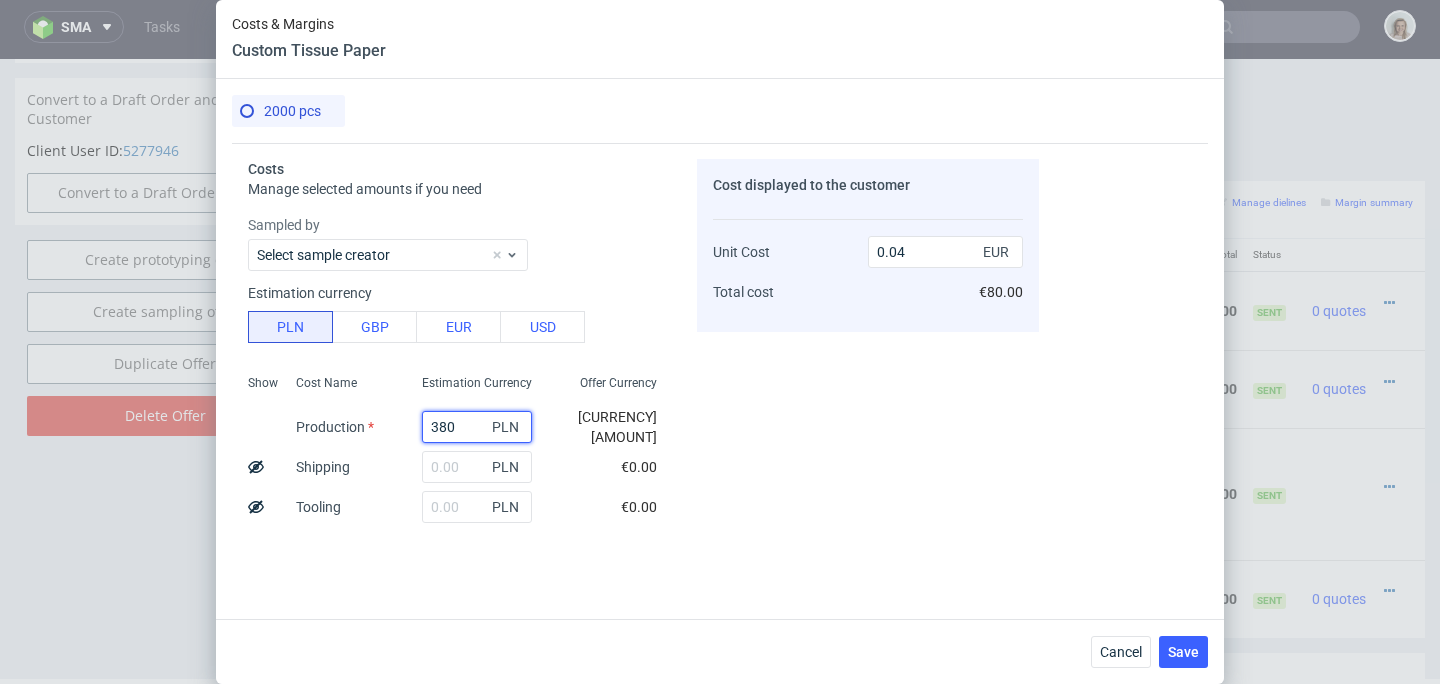 drag, startPoint x: 465, startPoint y: 422, endPoint x: 408, endPoint y: 425, distance: 57.07889 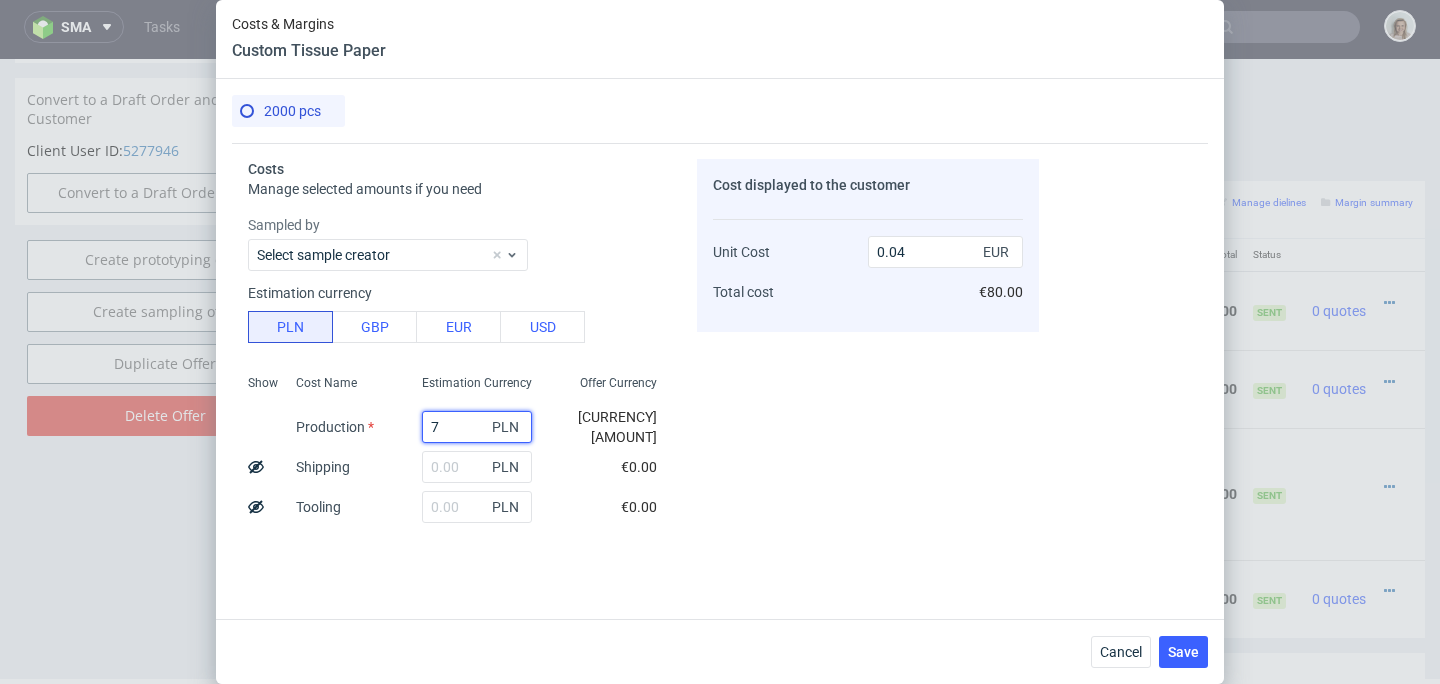 type on "0" 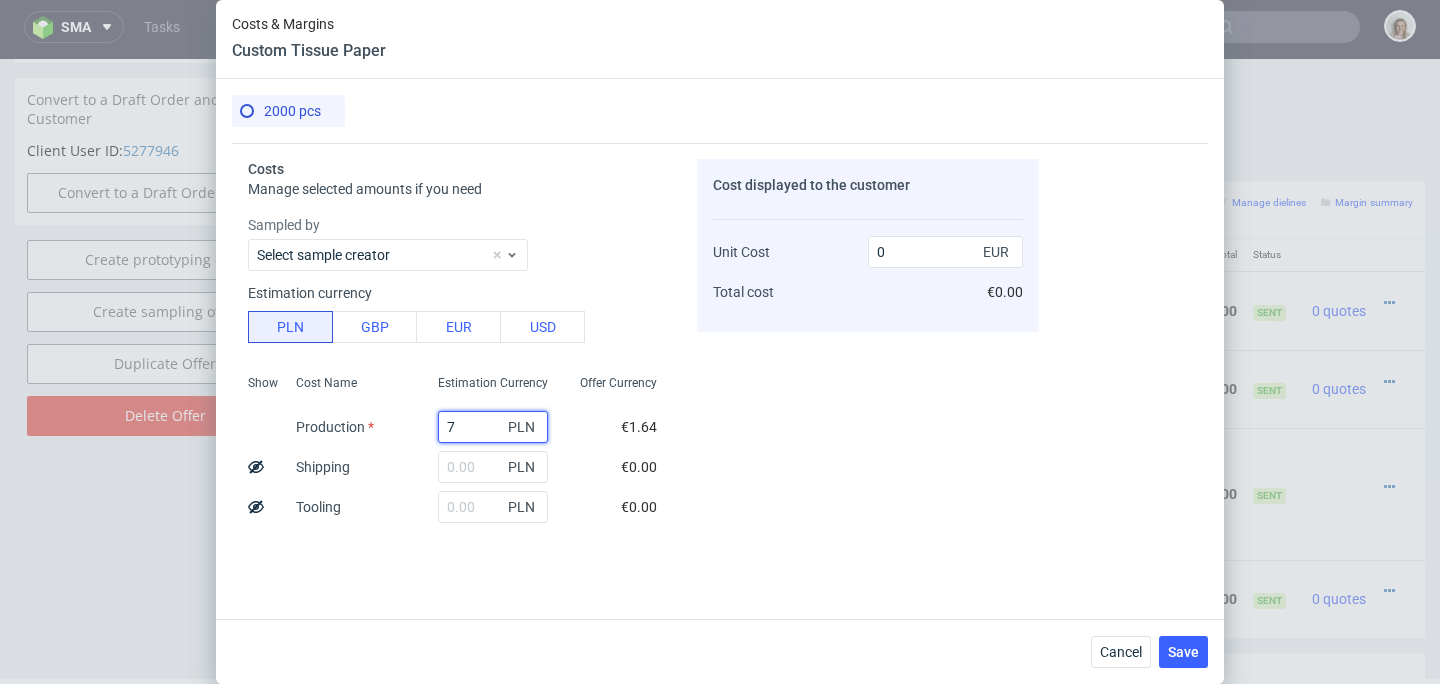 type on "74" 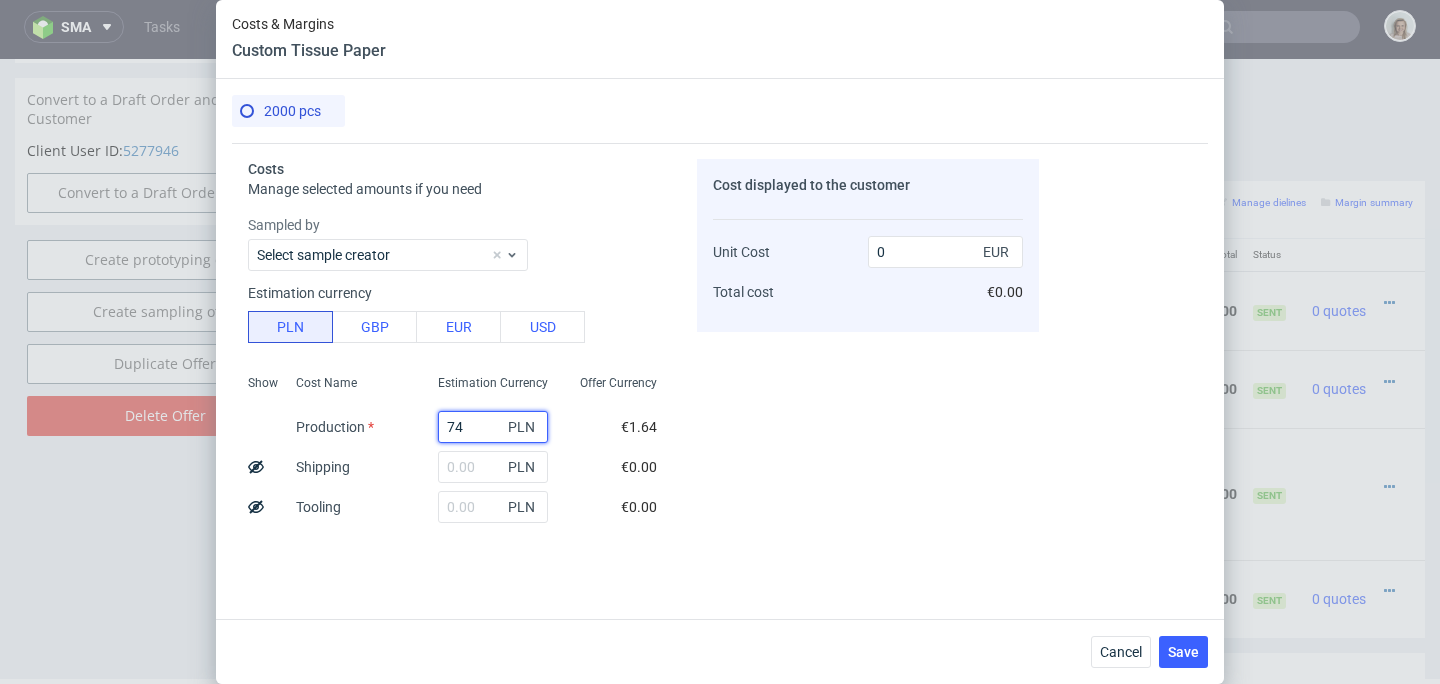 type on "0.01" 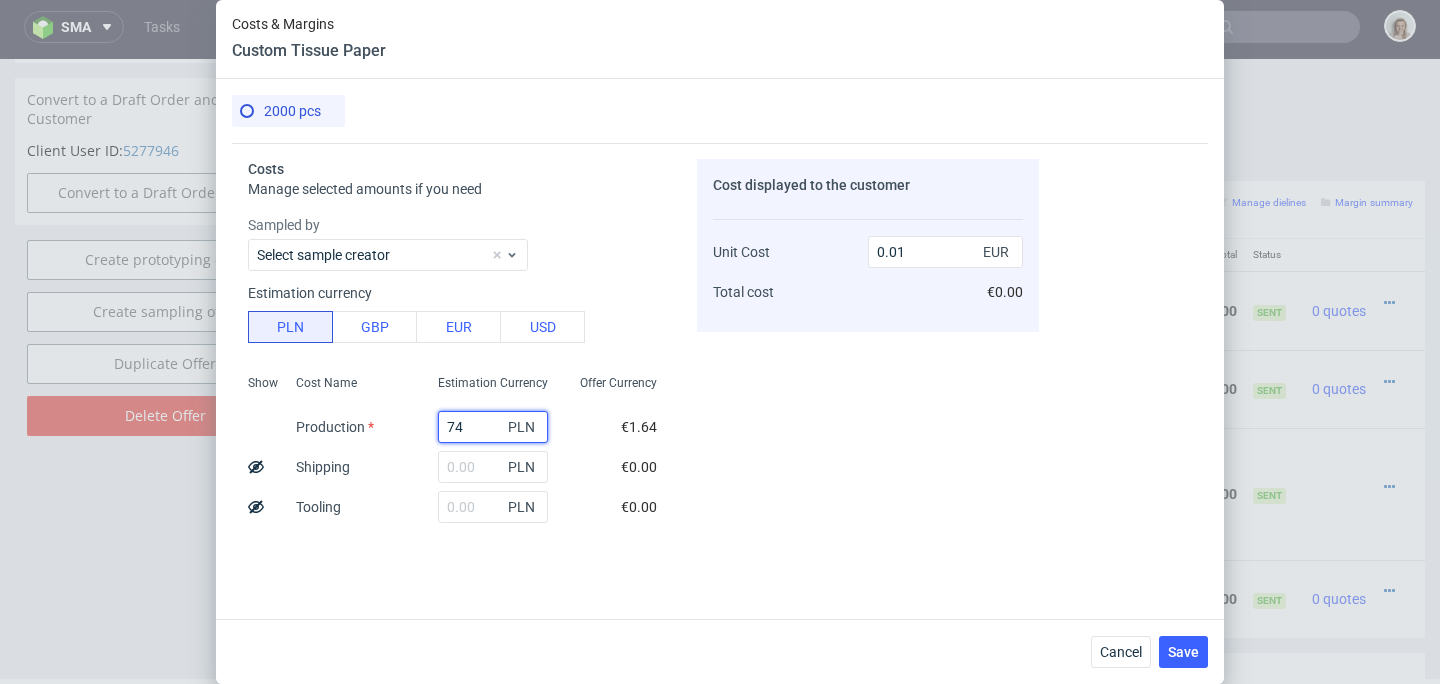 type on "740" 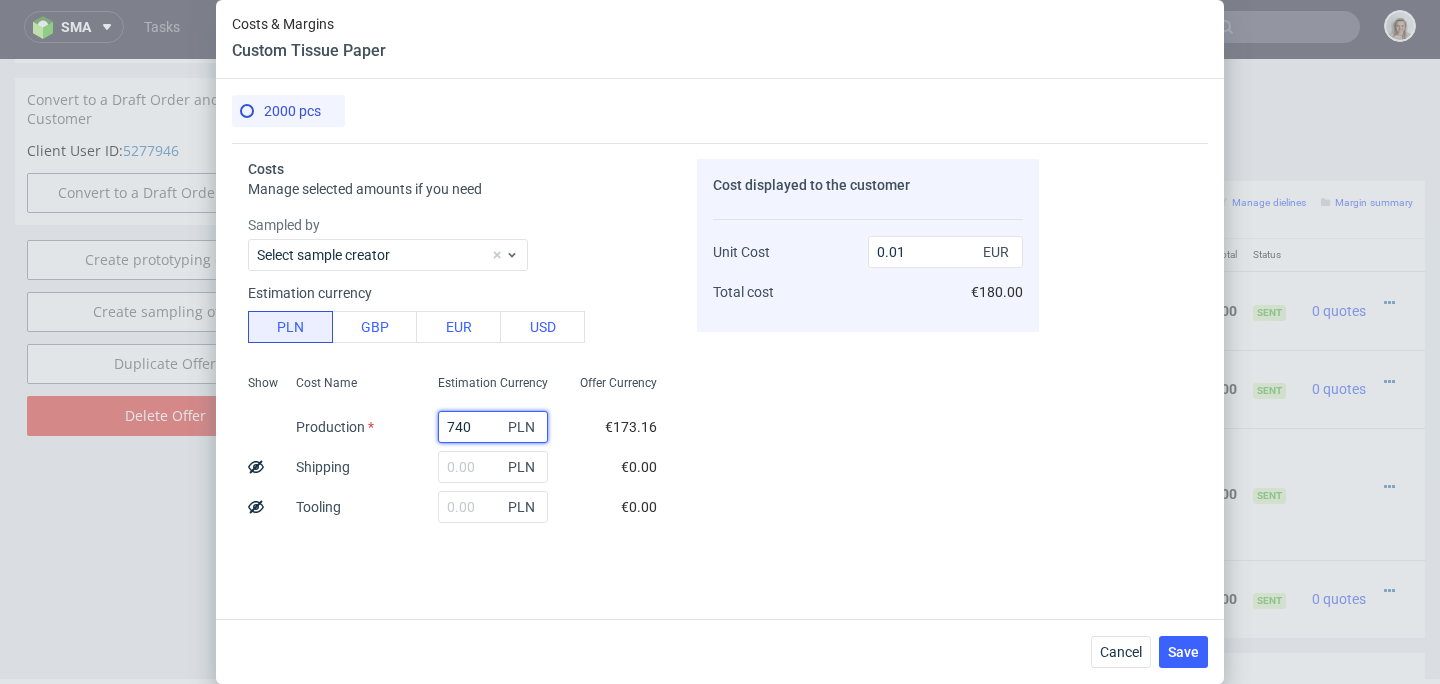 type on "0.09" 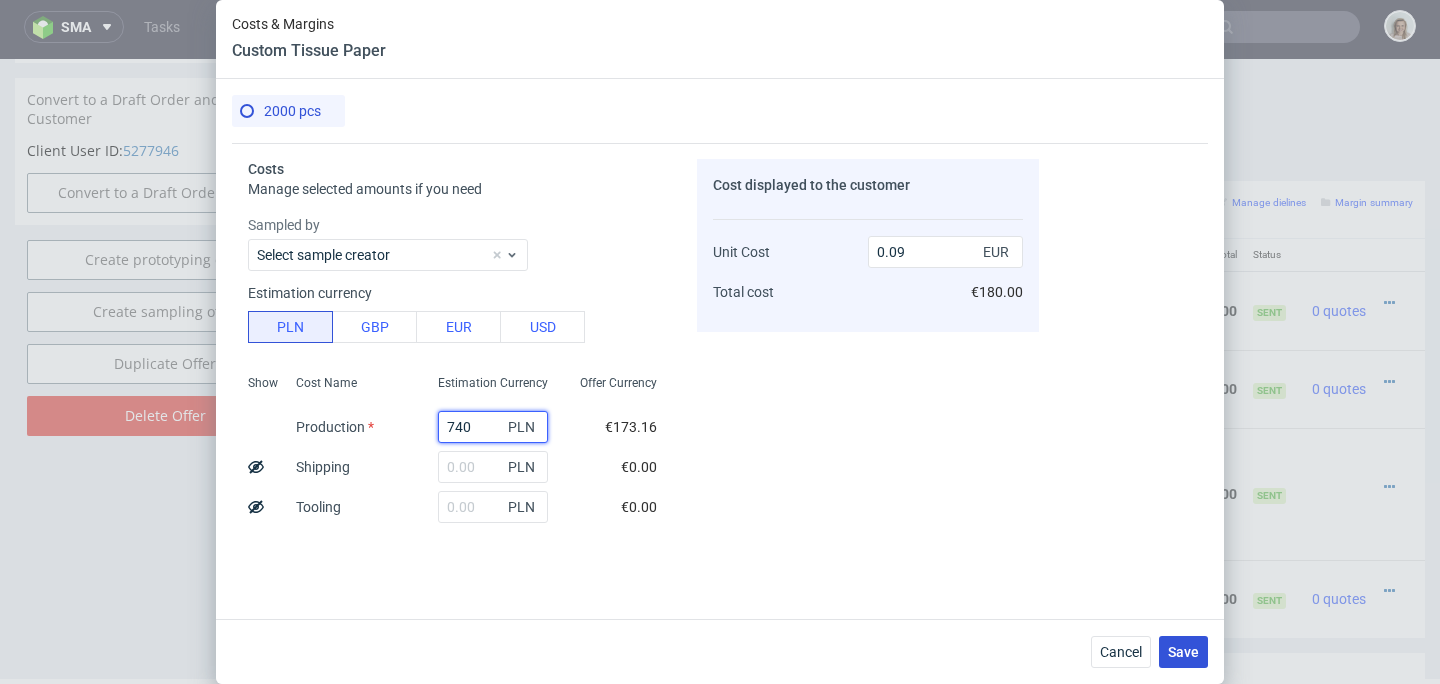 type on "740" 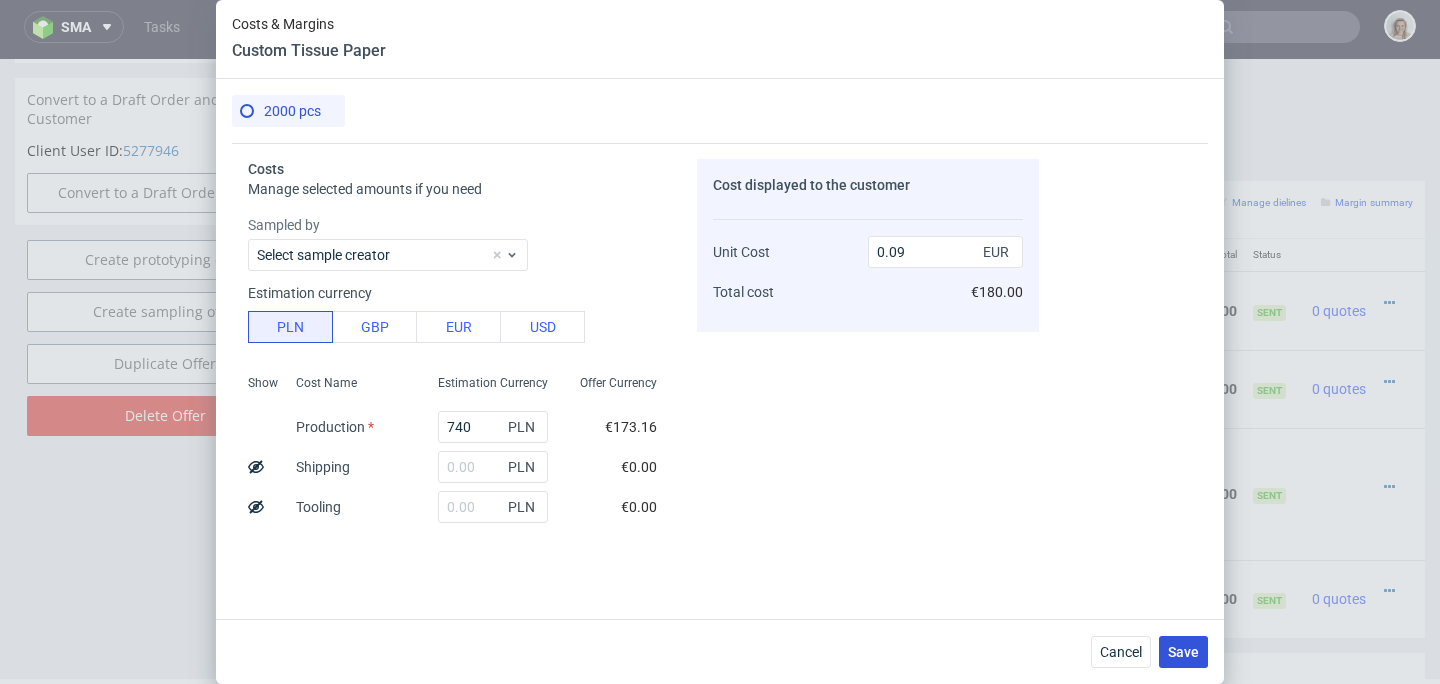 click on "Save" at bounding box center (1183, 652) 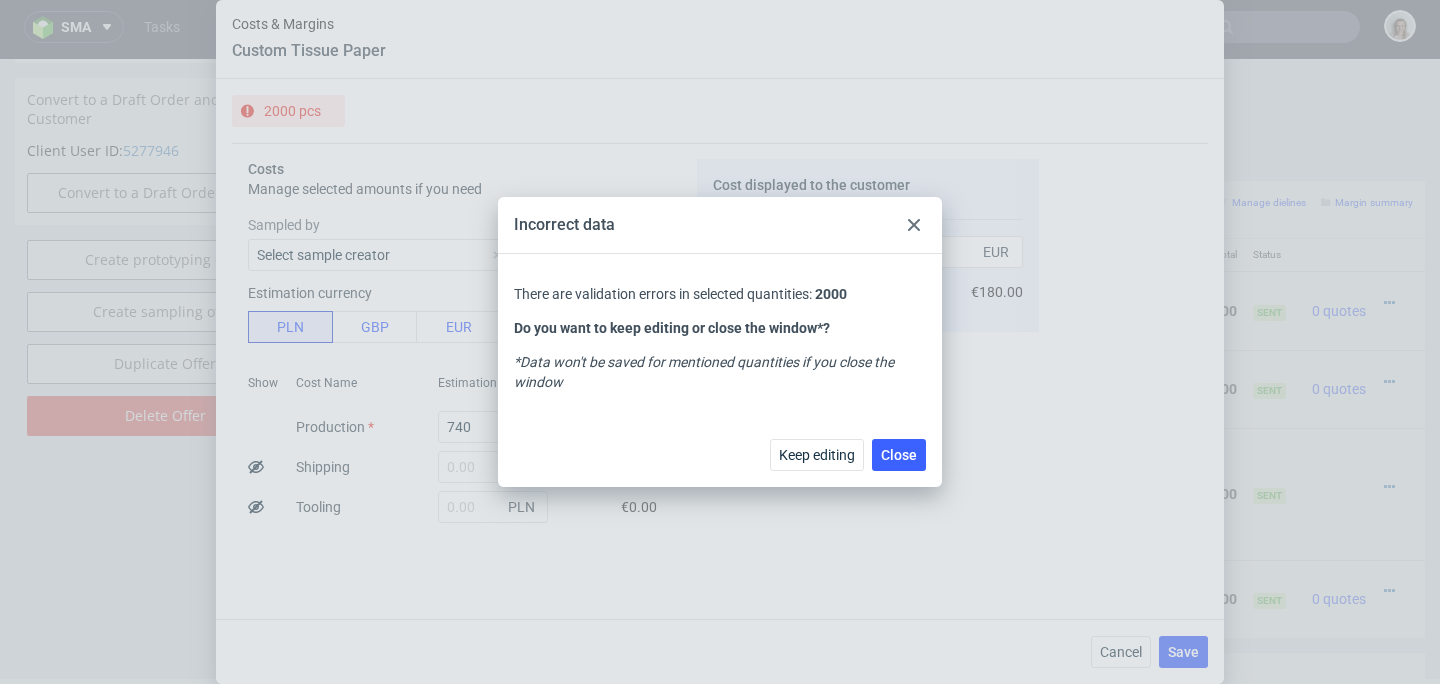 click on "Incorrect data" at bounding box center (720, 225) 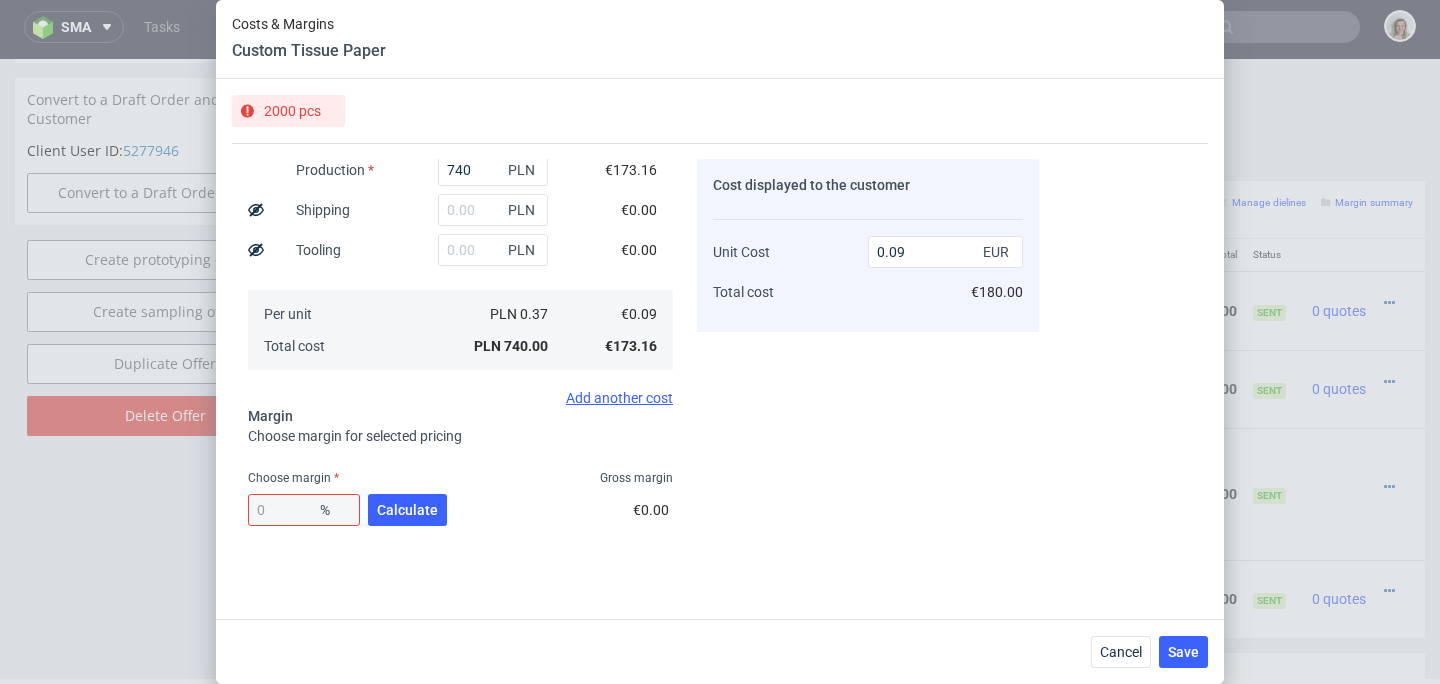scroll, scrollTop: 352, scrollLeft: 0, axis: vertical 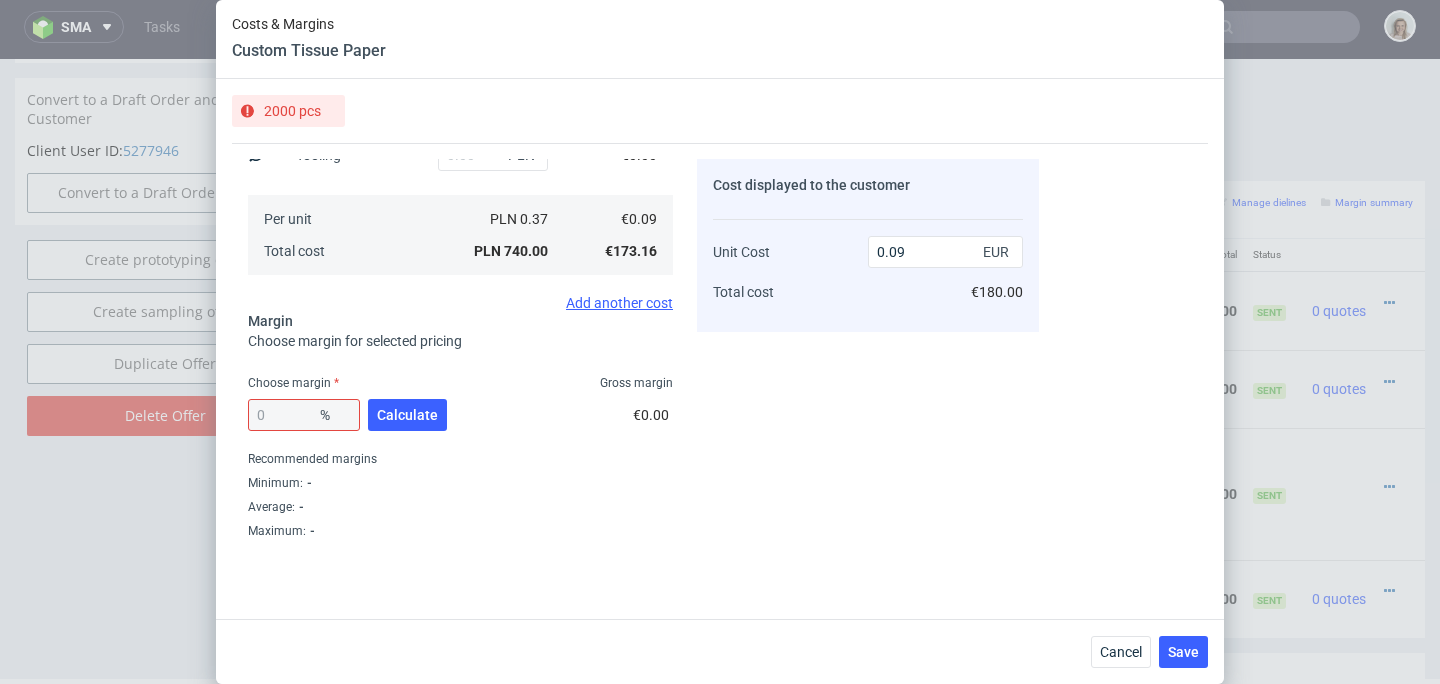 click on "0 %" at bounding box center [304, 415] 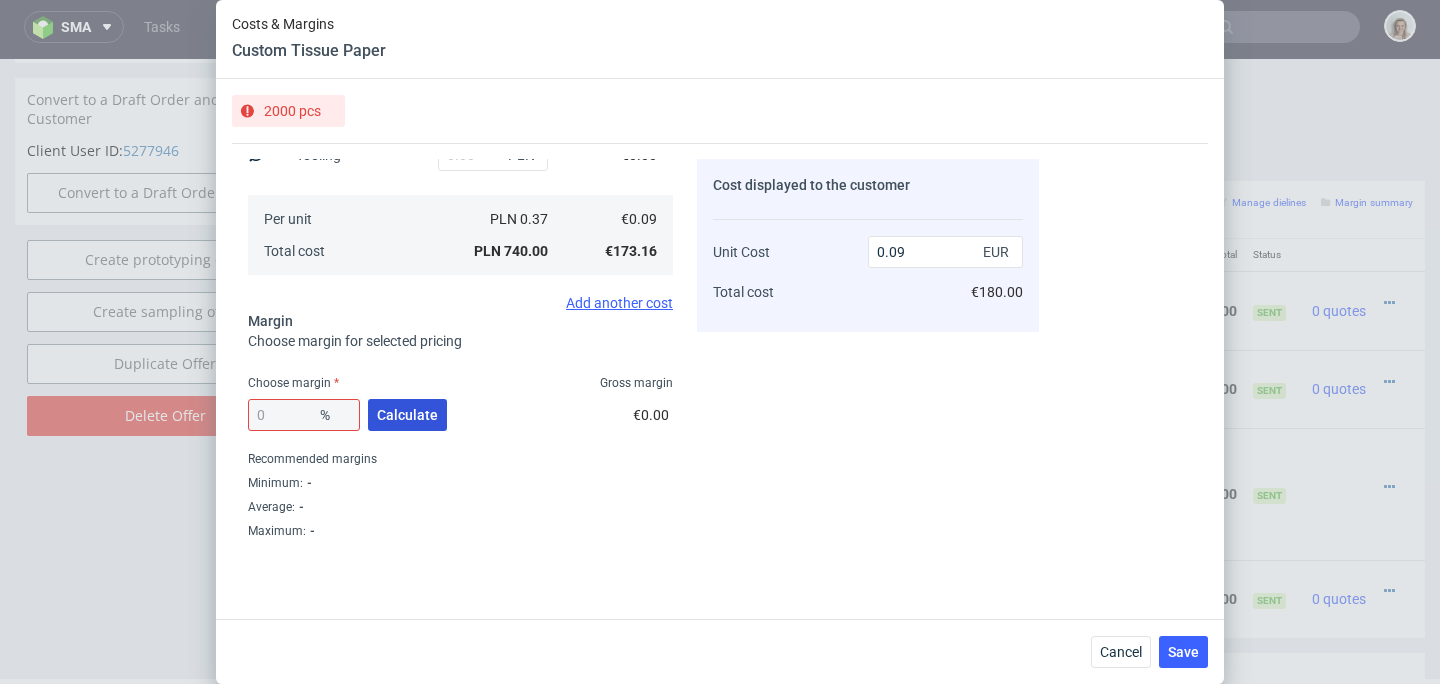 click on "Calculate" at bounding box center (407, 415) 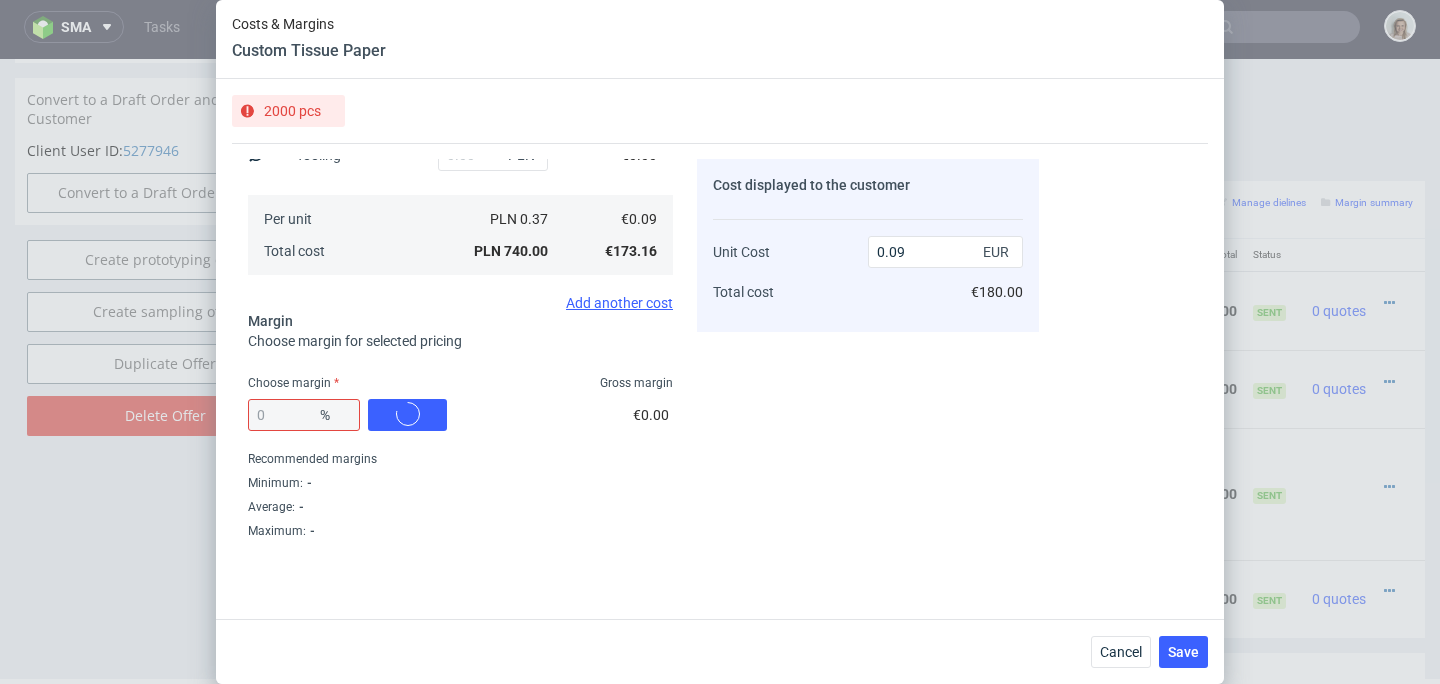 type on "51.01" 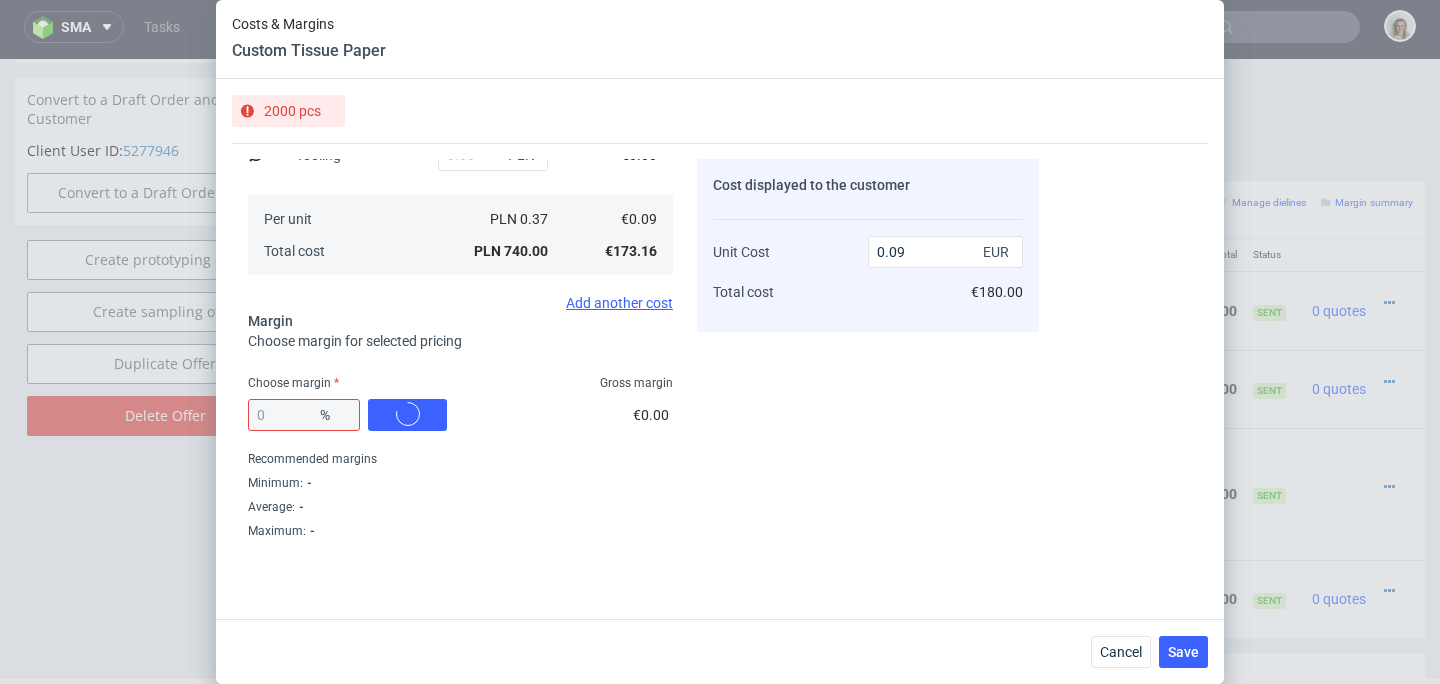 type on "0.18" 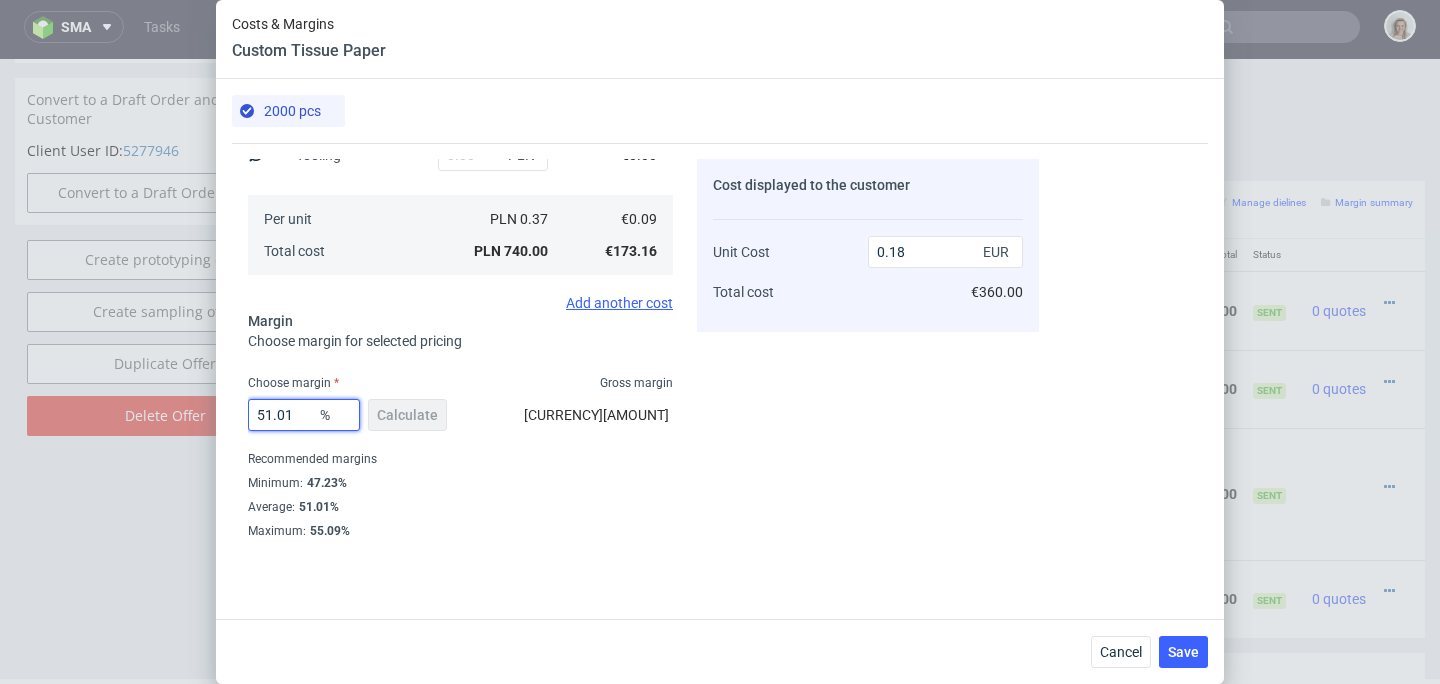 drag, startPoint x: 295, startPoint y: 413, endPoint x: 267, endPoint y: 413, distance: 28 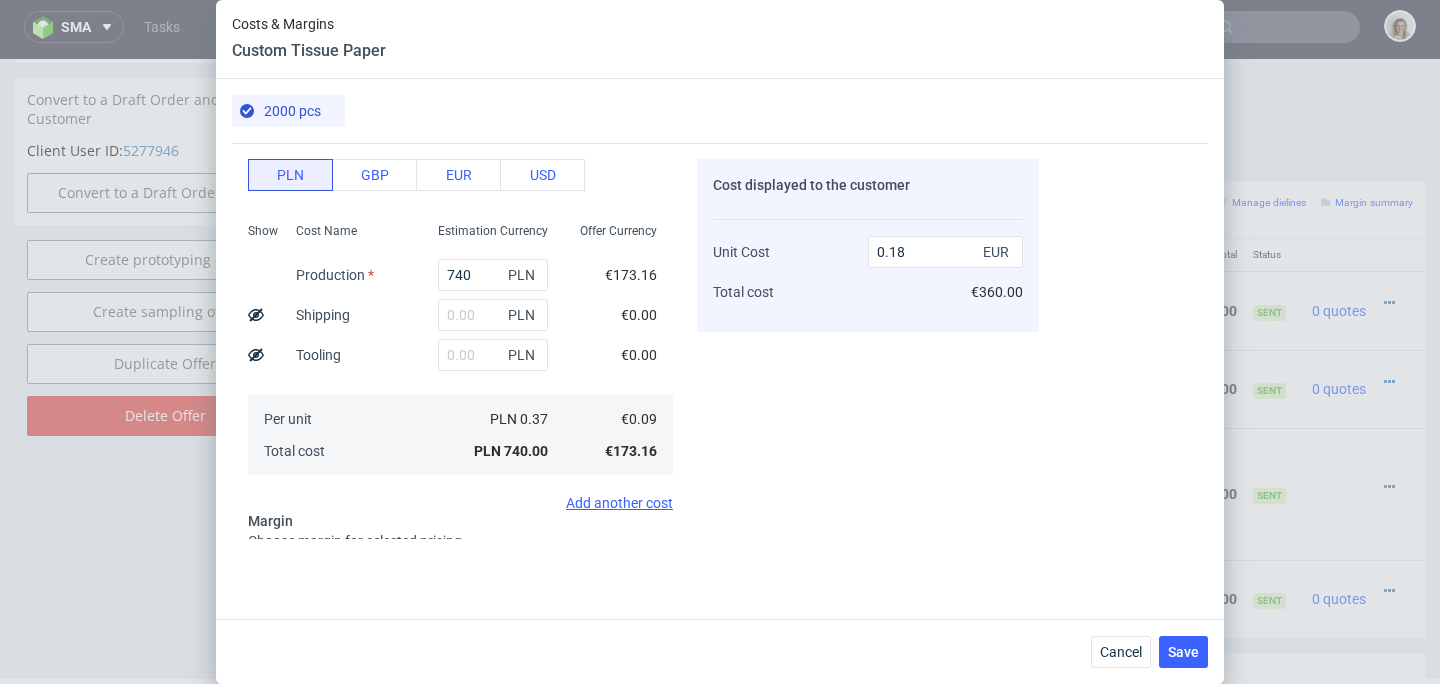 scroll, scrollTop: 139, scrollLeft: 0, axis: vertical 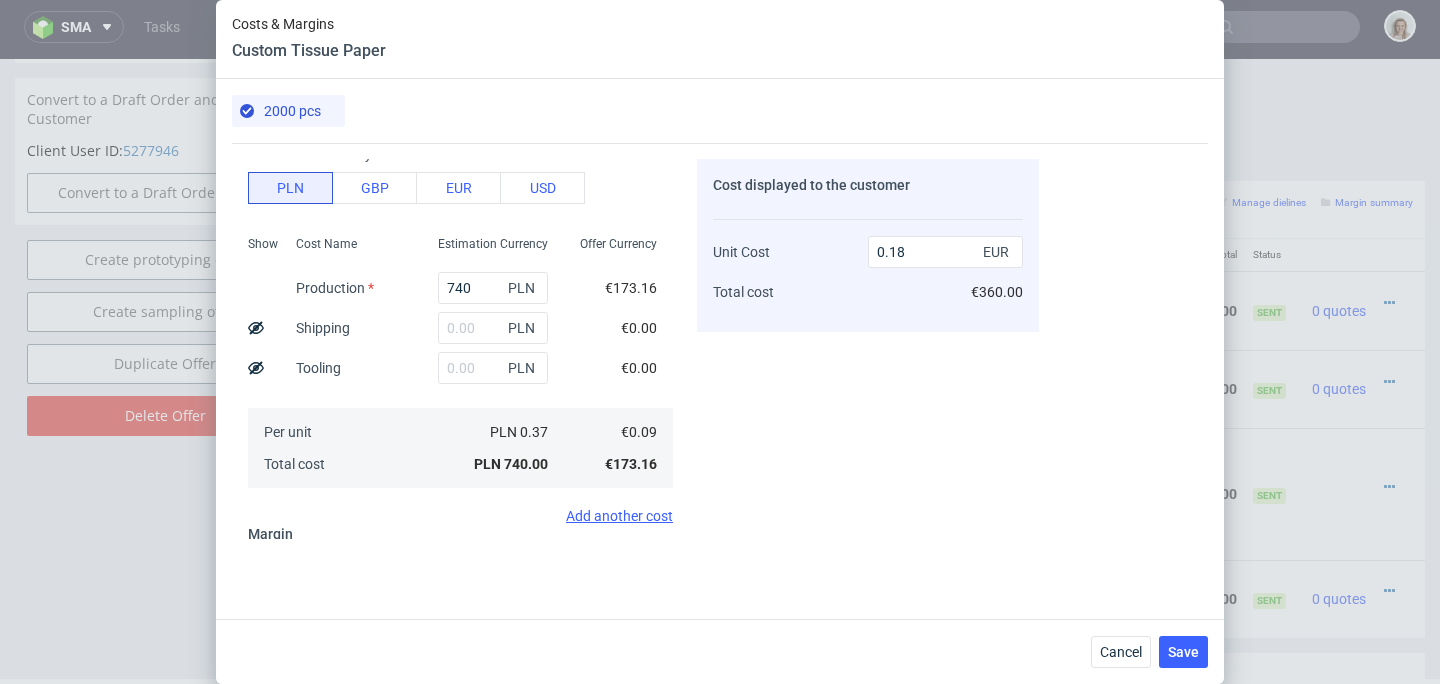 type on "53" 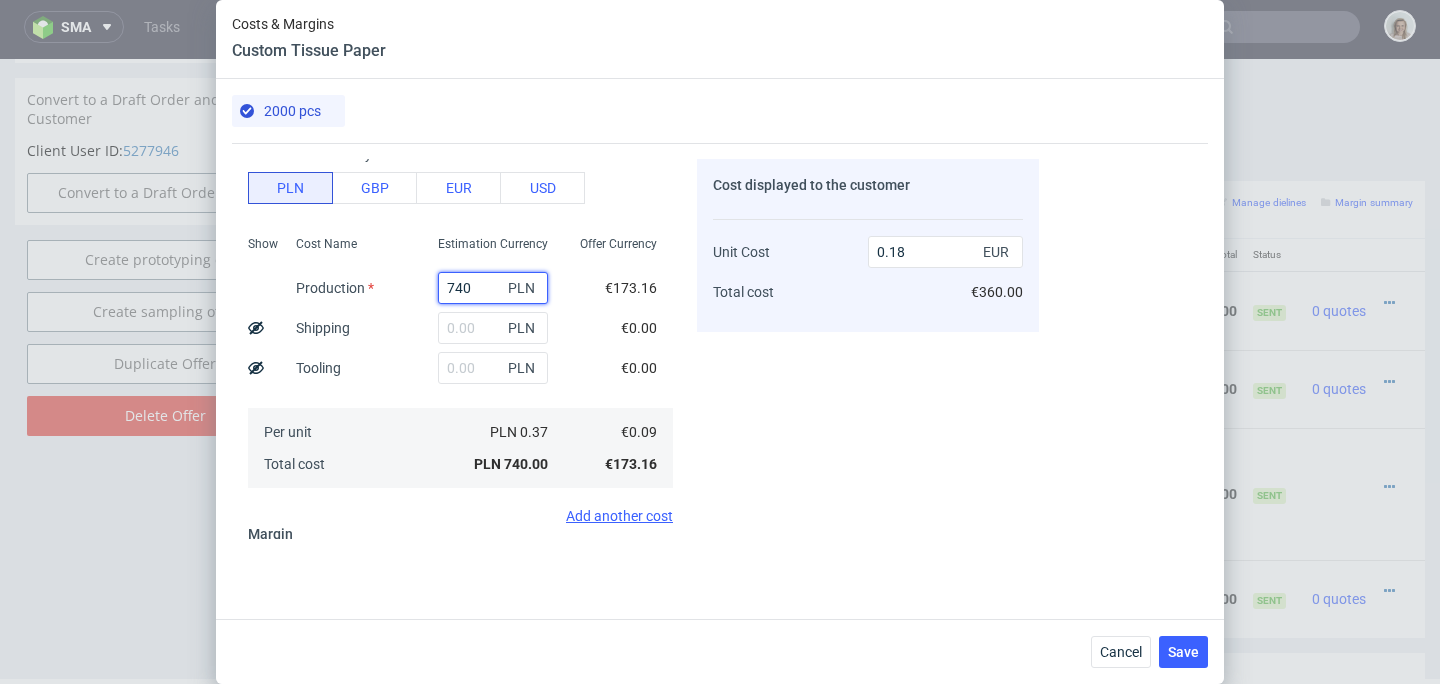 drag, startPoint x: 453, startPoint y: 289, endPoint x: 416, endPoint y: 286, distance: 37.12142 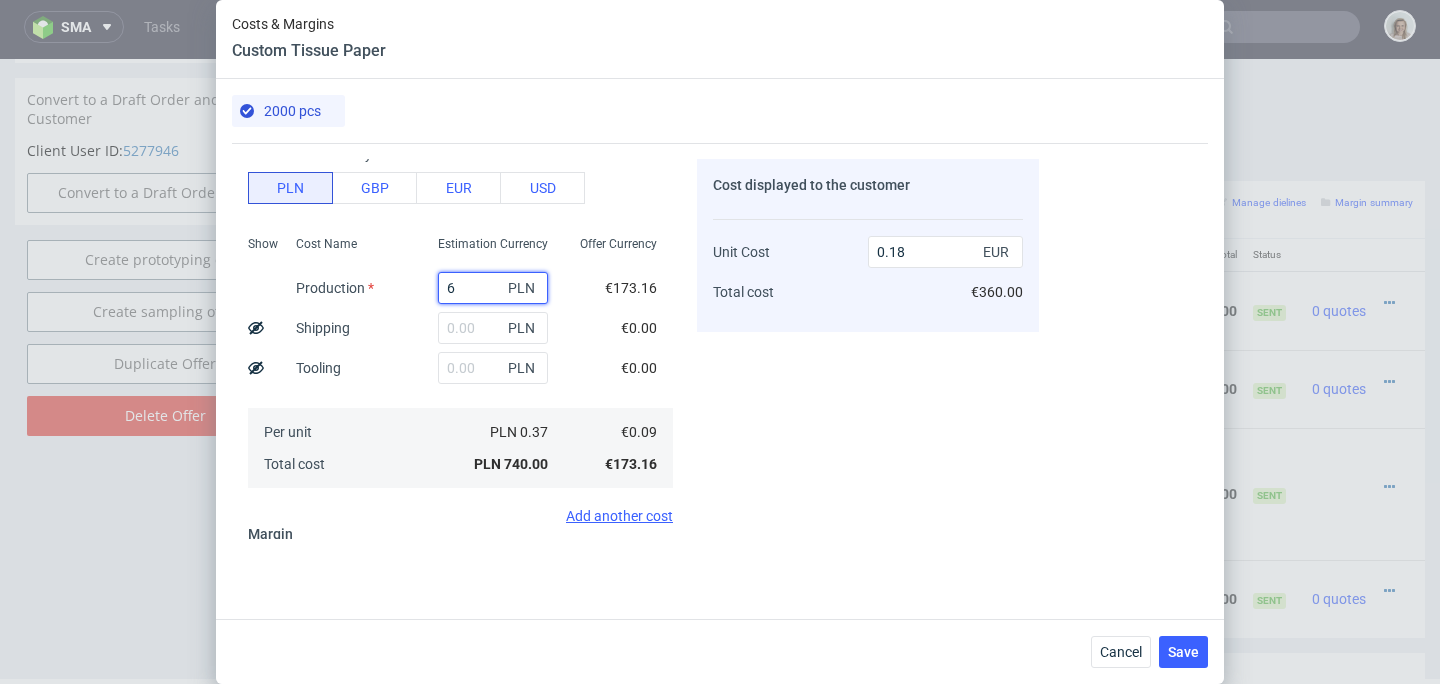 type on "60" 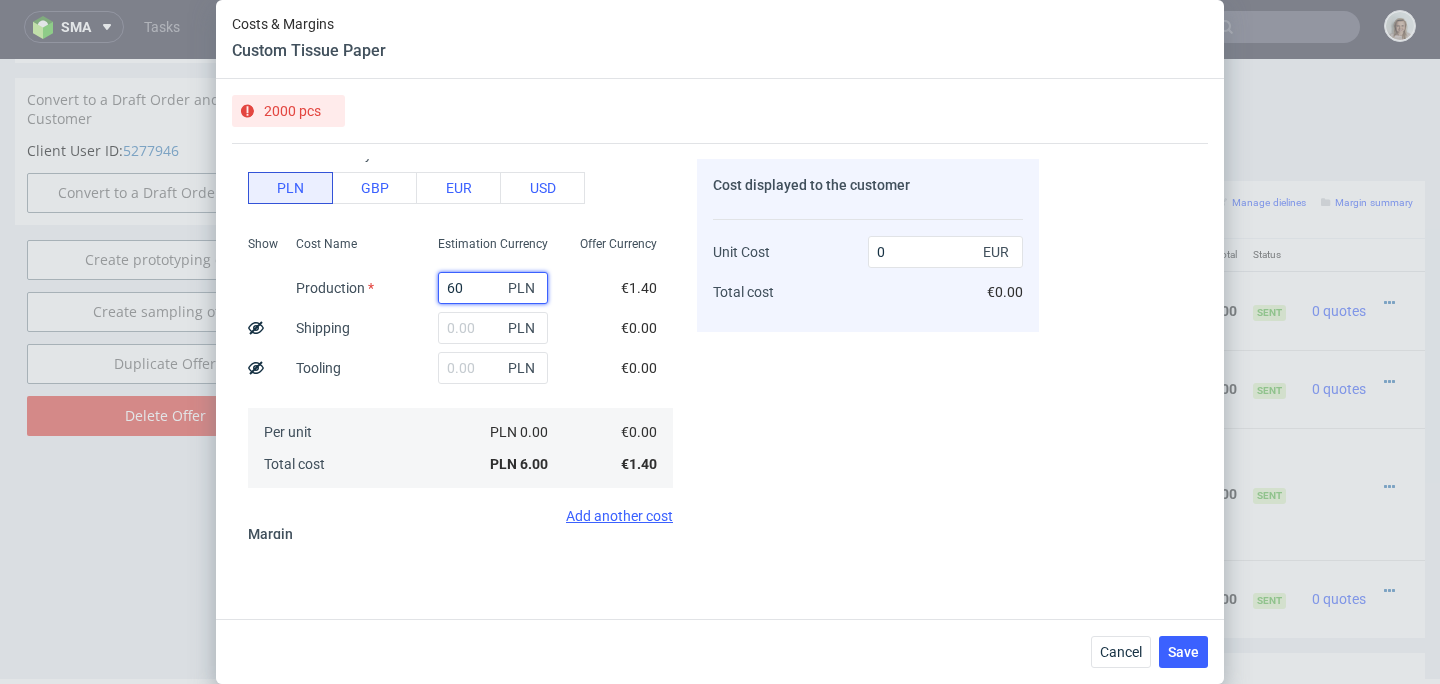 type on "600" 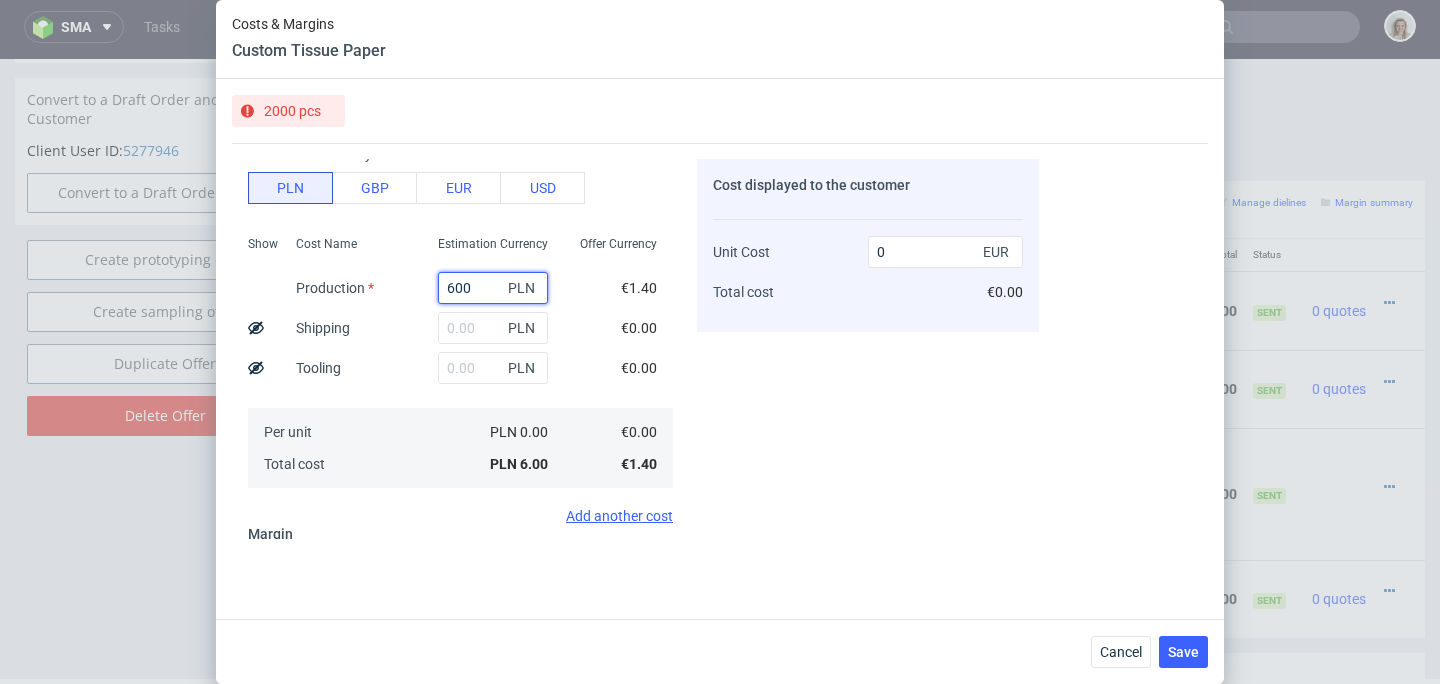 type on "0.15" 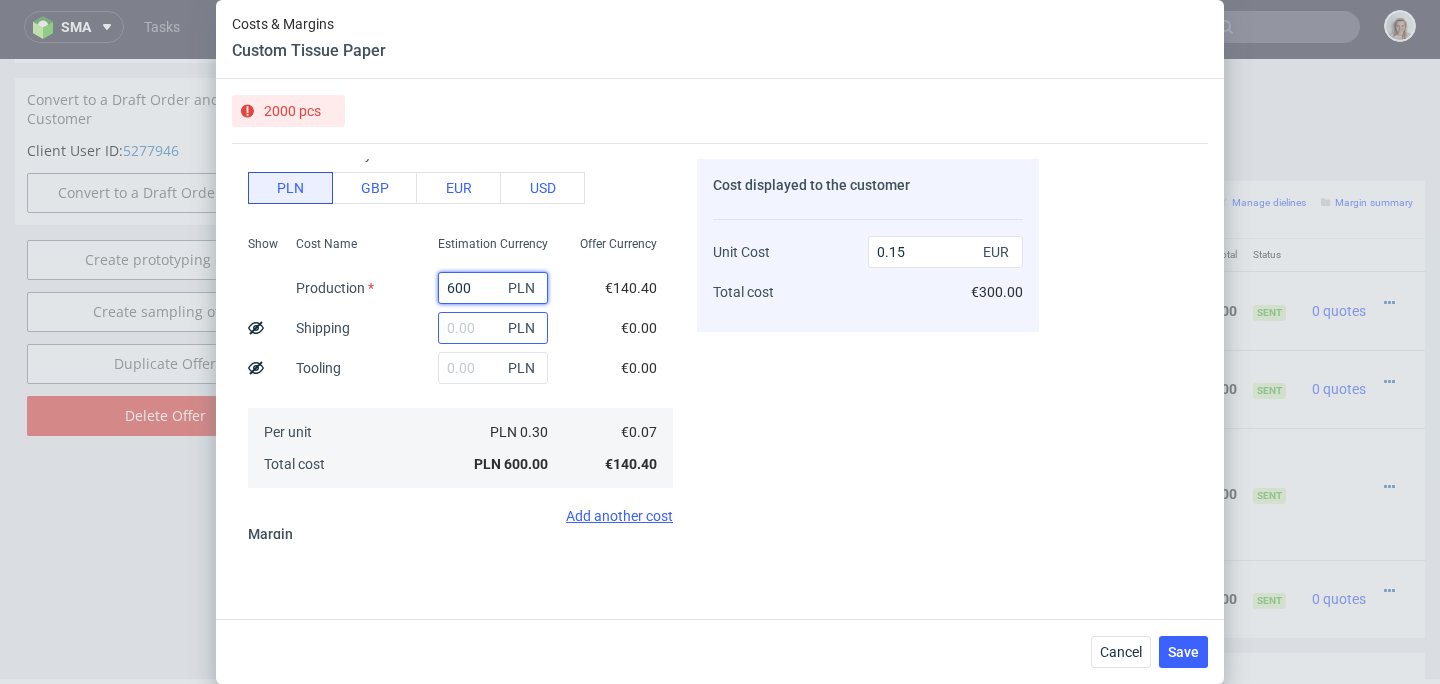type on "600" 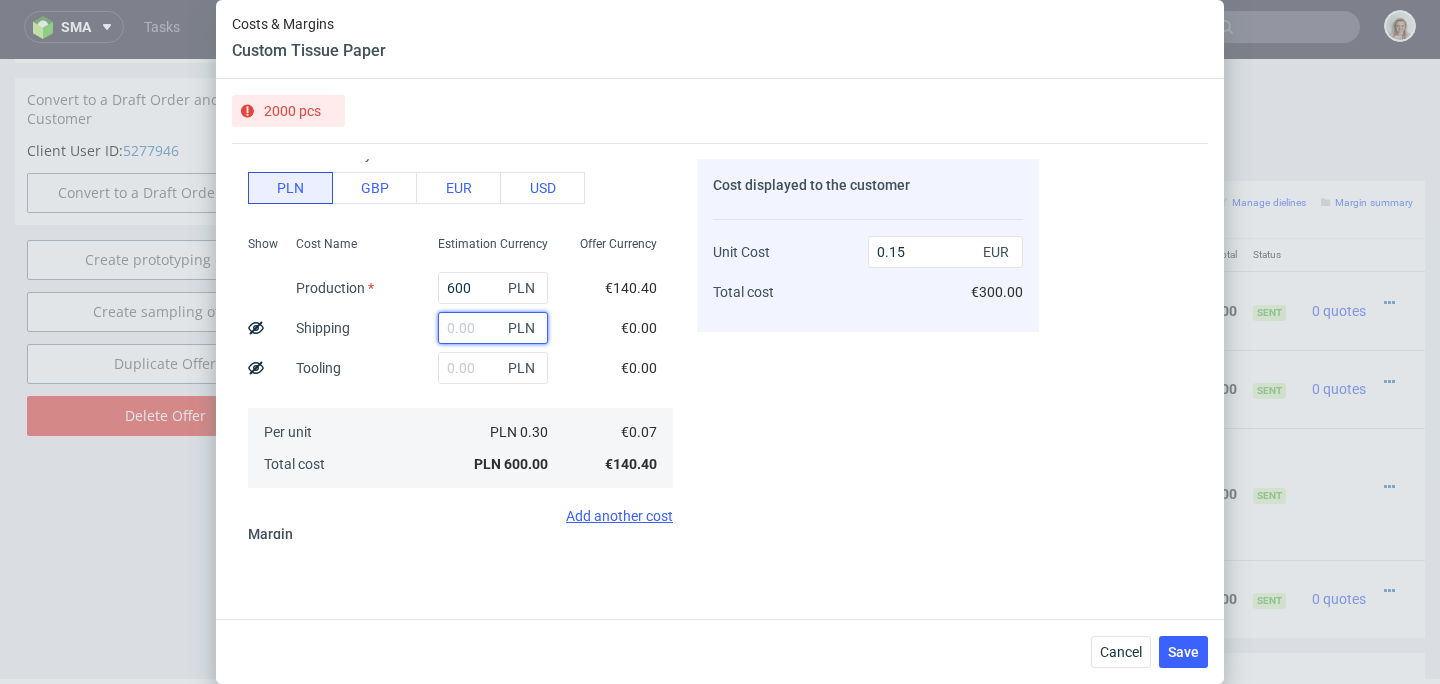 click at bounding box center [493, 328] 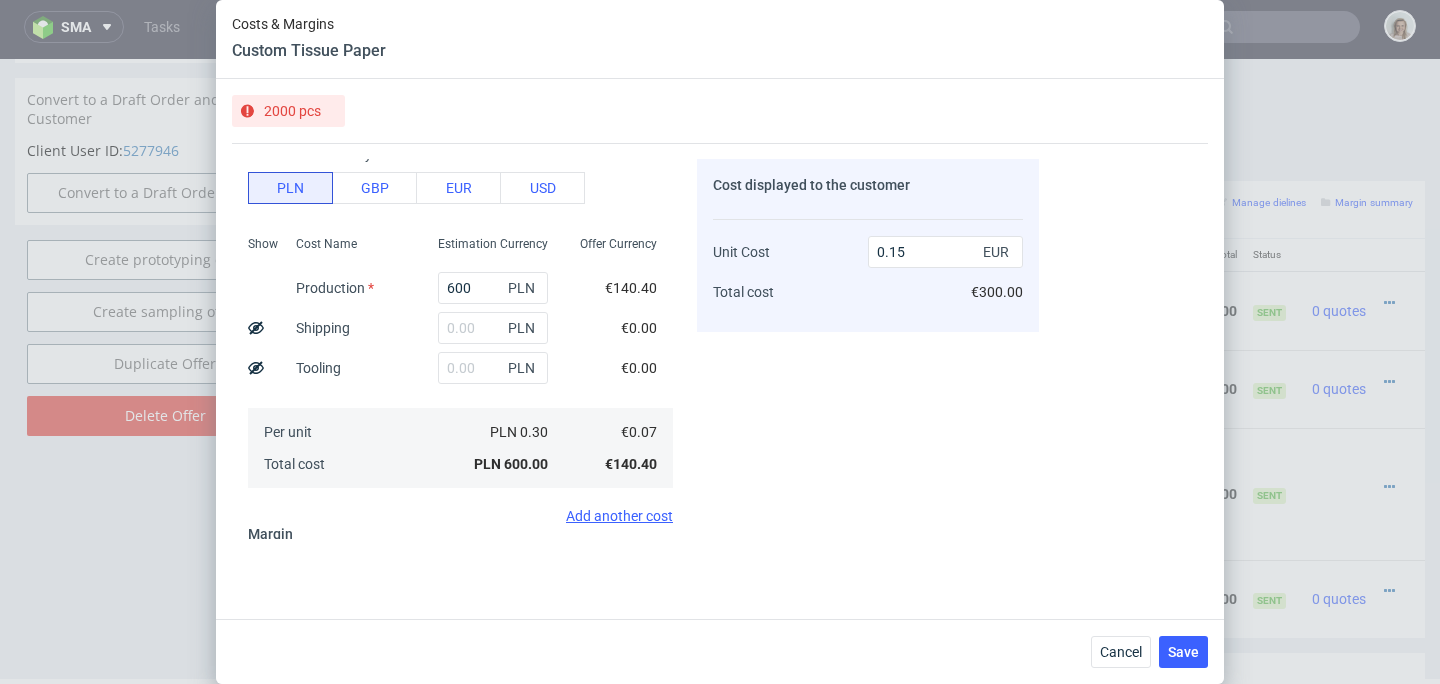 click on "Costs & Margins Custom Tissue Paper 2000 pcs Costs Manage selected amounts if you need Sampled by Select sample creator Estimation currency PLN GBP EUR USD Show Cost Name Production Shipping Tooling Per unit Total cost Estimation Currency 600 PLN PLN PLN PLN 0.30 PLN 600.00 Offer Currency €140.40 €0.00 €0.00 €0.07 €140.40 Add another cost Margin Choose margin for selected pricing You’ve edited Order cost, remember to re-calculate recommended margins Choose margin Gross margin 53 % Re-calculate €158.33 Recommended margins Minimum : 47.23% Average : 51.01% Maximum : 55.09% Cost displayed to the customer Unit Cost Total cost 0.15 EUR €300.00 Cancel Save" at bounding box center (720, 342) 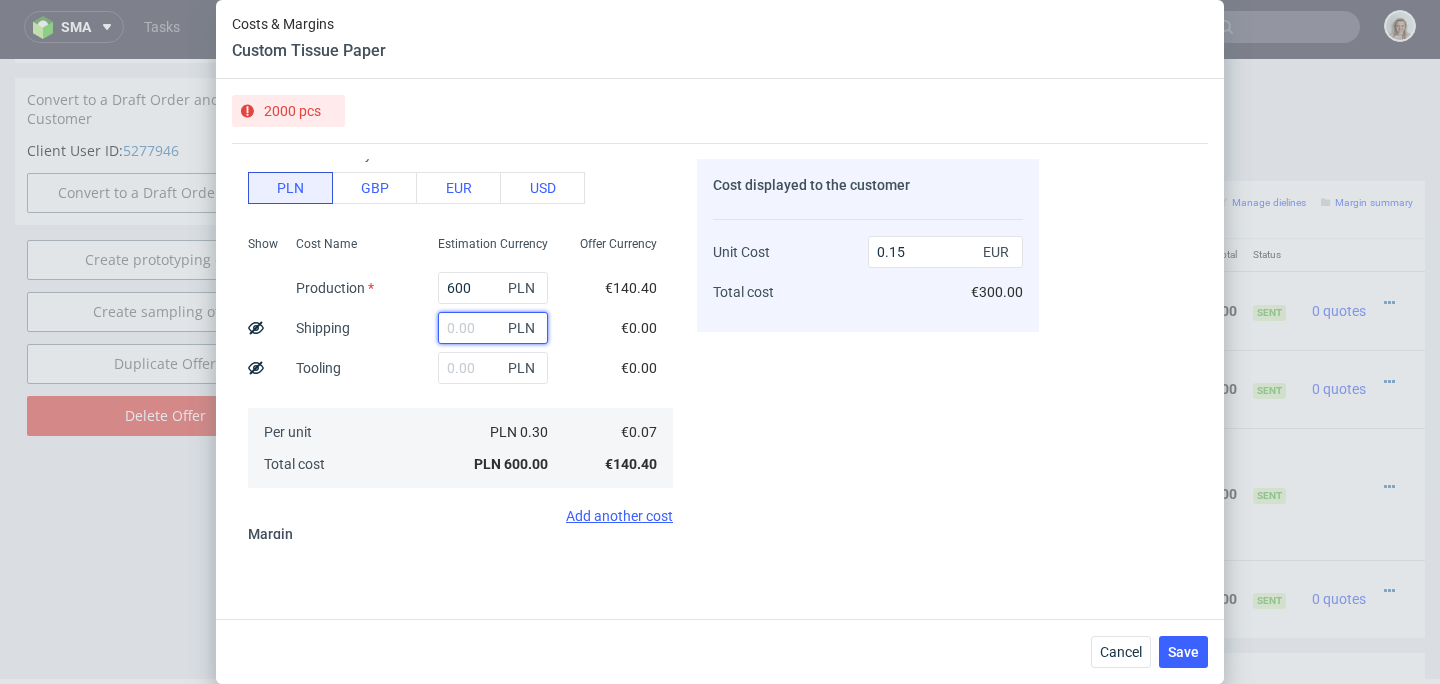 click at bounding box center (493, 328) 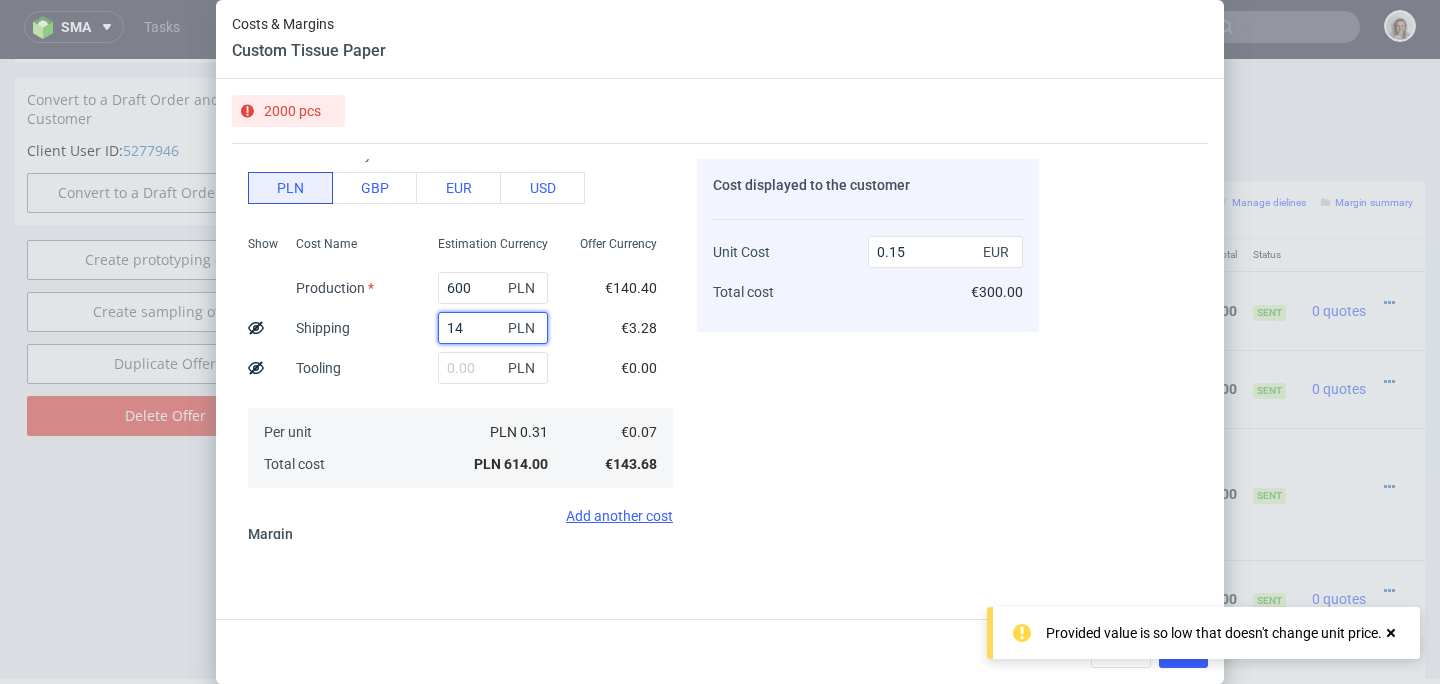 type on "140" 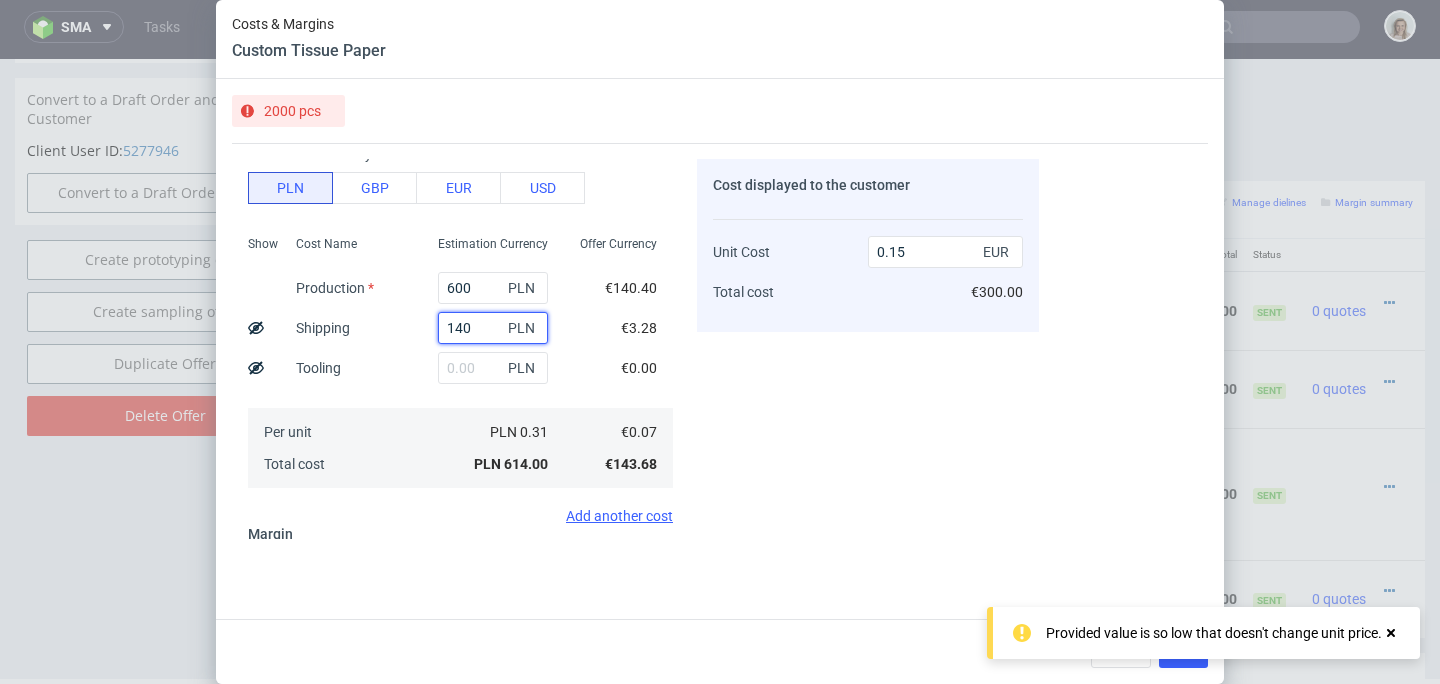 type on "0.19" 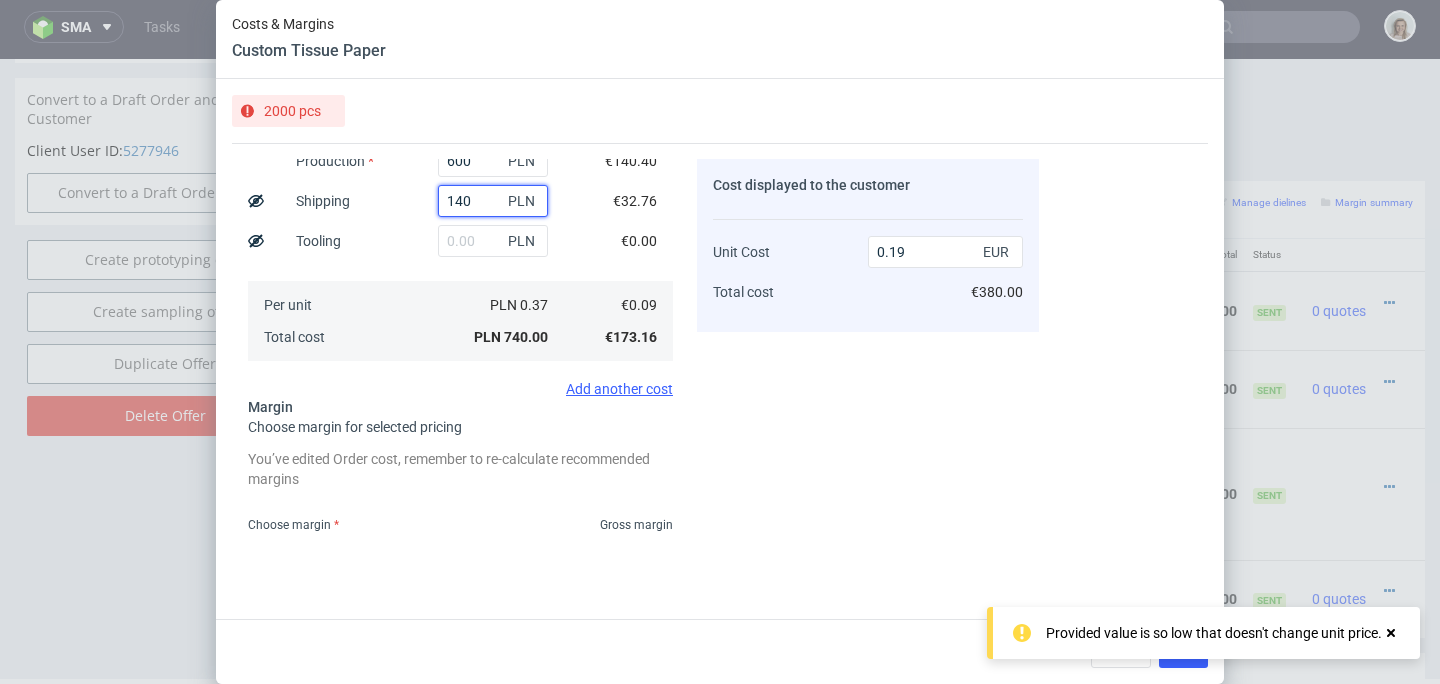 scroll, scrollTop: 315, scrollLeft: 0, axis: vertical 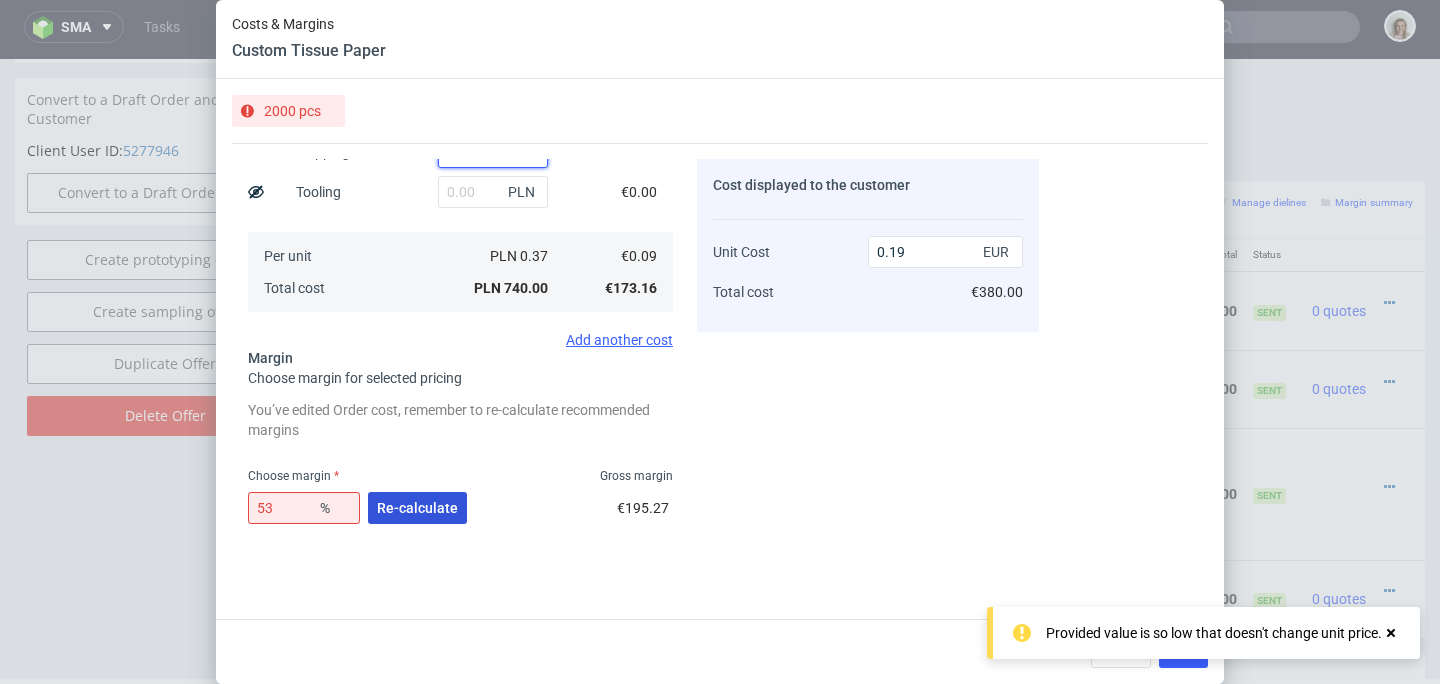 type on "140" 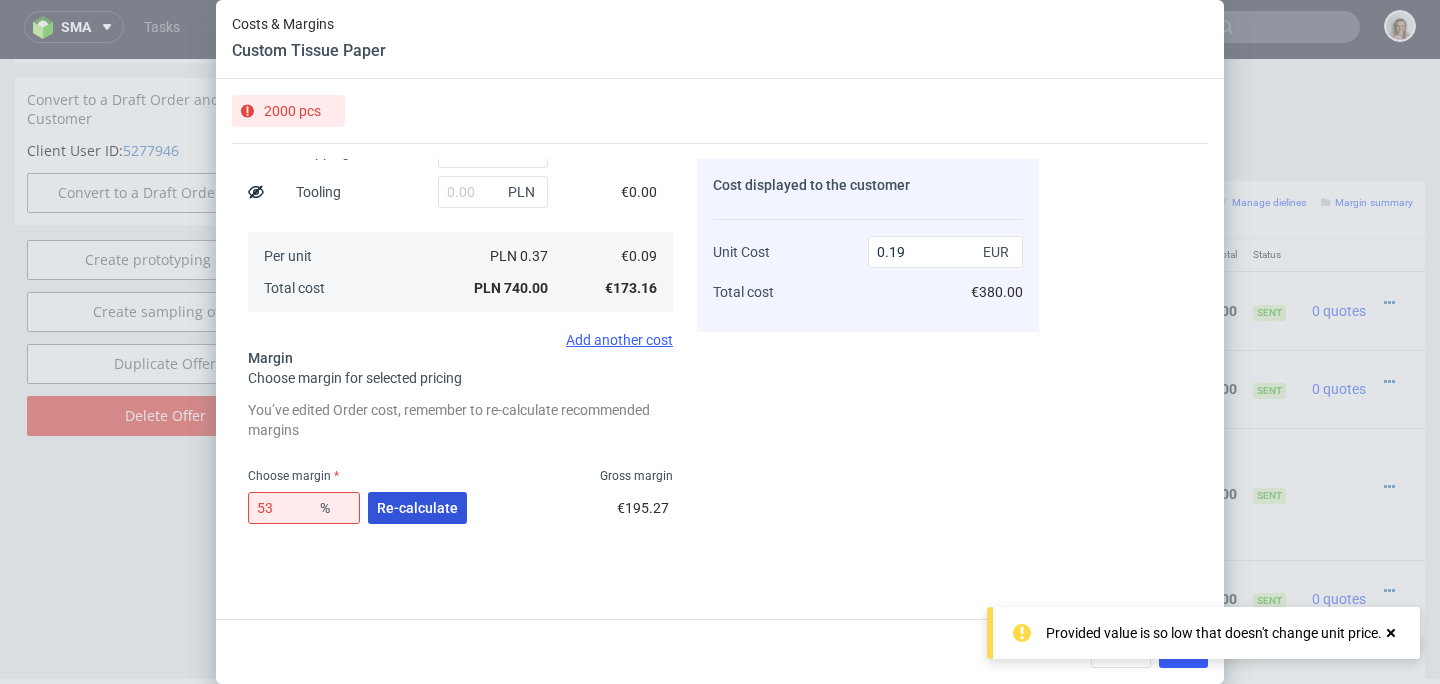 click on "Re-calculate" at bounding box center (417, 508) 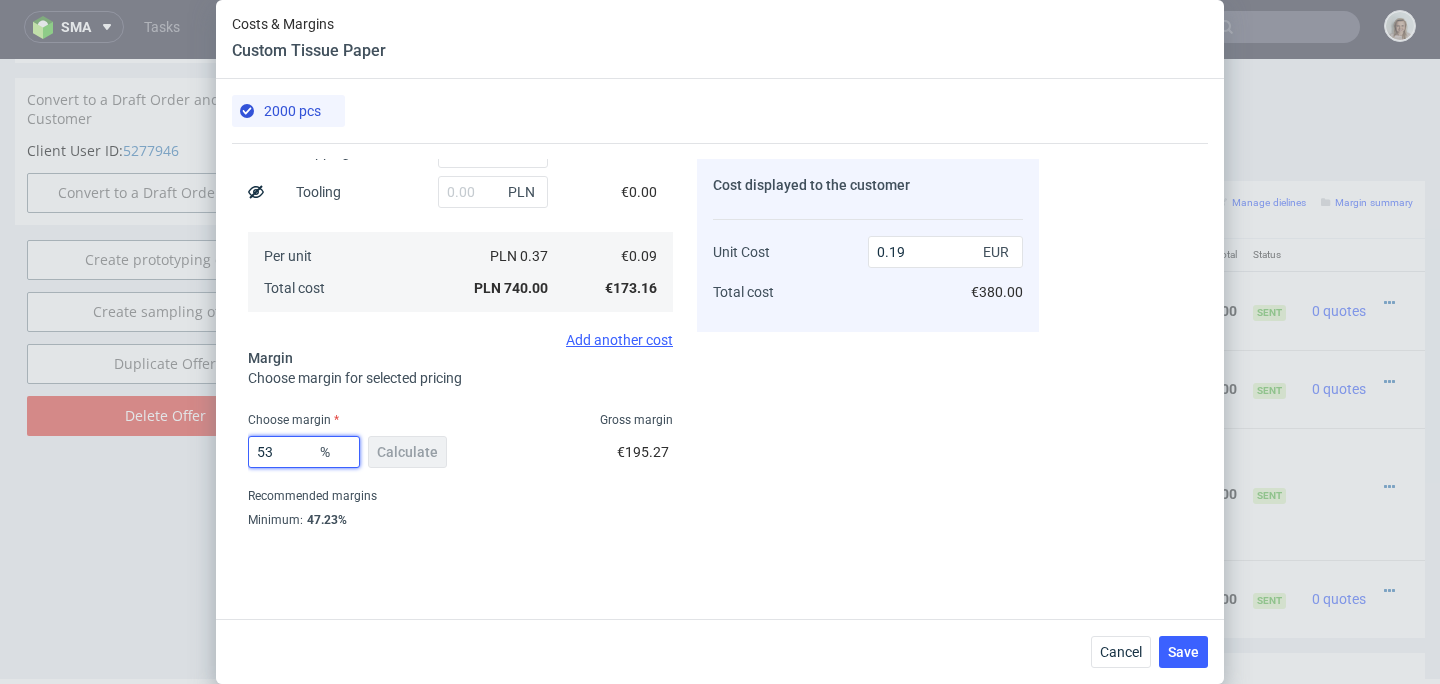 click on "53" at bounding box center (304, 452) 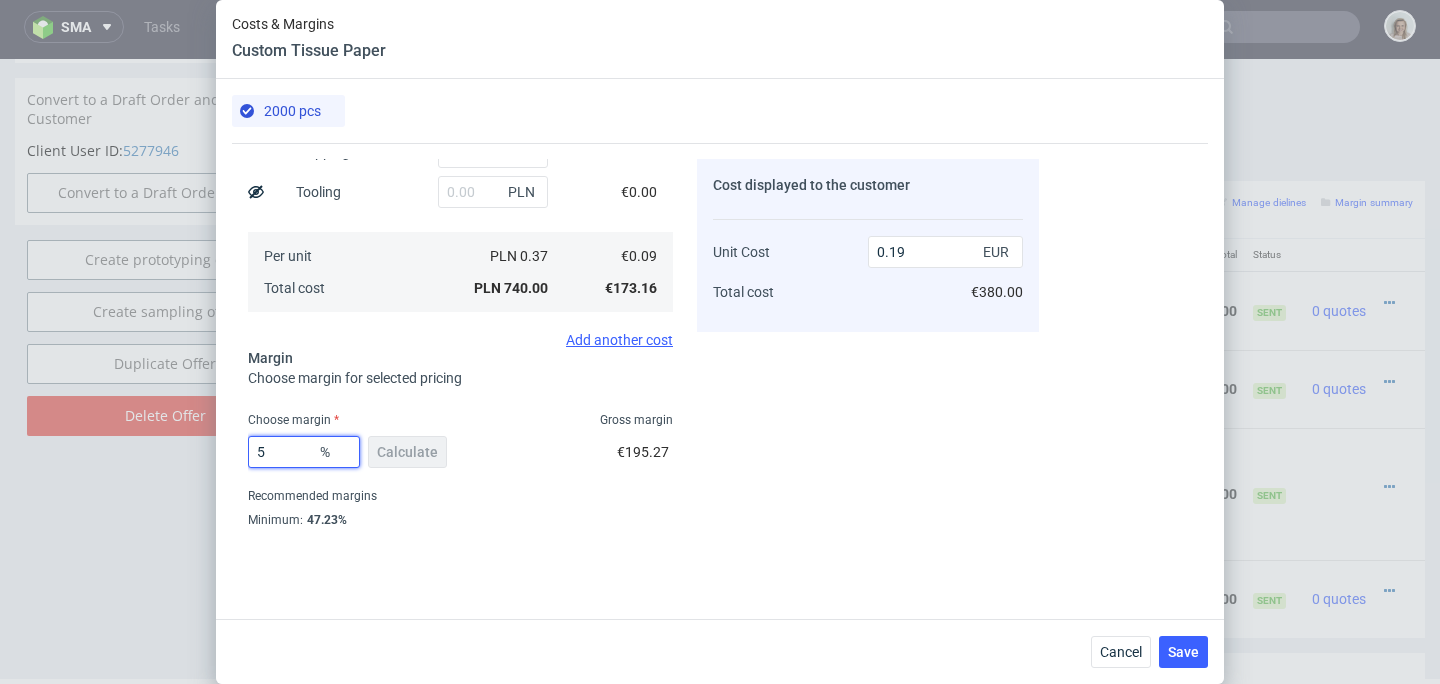 type on "0.09" 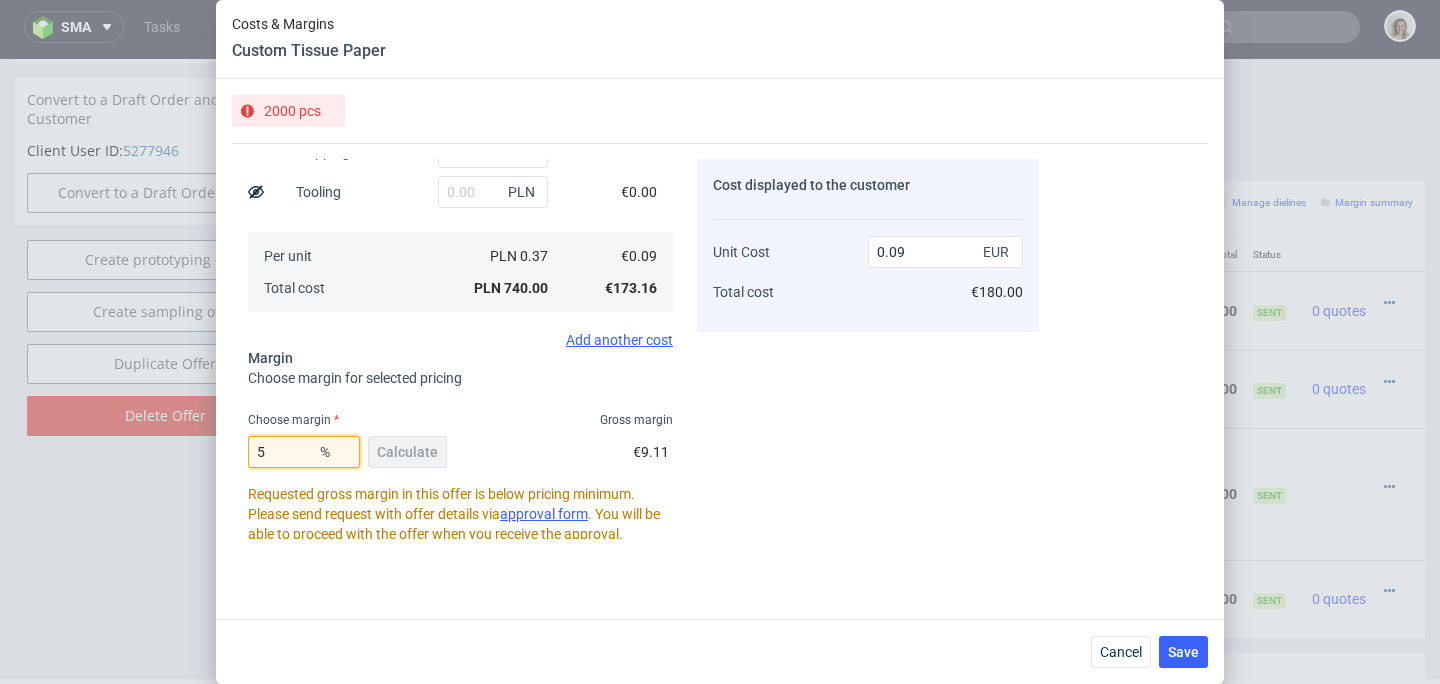 type on "58" 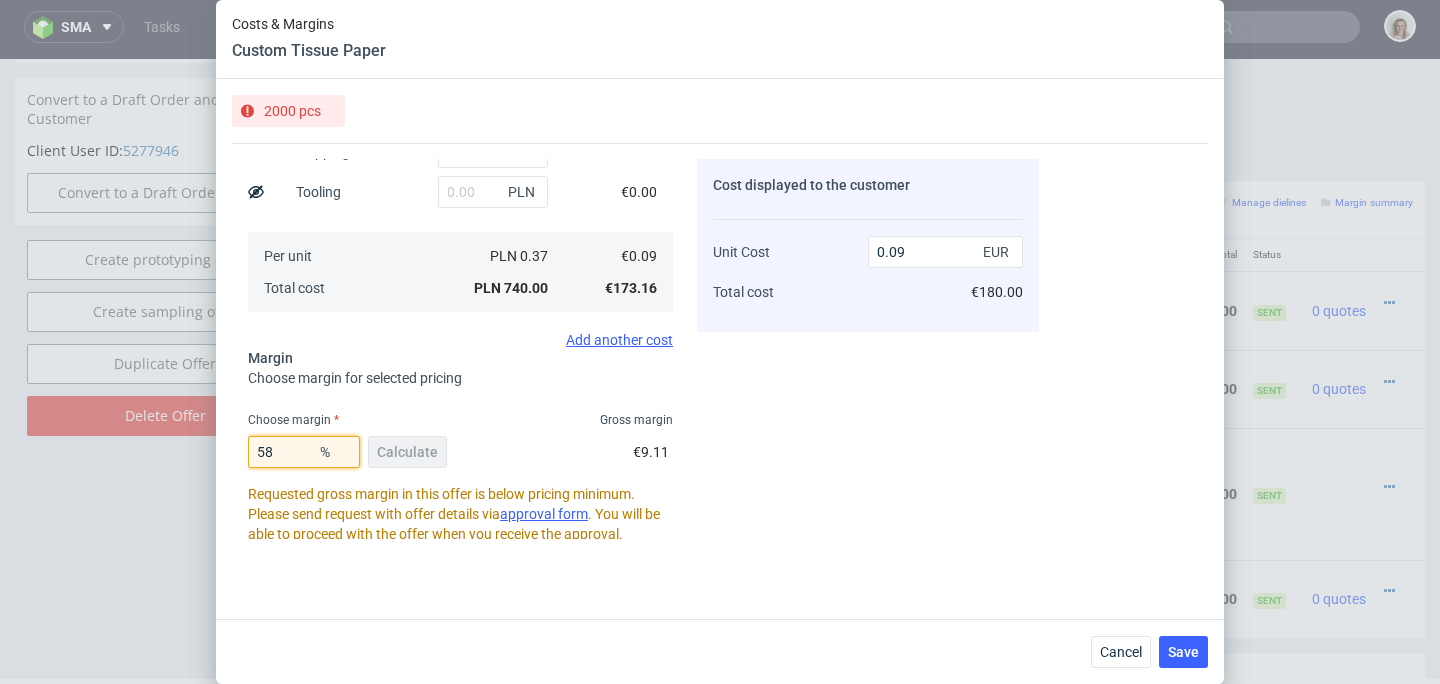 type on "0.21" 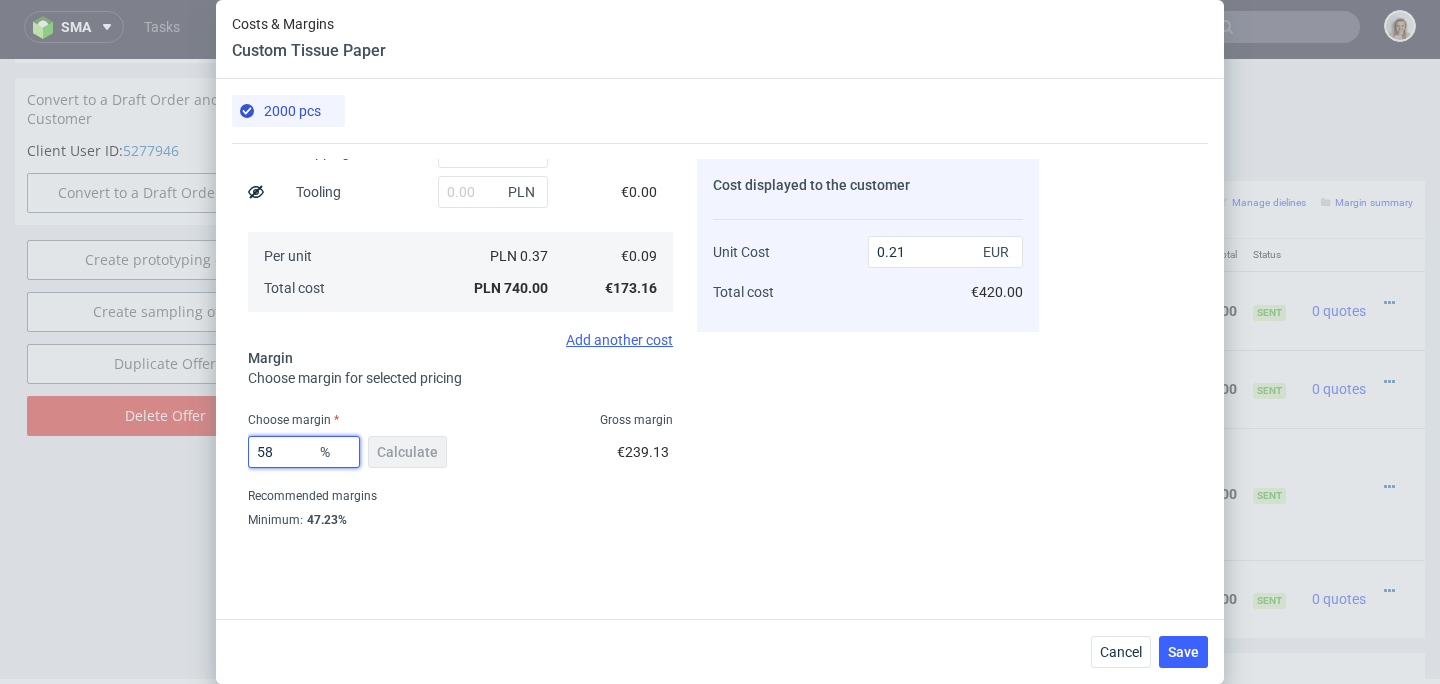 type on "5" 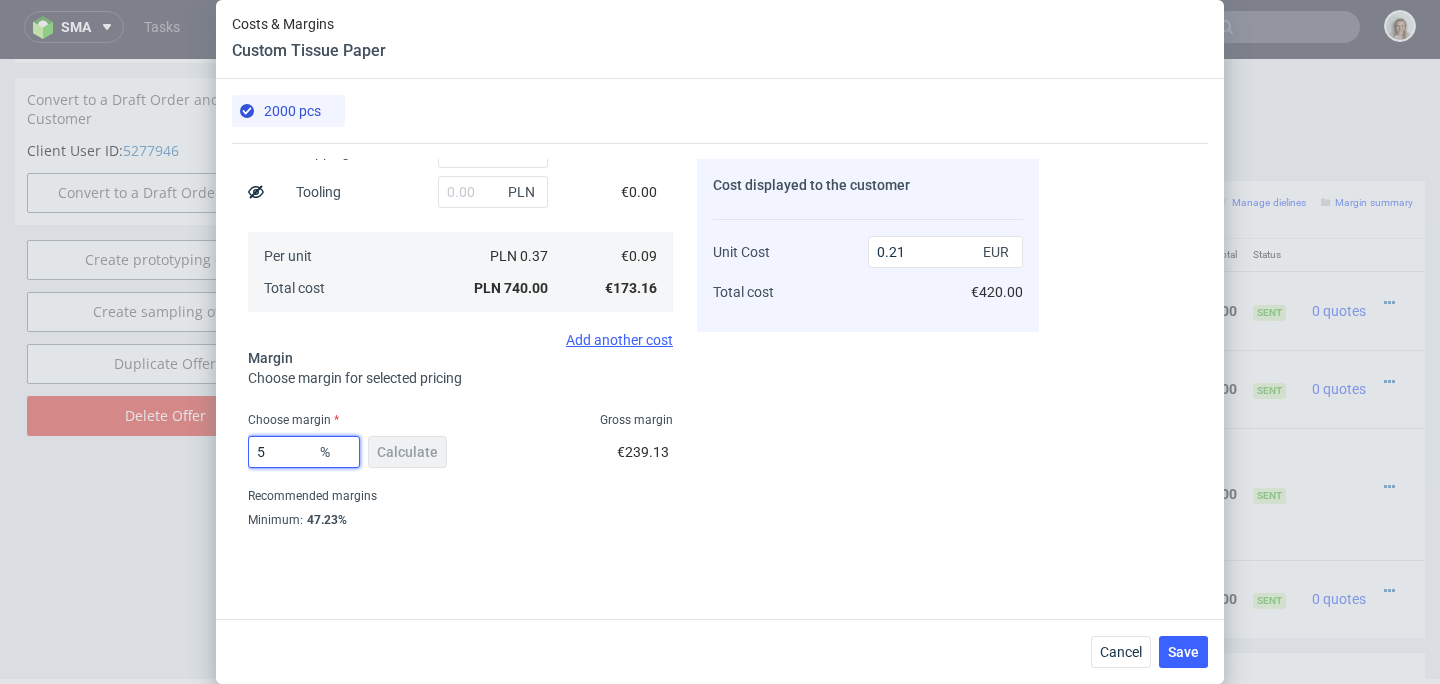 type on "0.09" 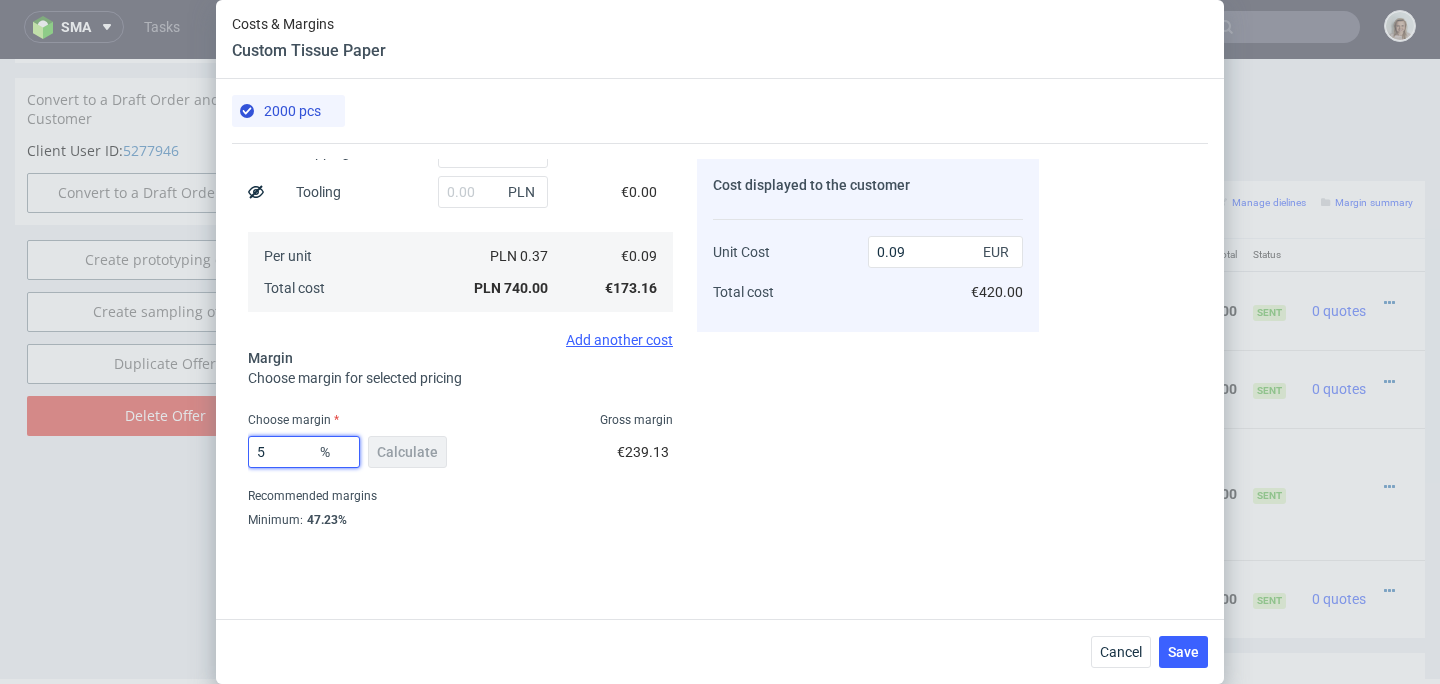 type on "59" 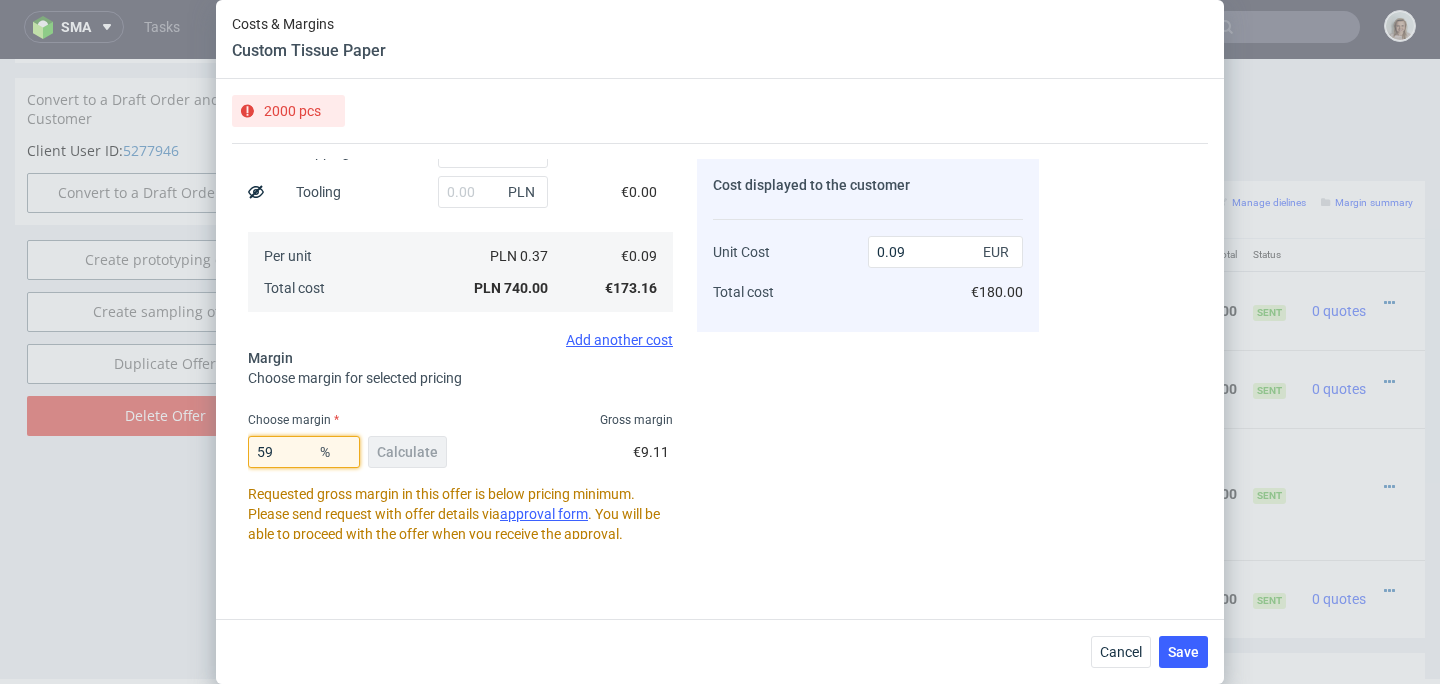 type on "0.21" 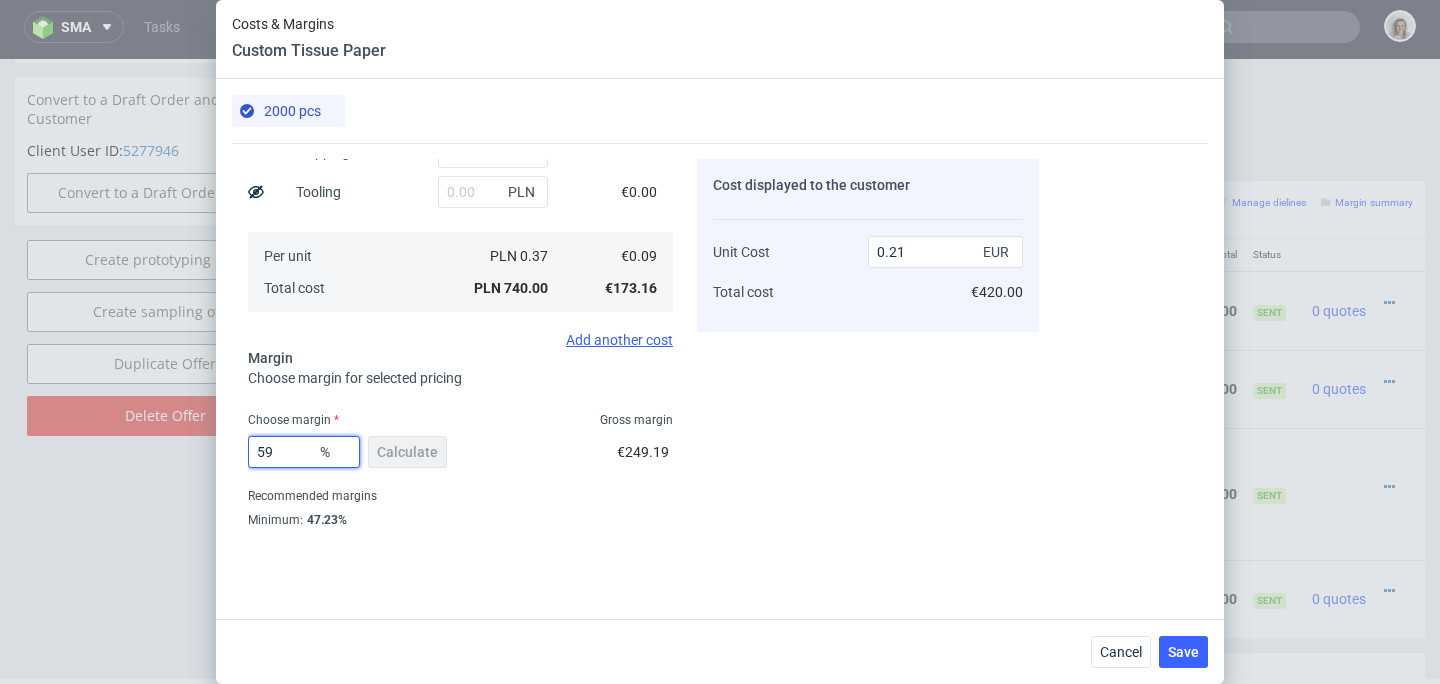 type on "5" 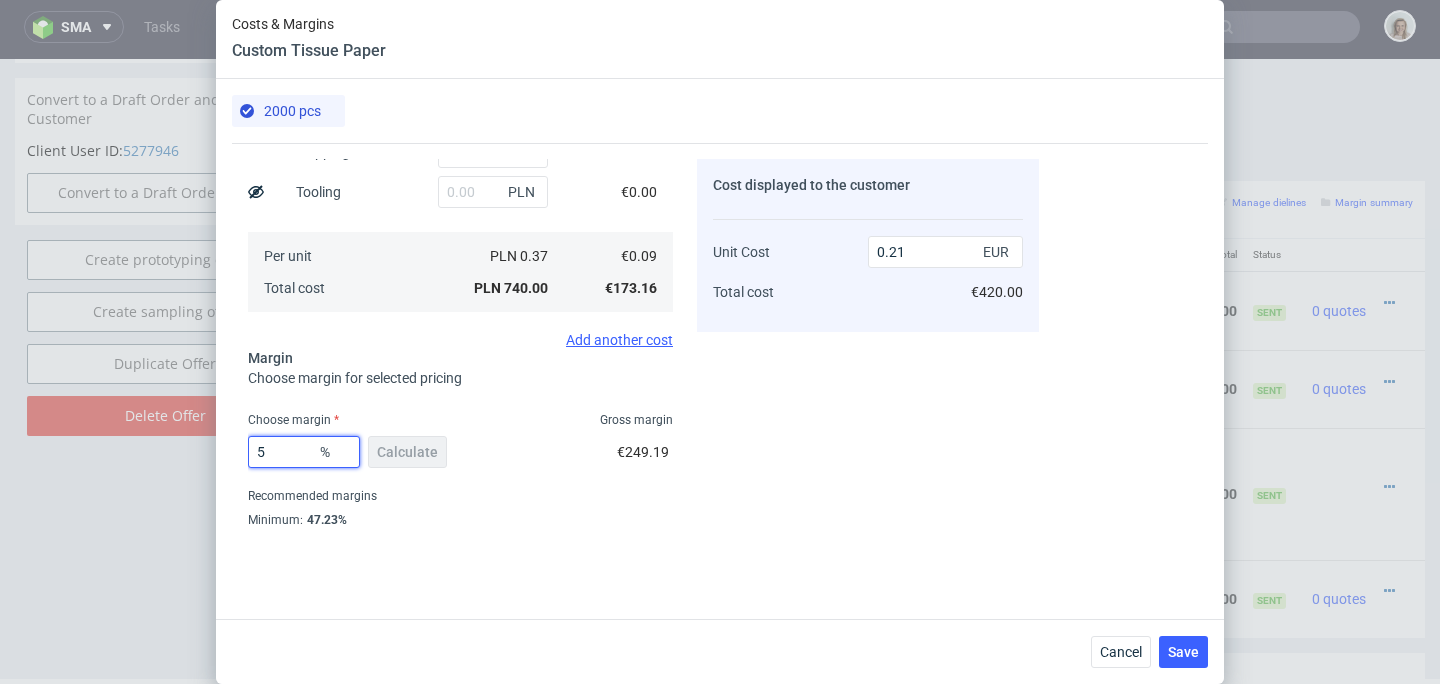 type on "0.09" 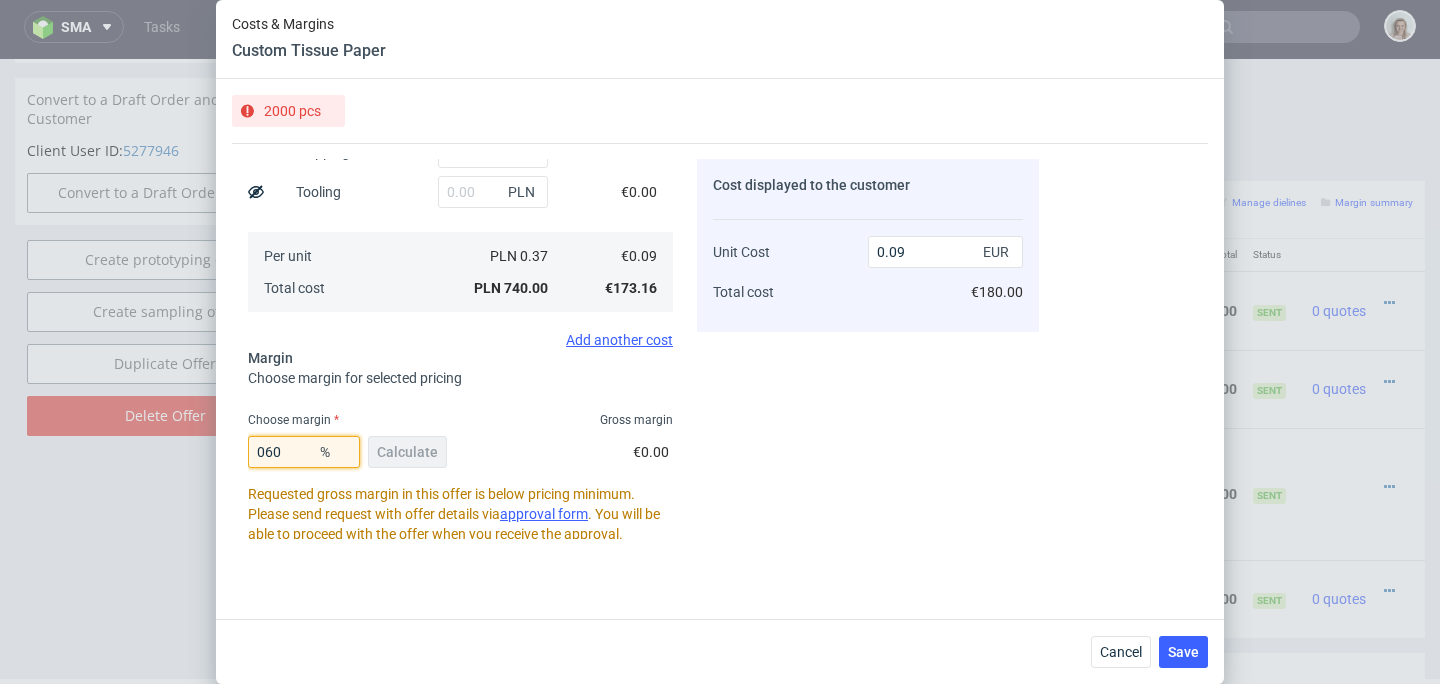 type on "60" 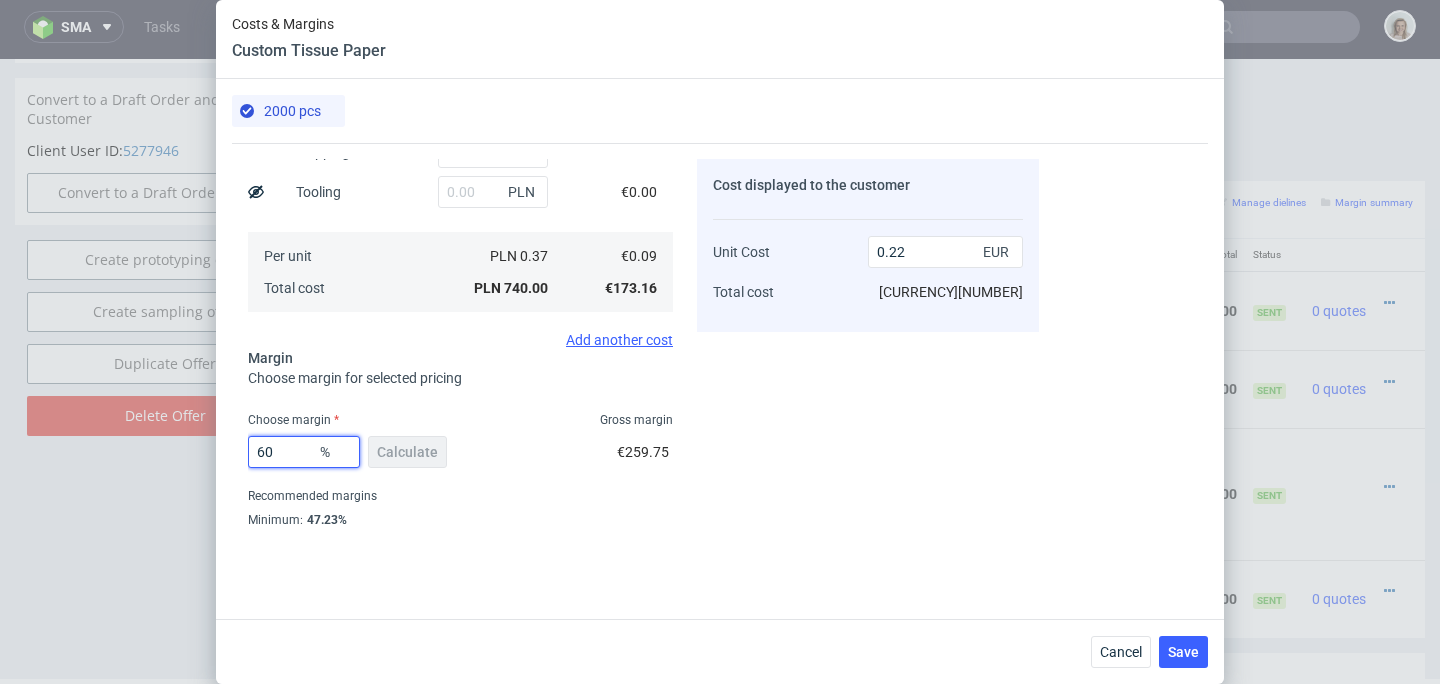 type on "6" 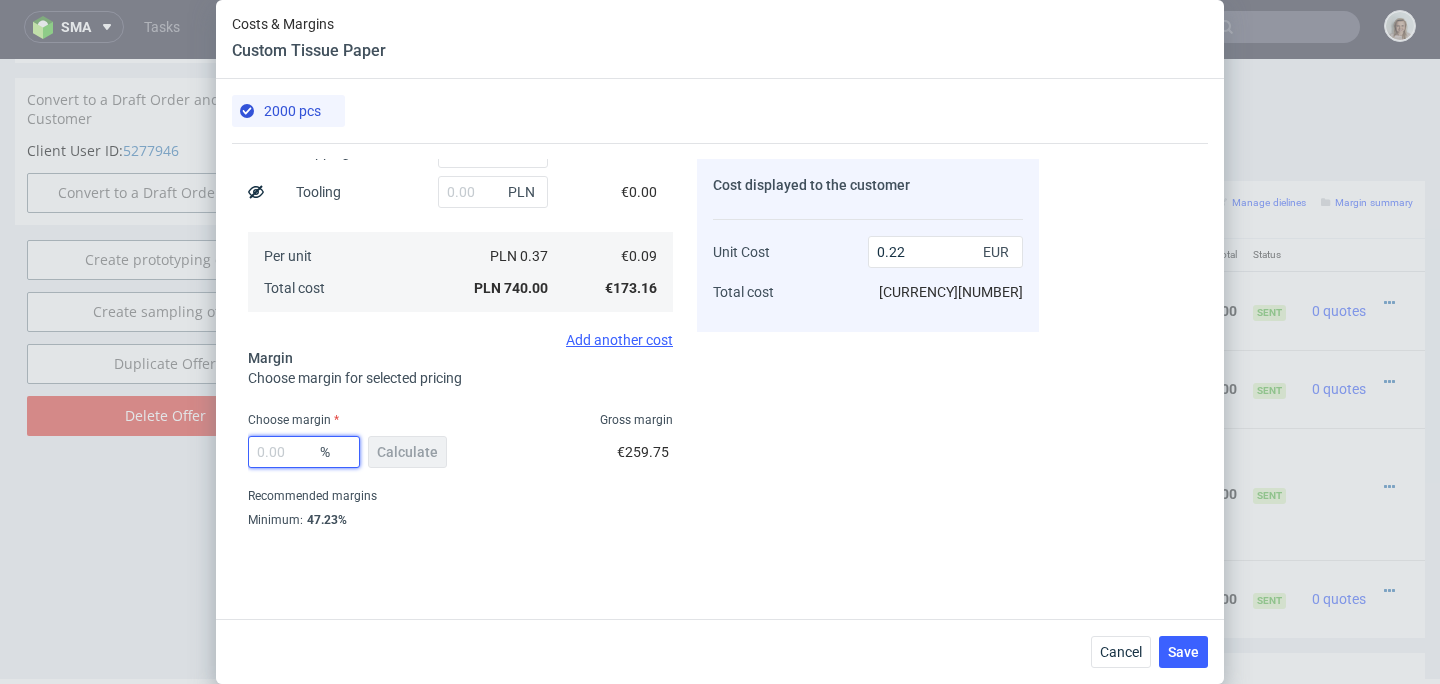 type on "0" 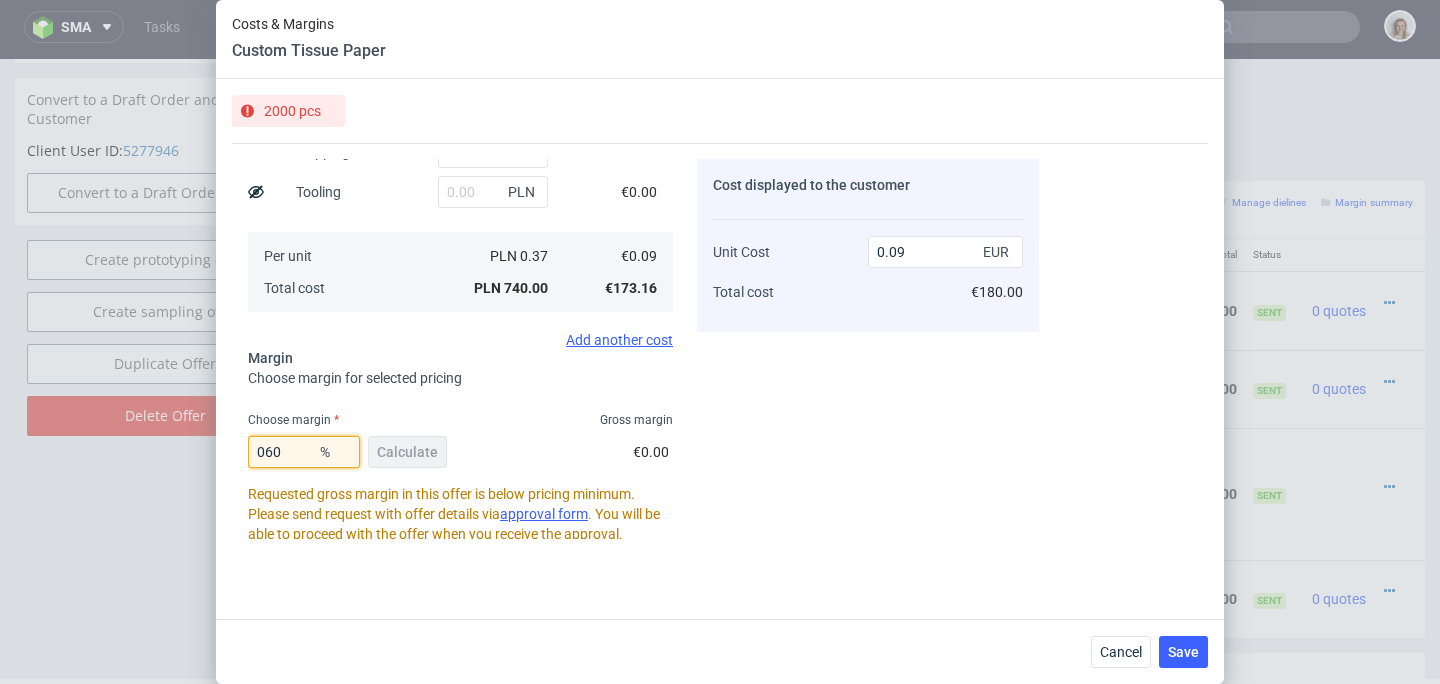 type on "60" 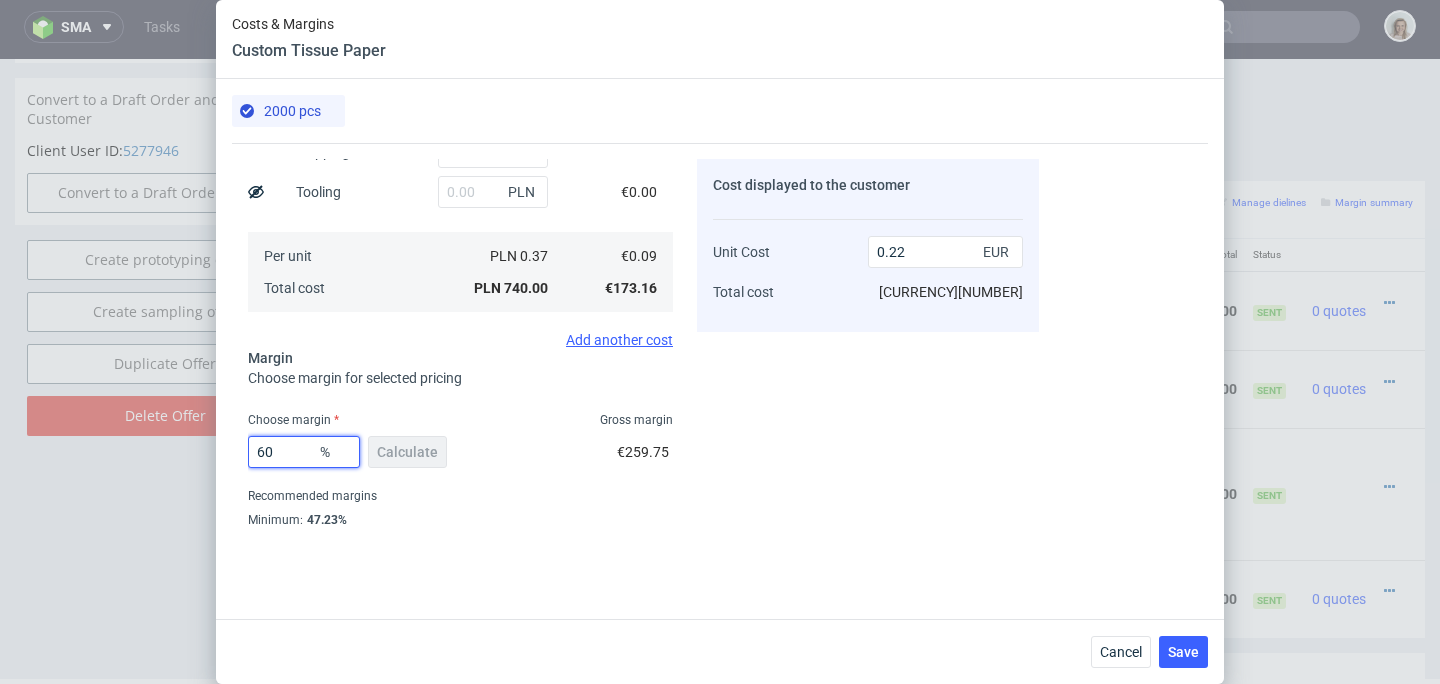type on "6" 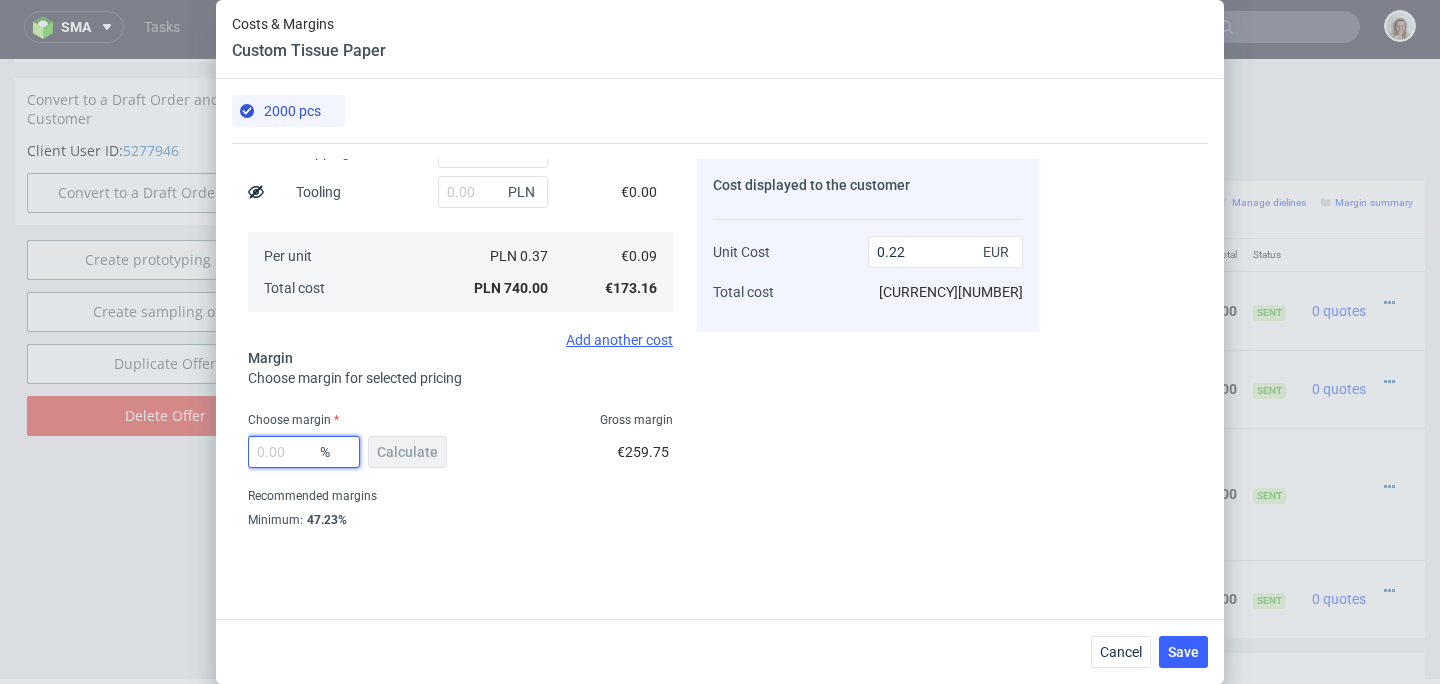 type on "0" 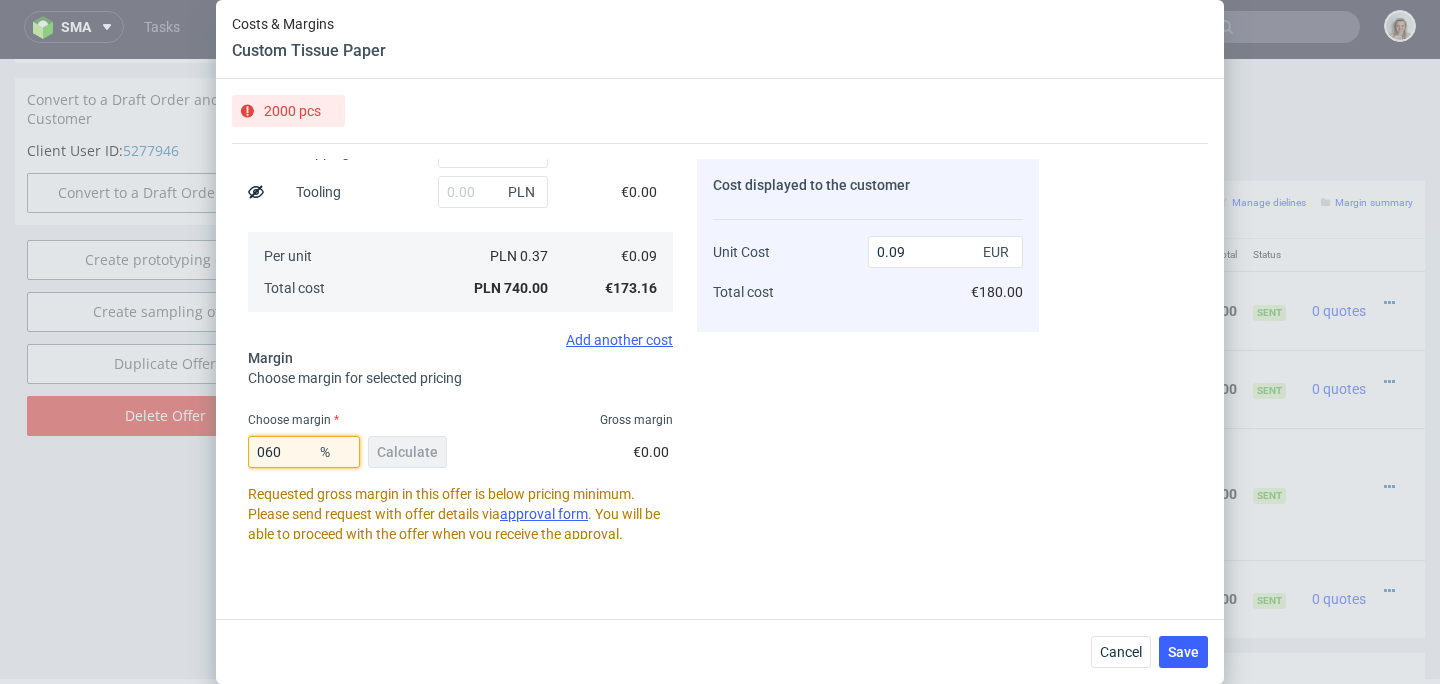type on "60" 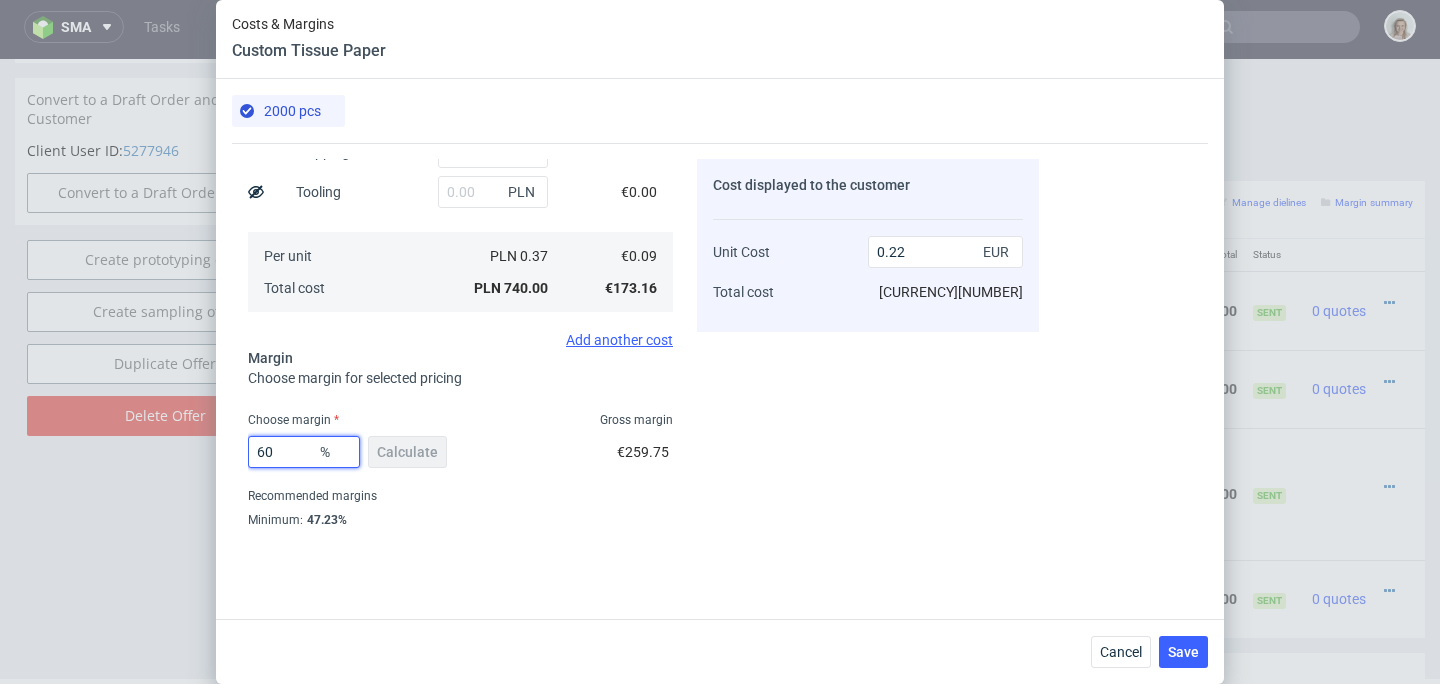 type on "6" 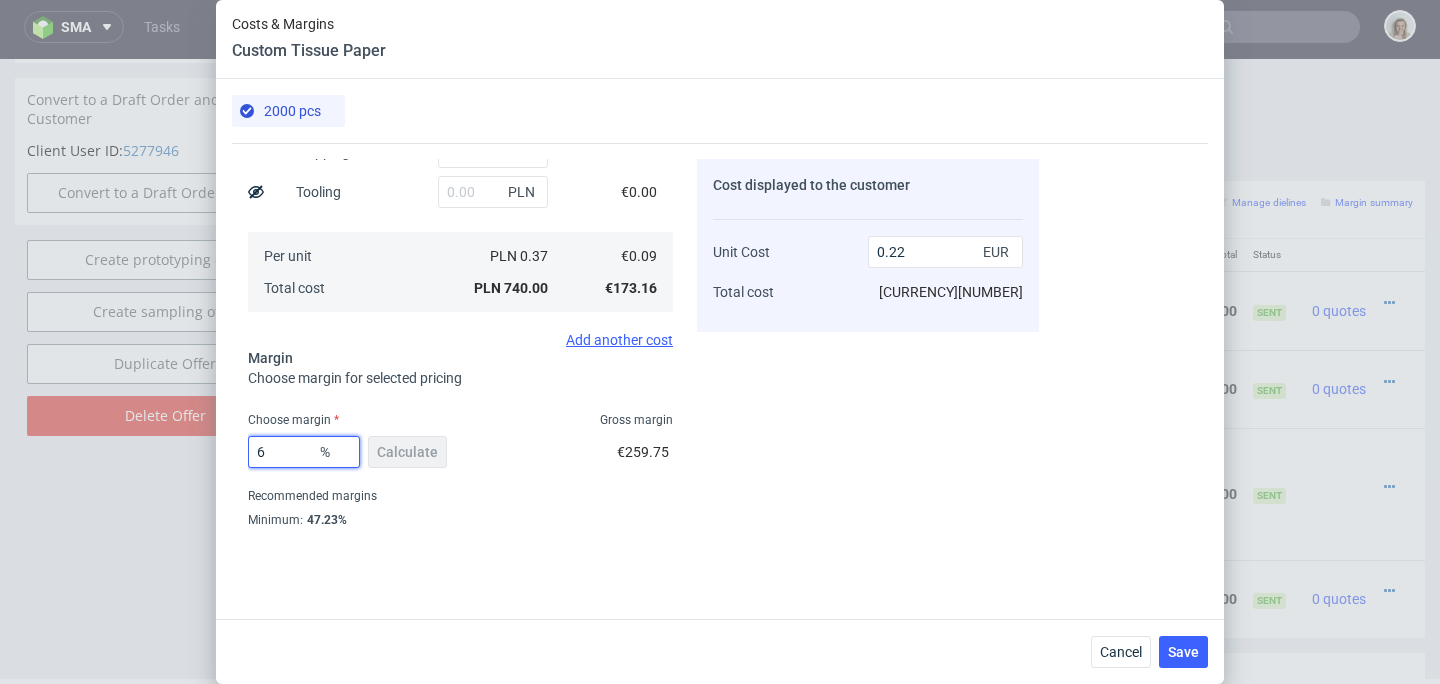 type on "0.1" 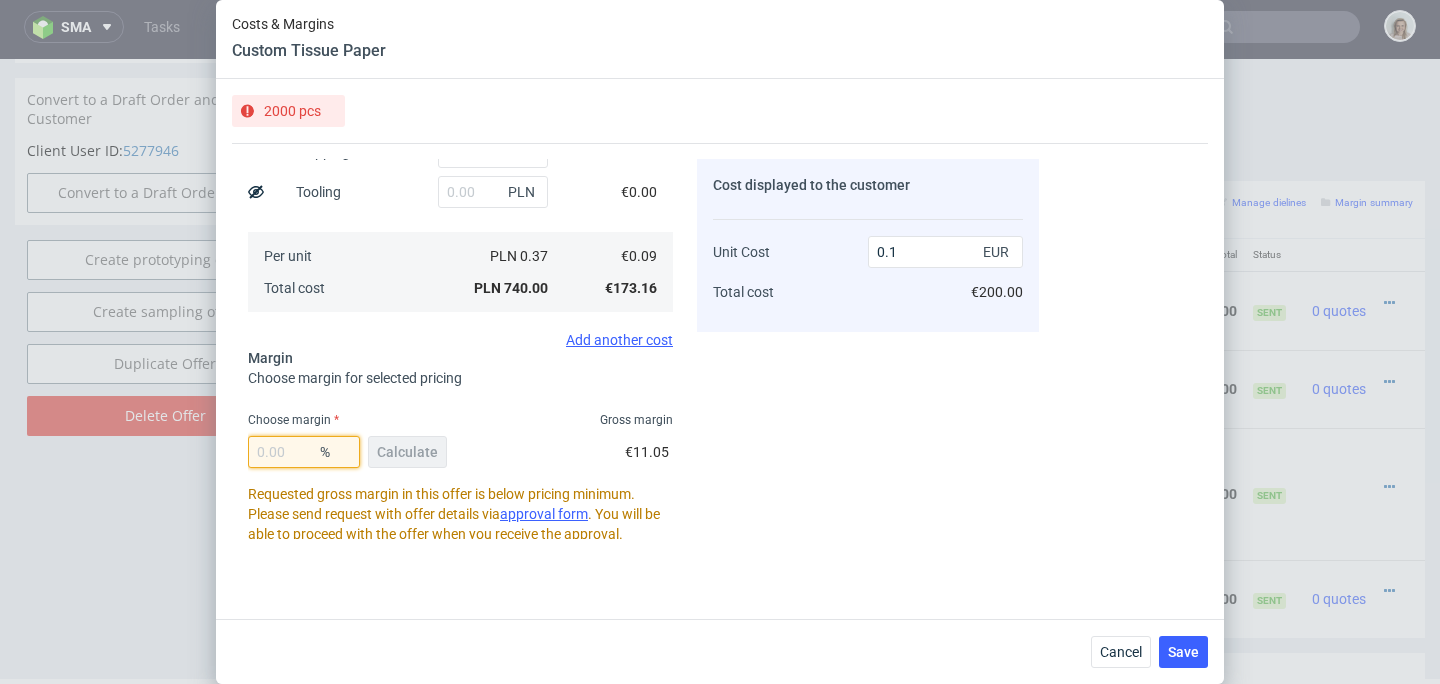 type on "0" 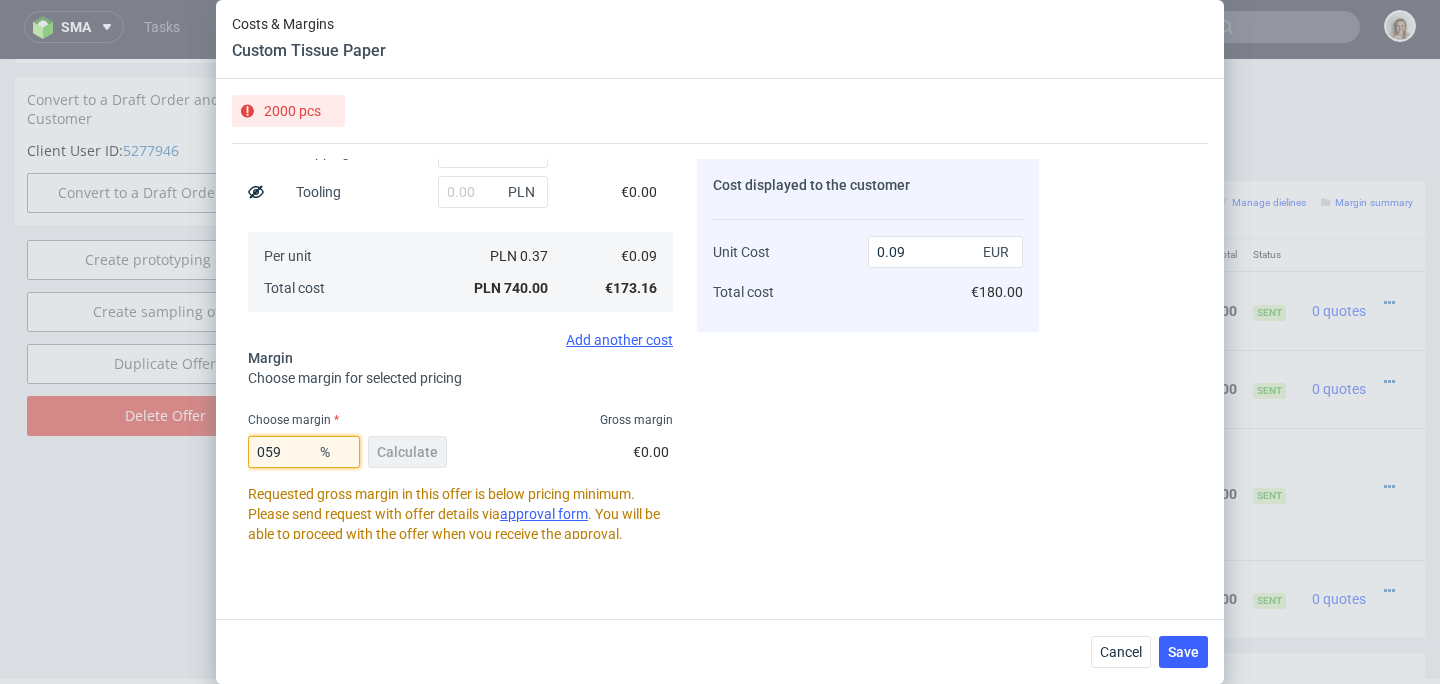 type on "59" 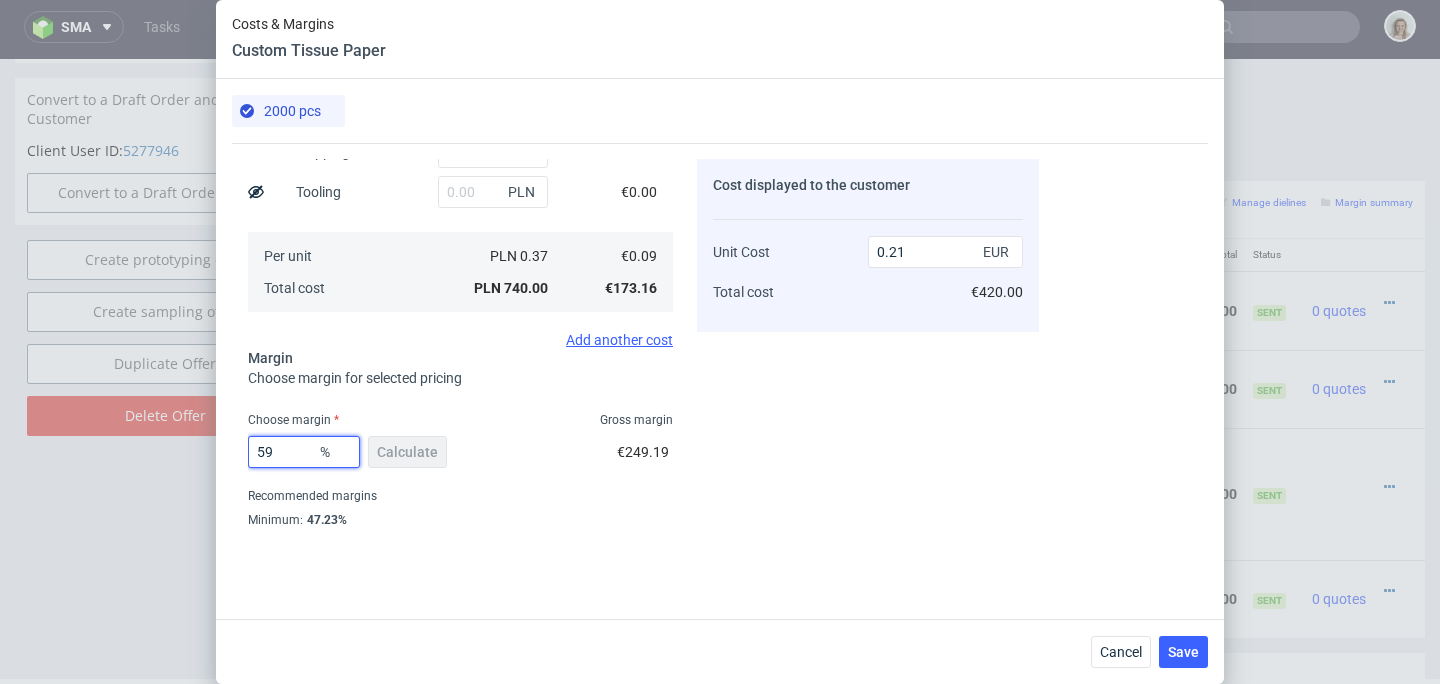 type on "5" 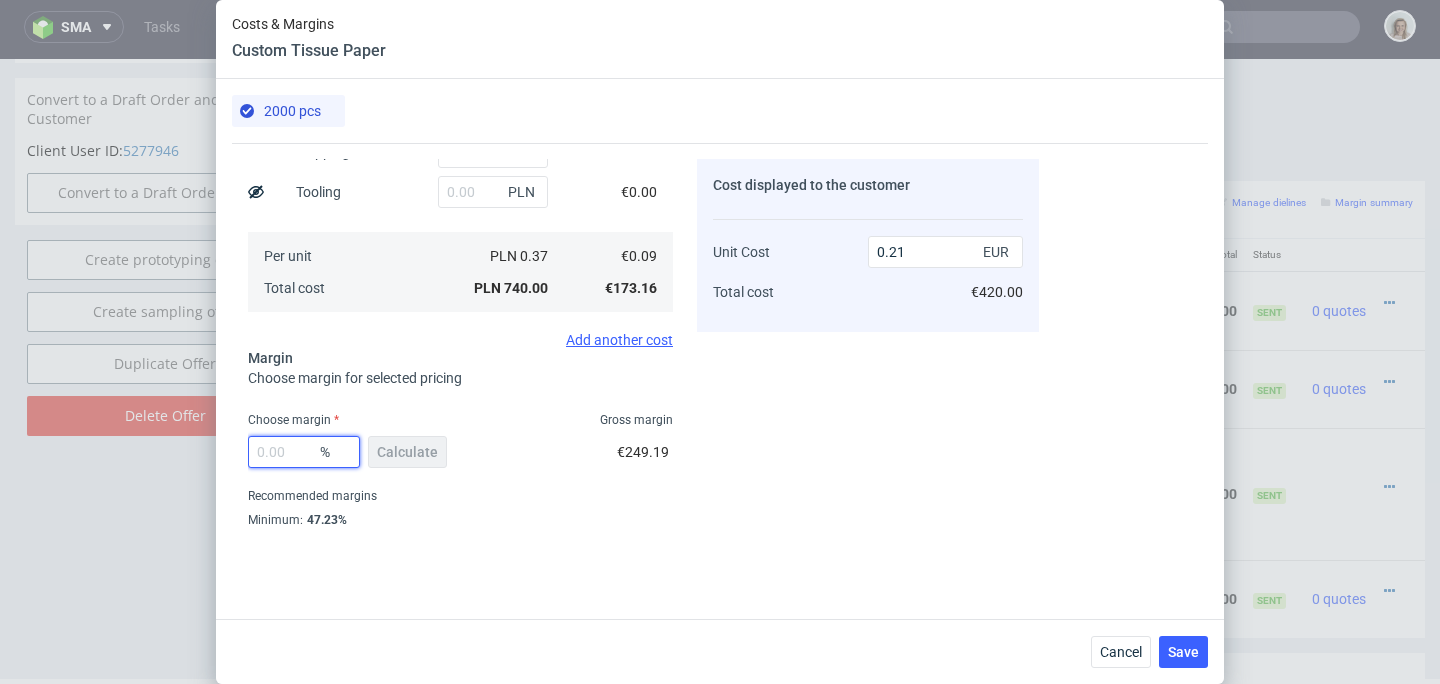 type on "0" 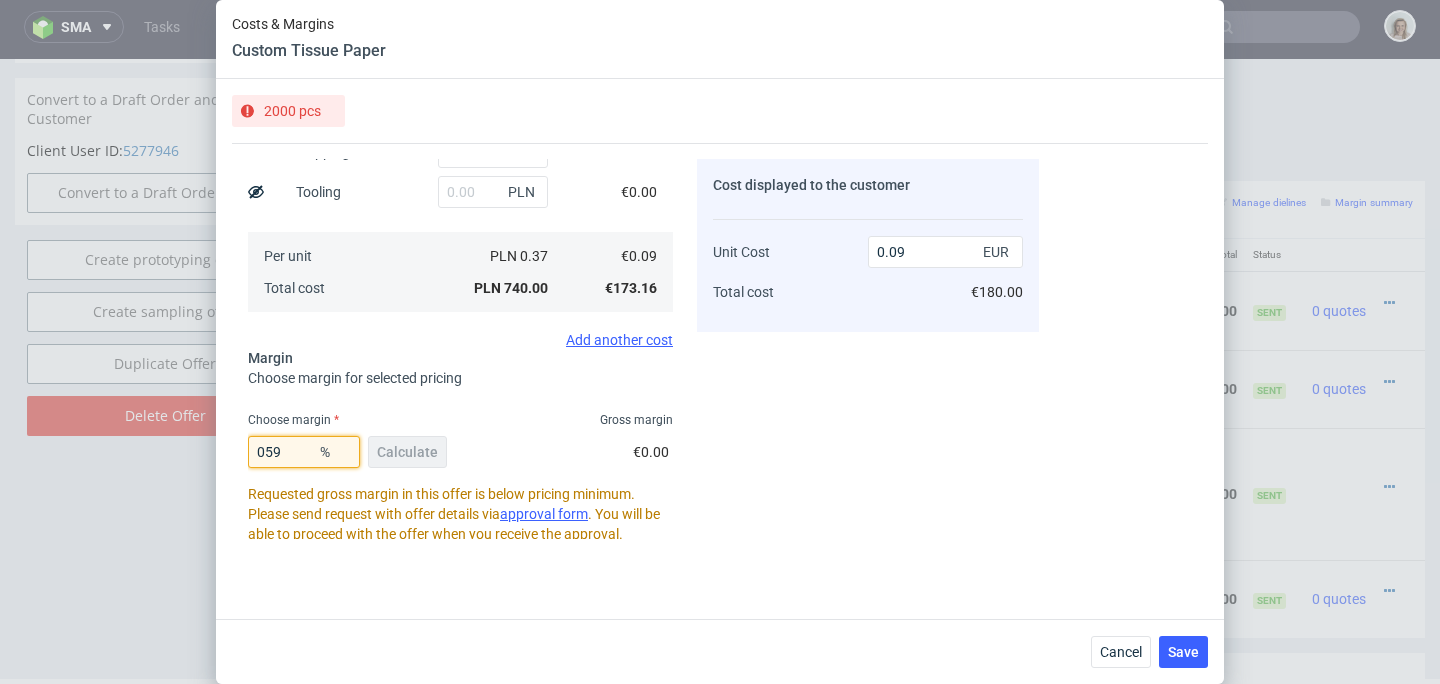 type on "59" 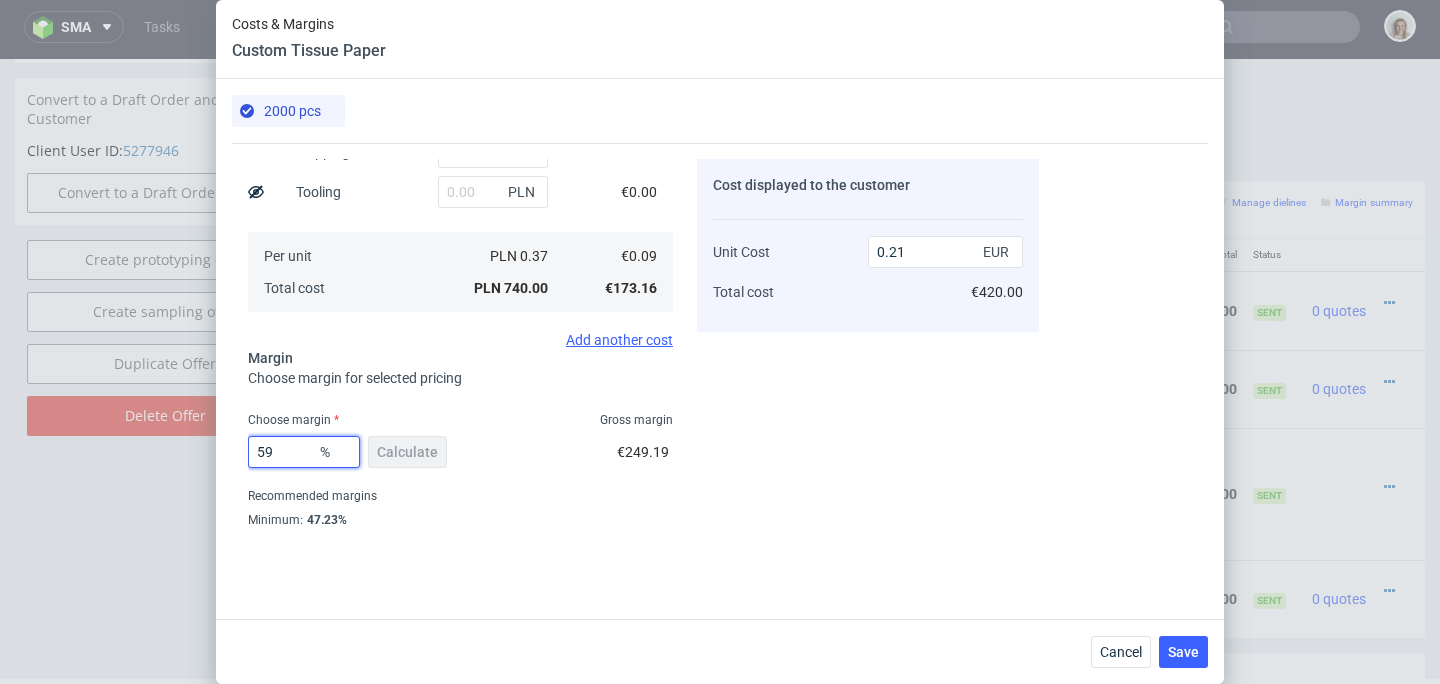 type on "5" 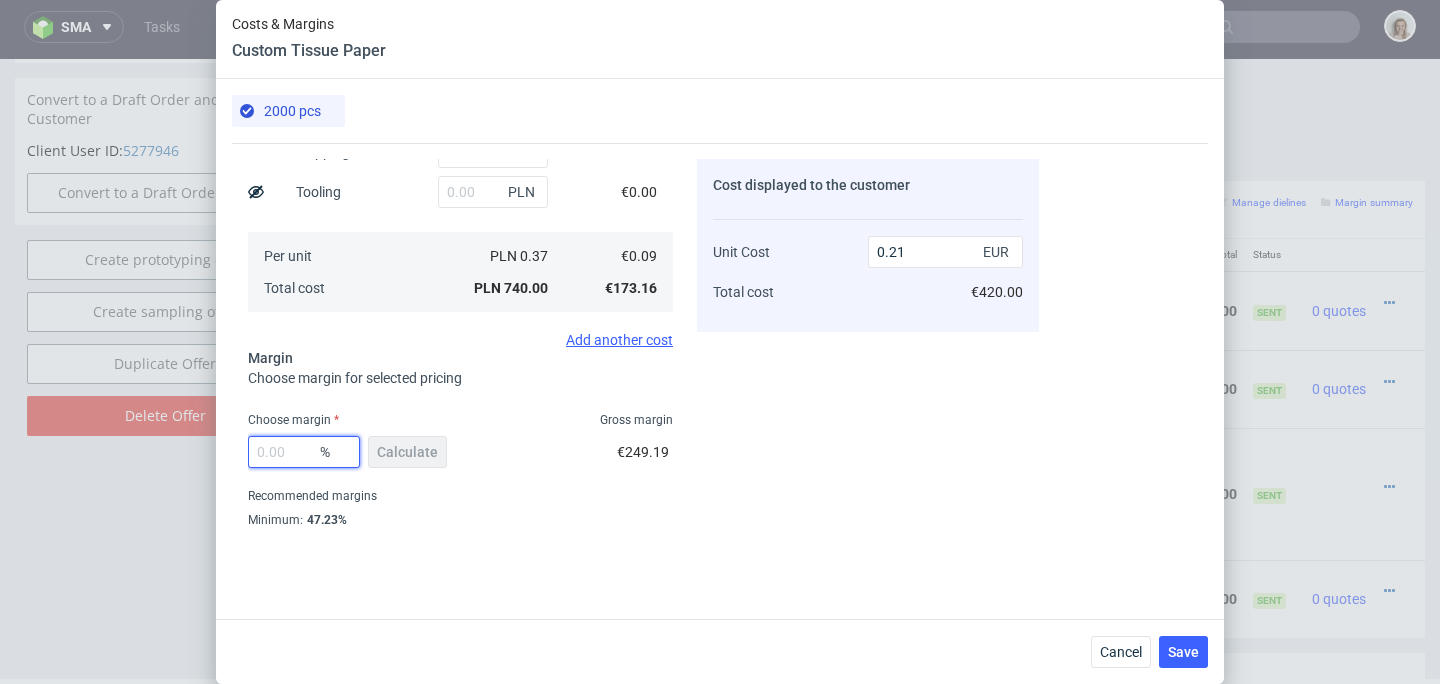 type on "0" 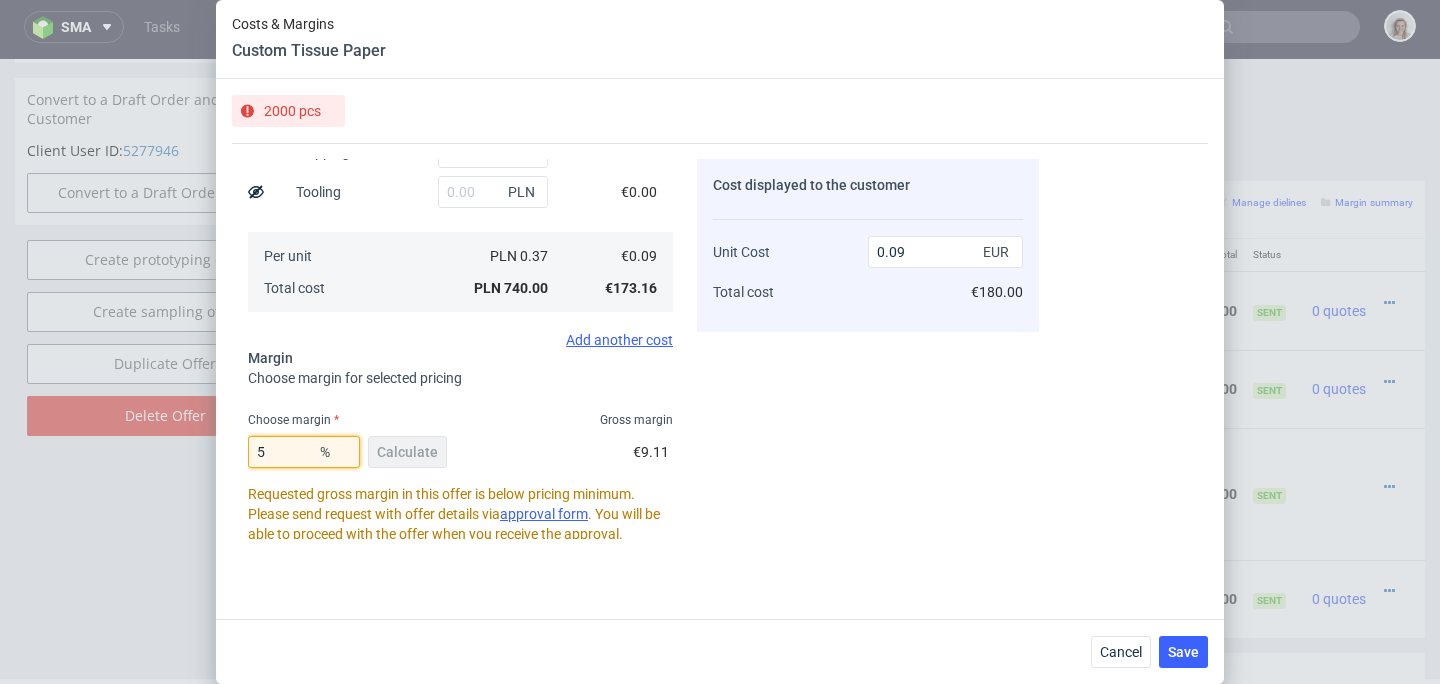 type on "59" 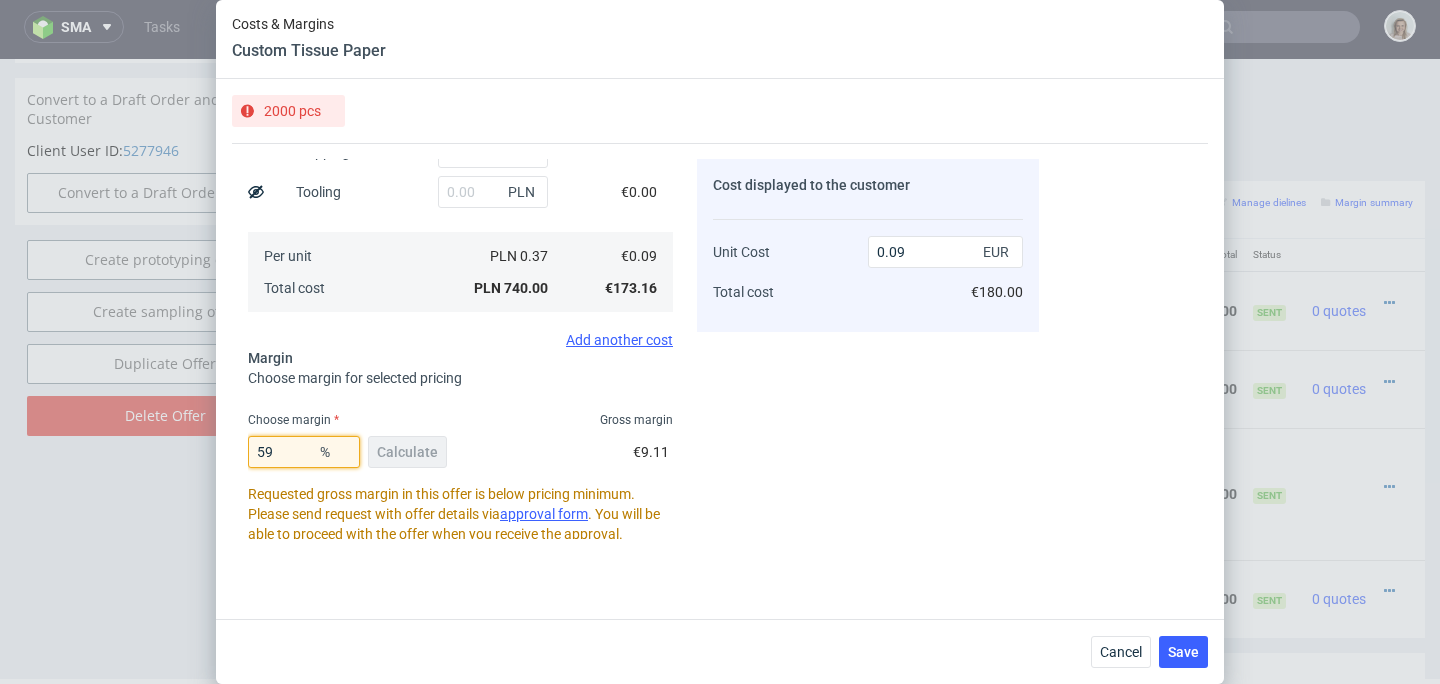 type on "0.21" 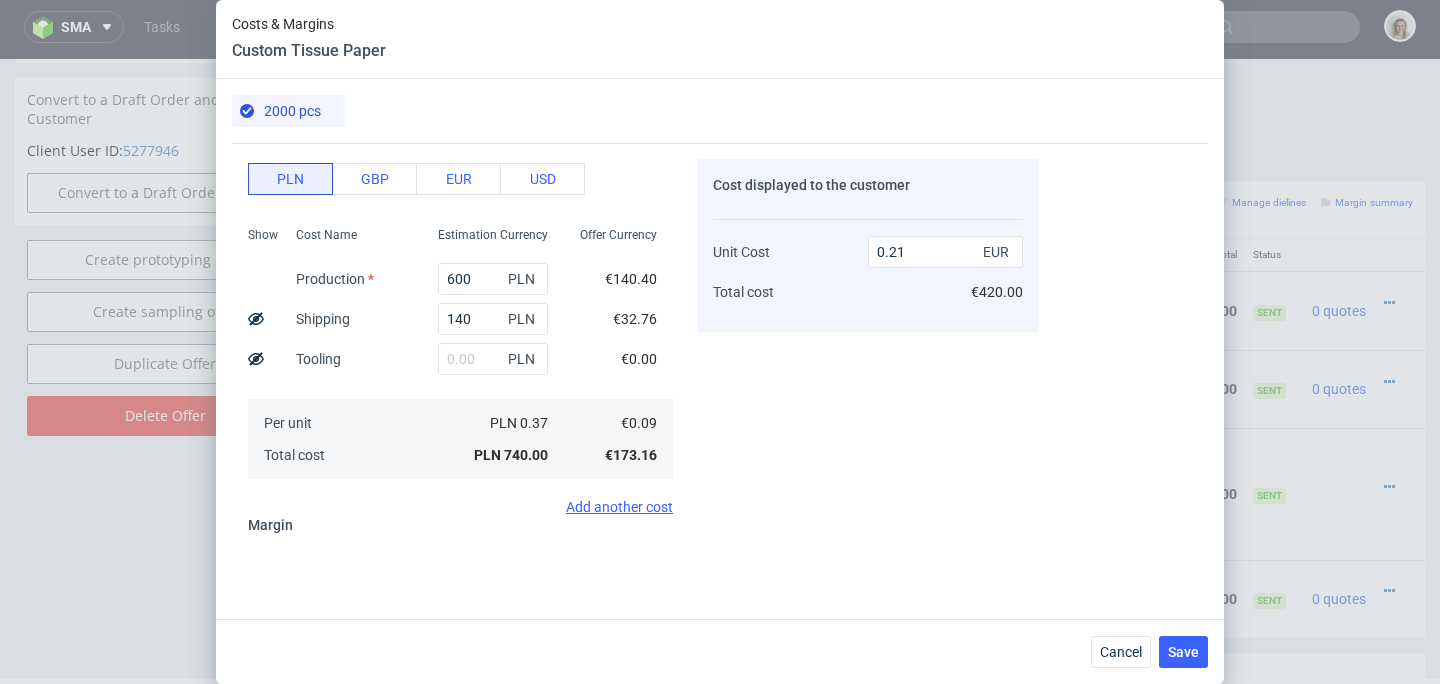 scroll, scrollTop: 139, scrollLeft: 0, axis: vertical 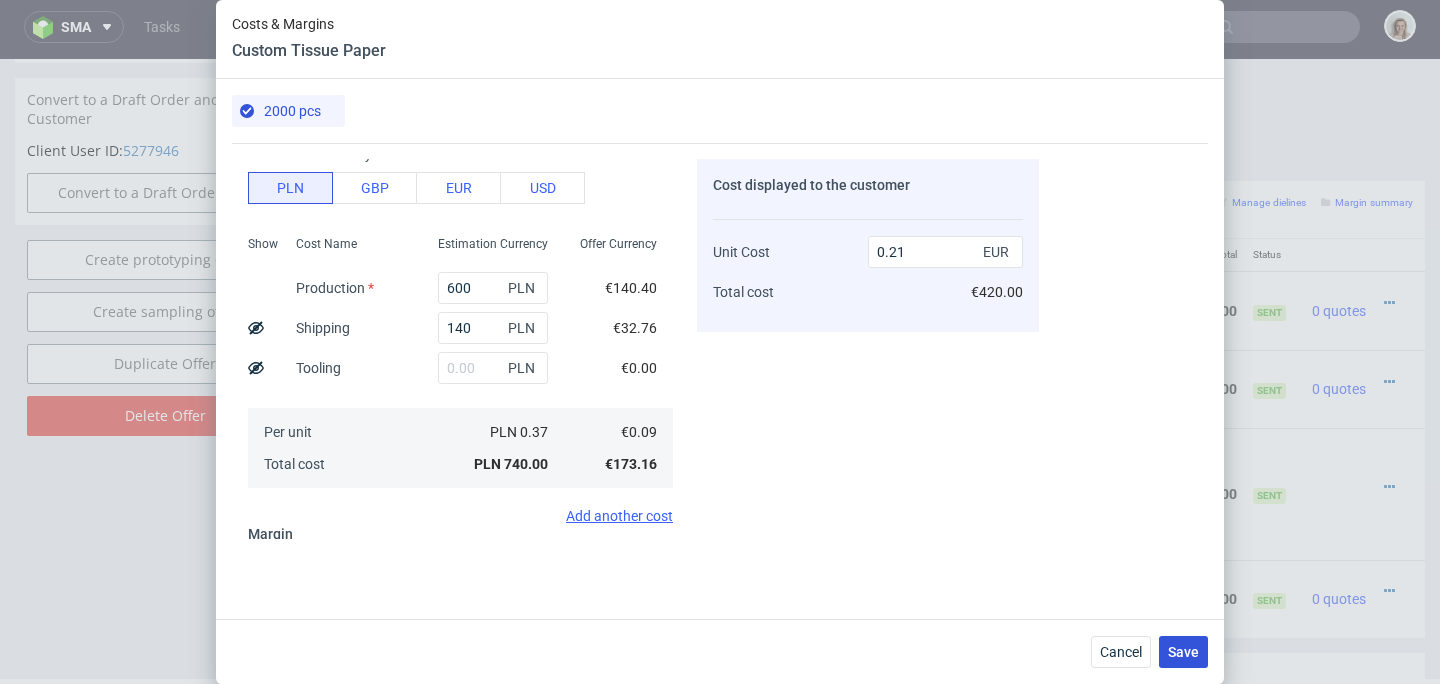 type on "59" 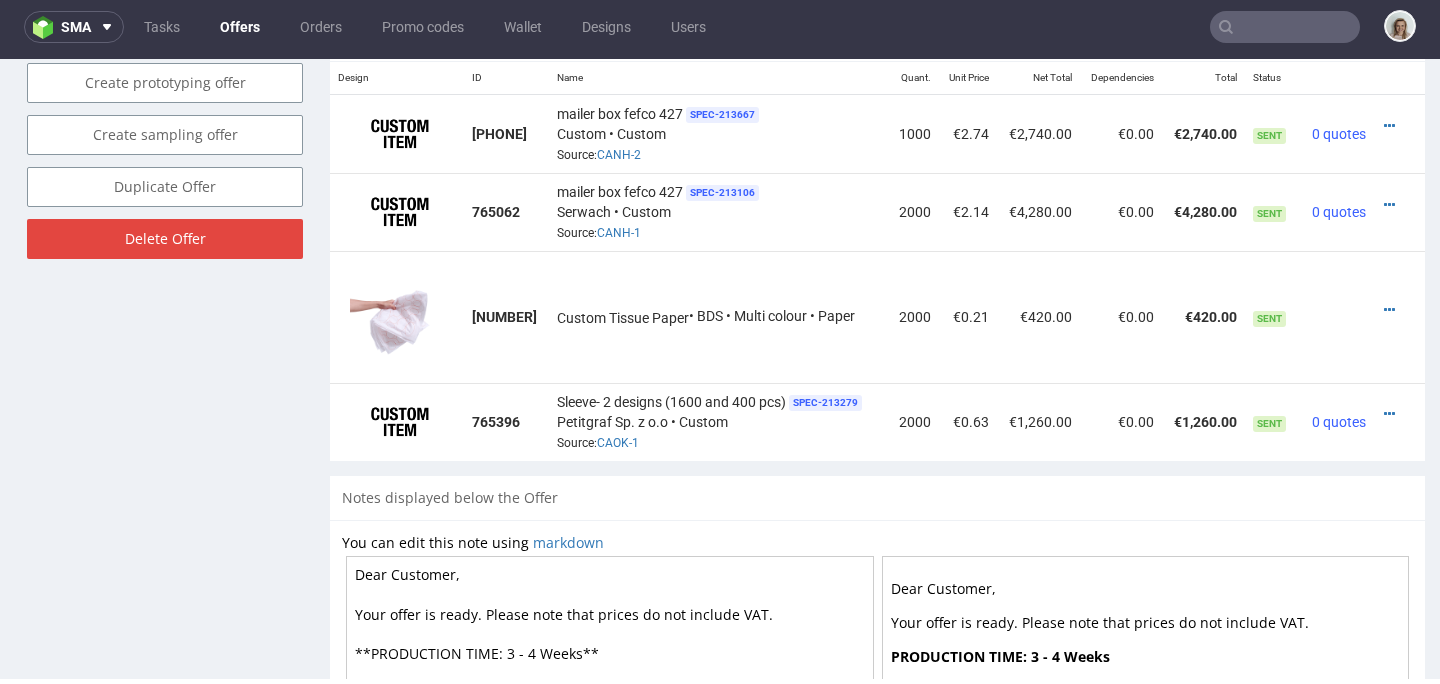 scroll, scrollTop: 1256, scrollLeft: 0, axis: vertical 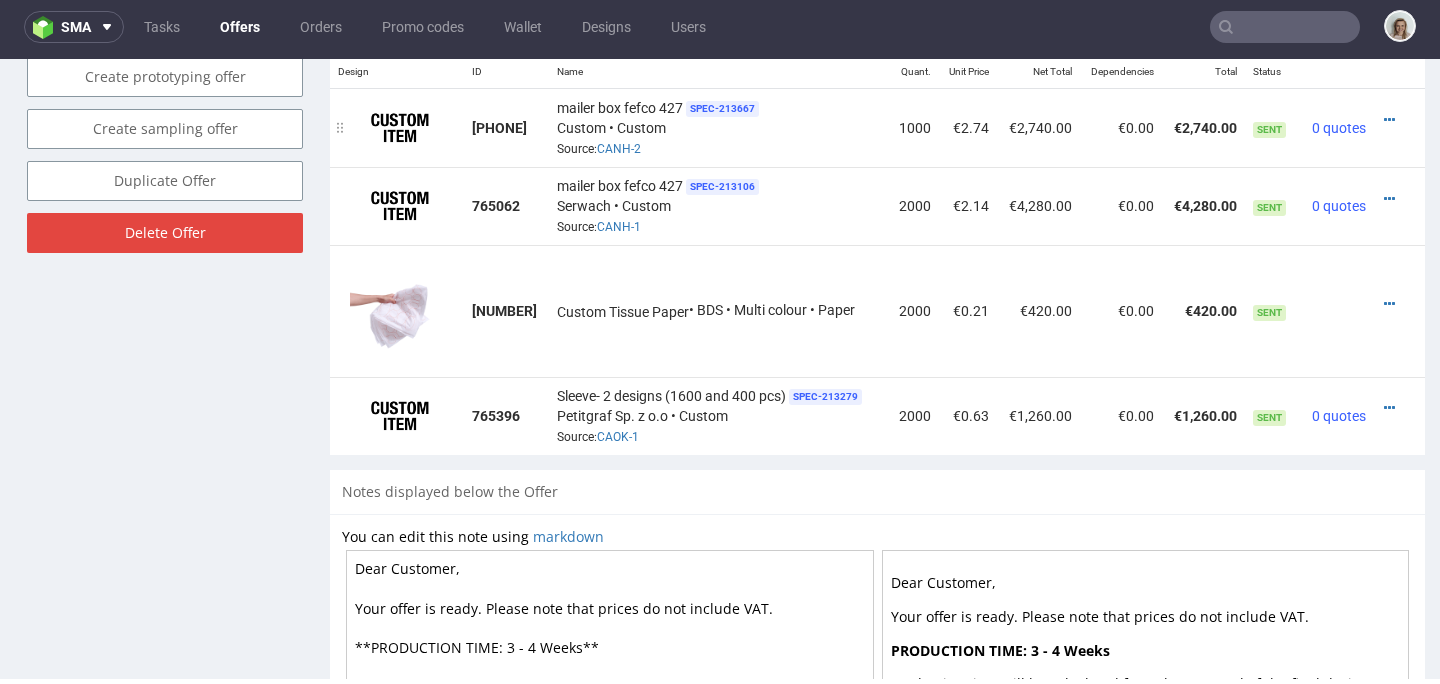 click at bounding box center (1393, 120) 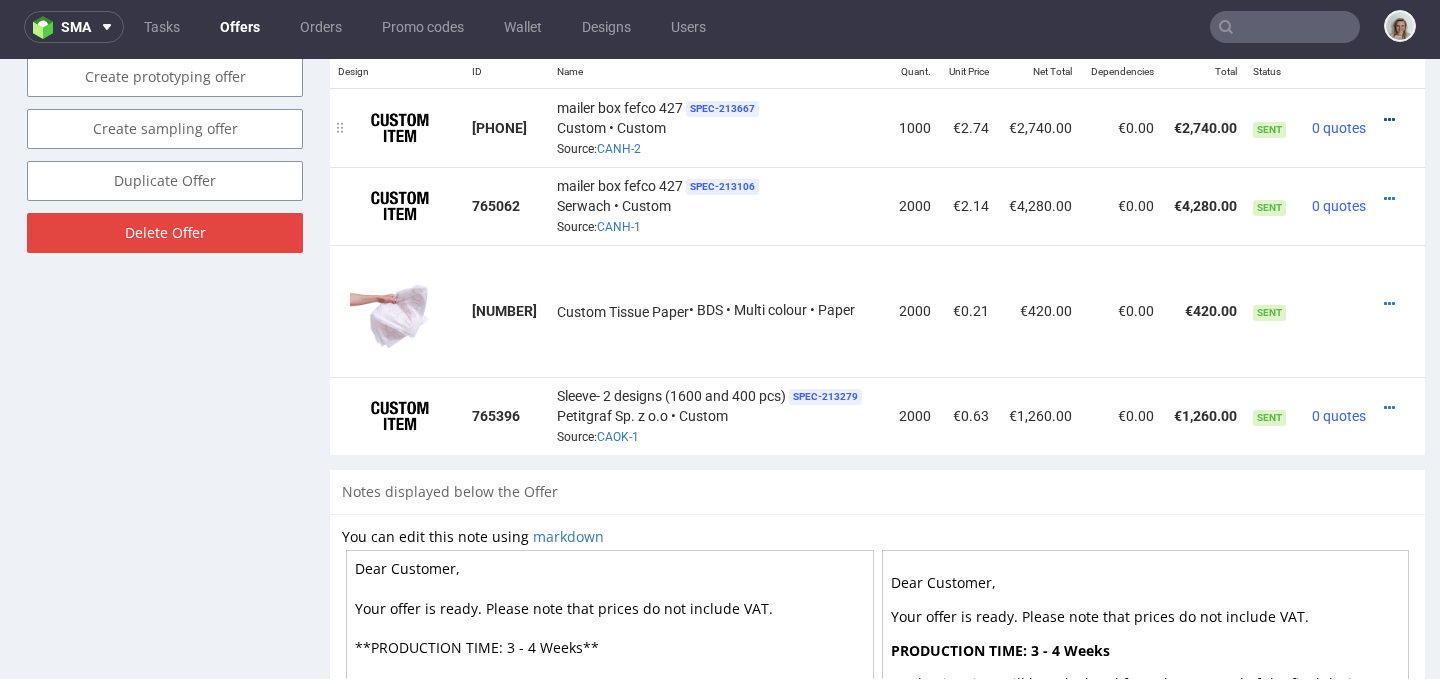 click at bounding box center [1389, 120] 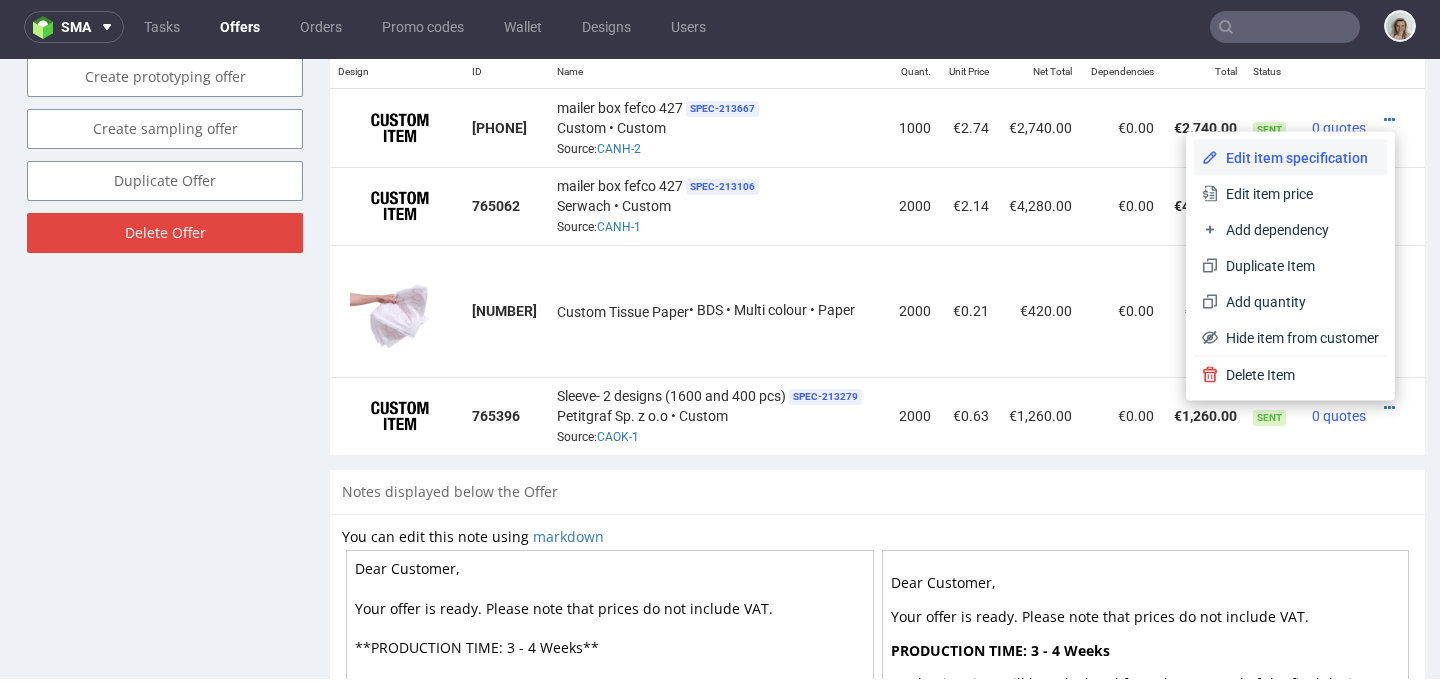 click on "Edit item specification" at bounding box center (1290, 158) 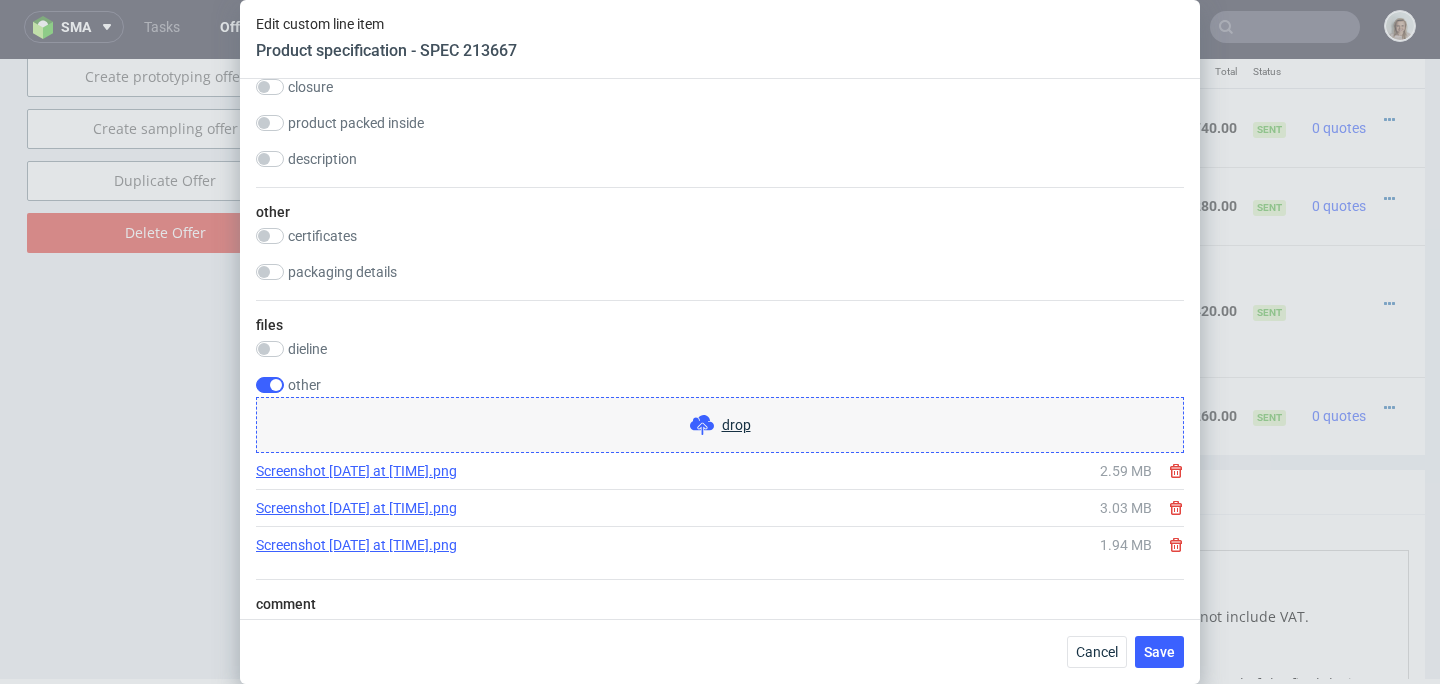 scroll, scrollTop: 2159, scrollLeft: 0, axis: vertical 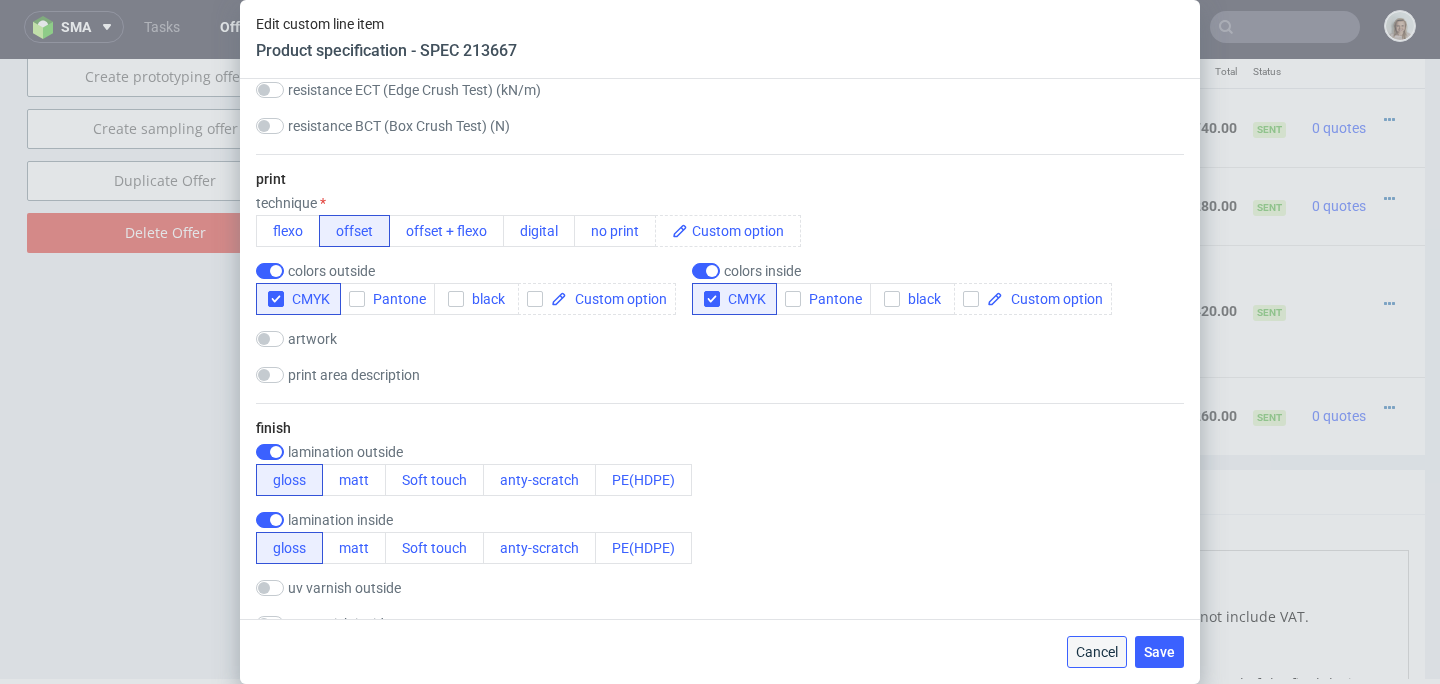 click on "Cancel" at bounding box center [1097, 652] 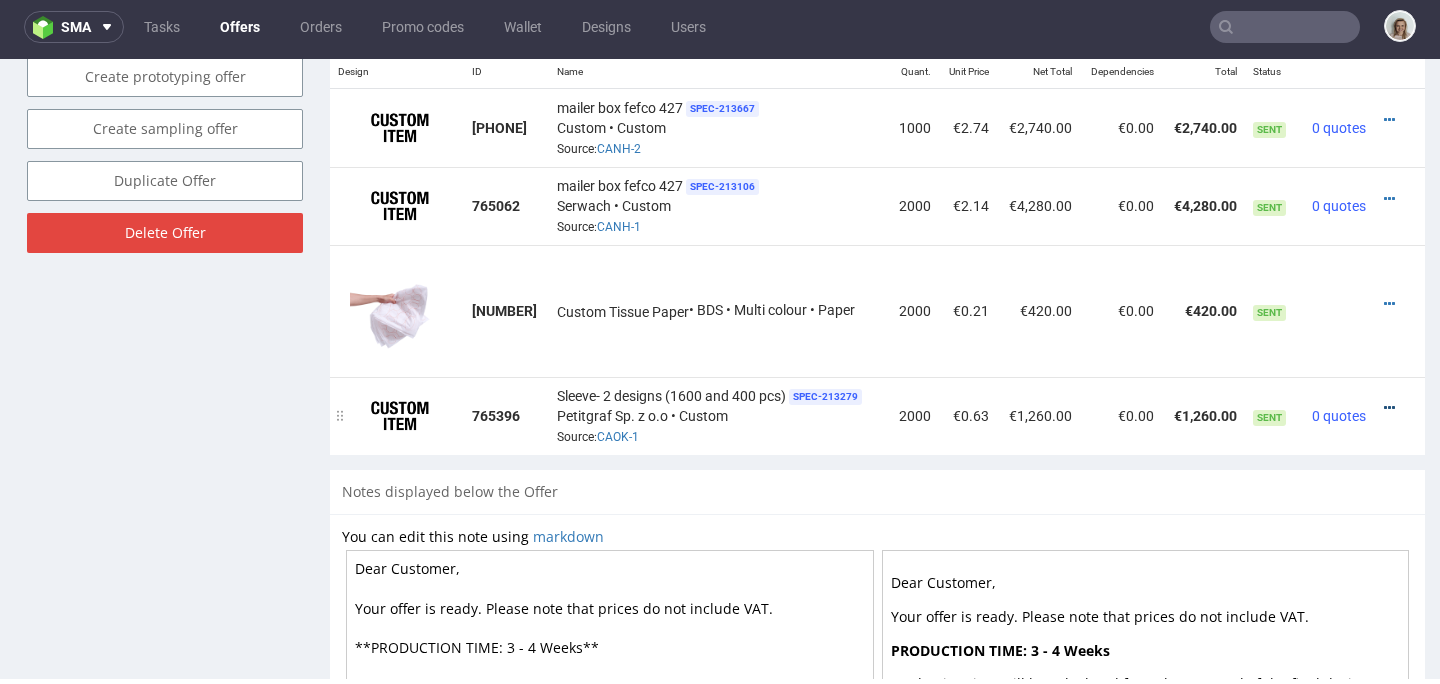 click at bounding box center [1389, 408] 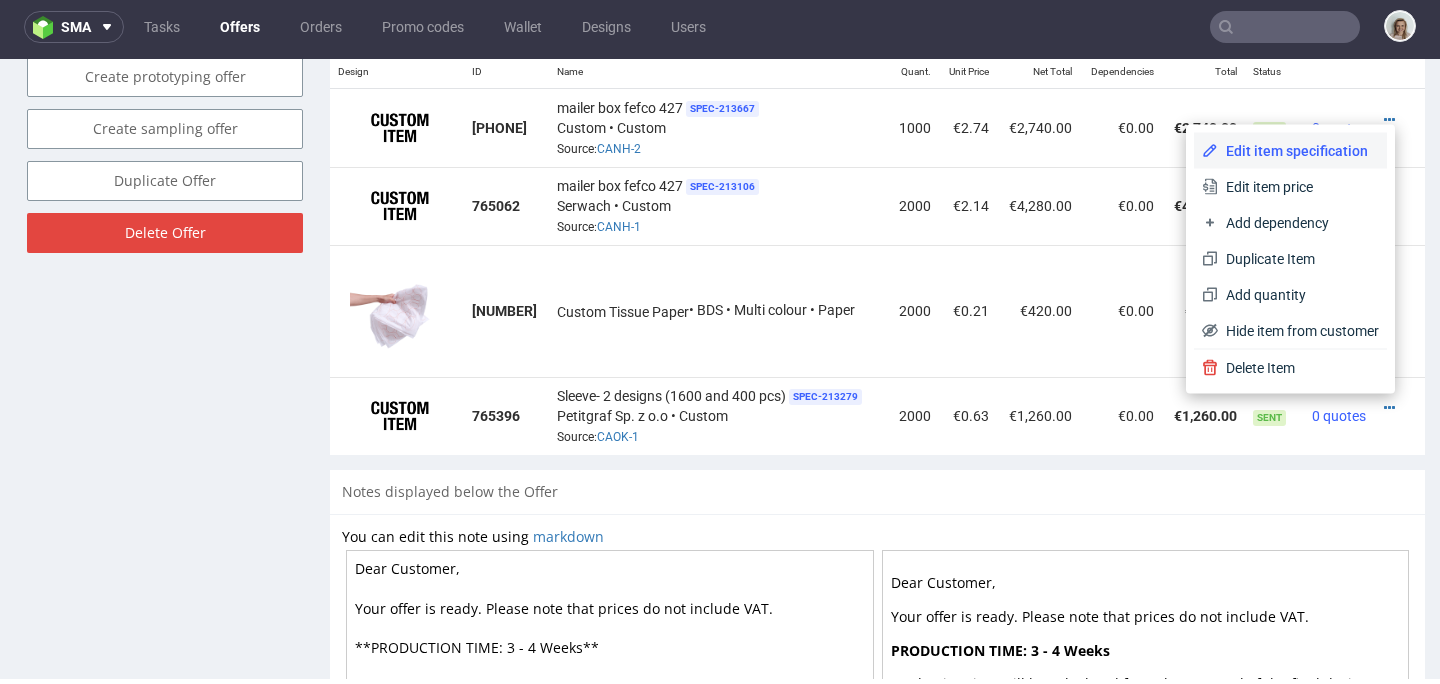 drag, startPoint x: 1267, startPoint y: 146, endPoint x: 1269, endPoint y: 213, distance: 67.02985 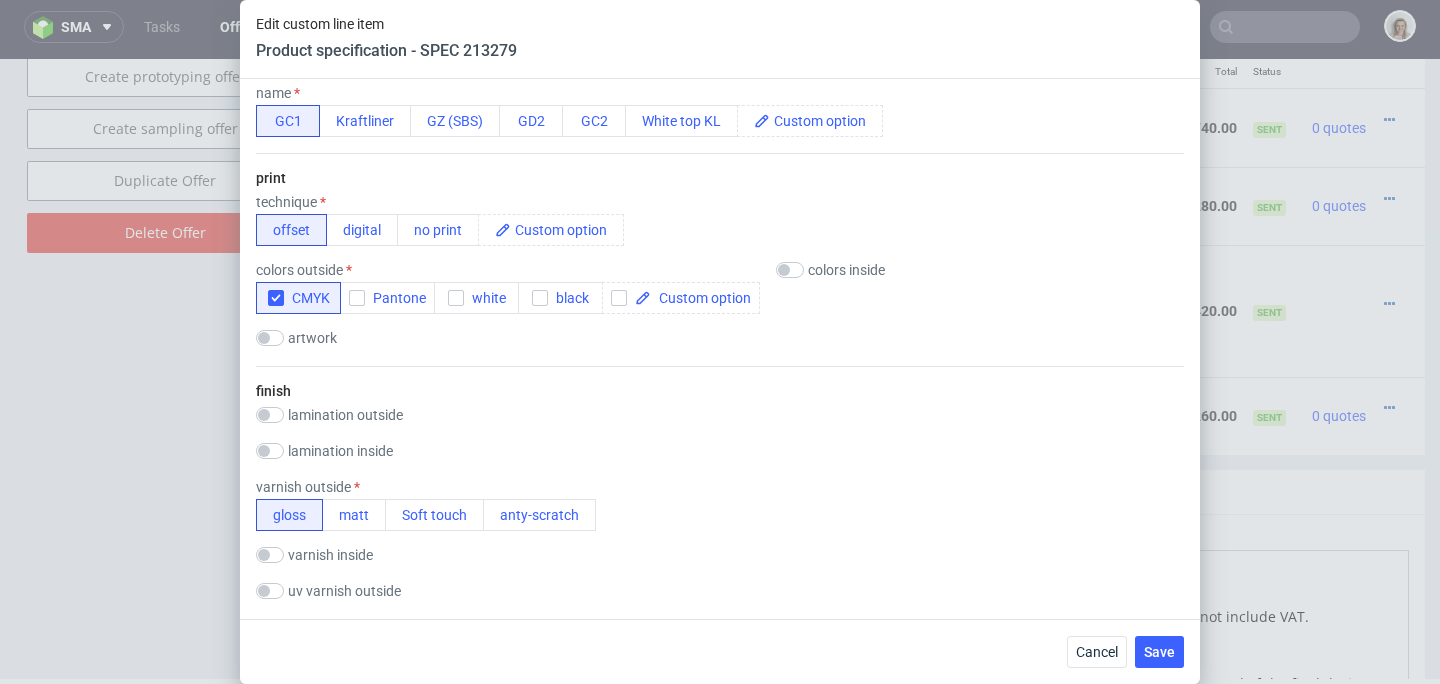 scroll, scrollTop: 711, scrollLeft: 0, axis: vertical 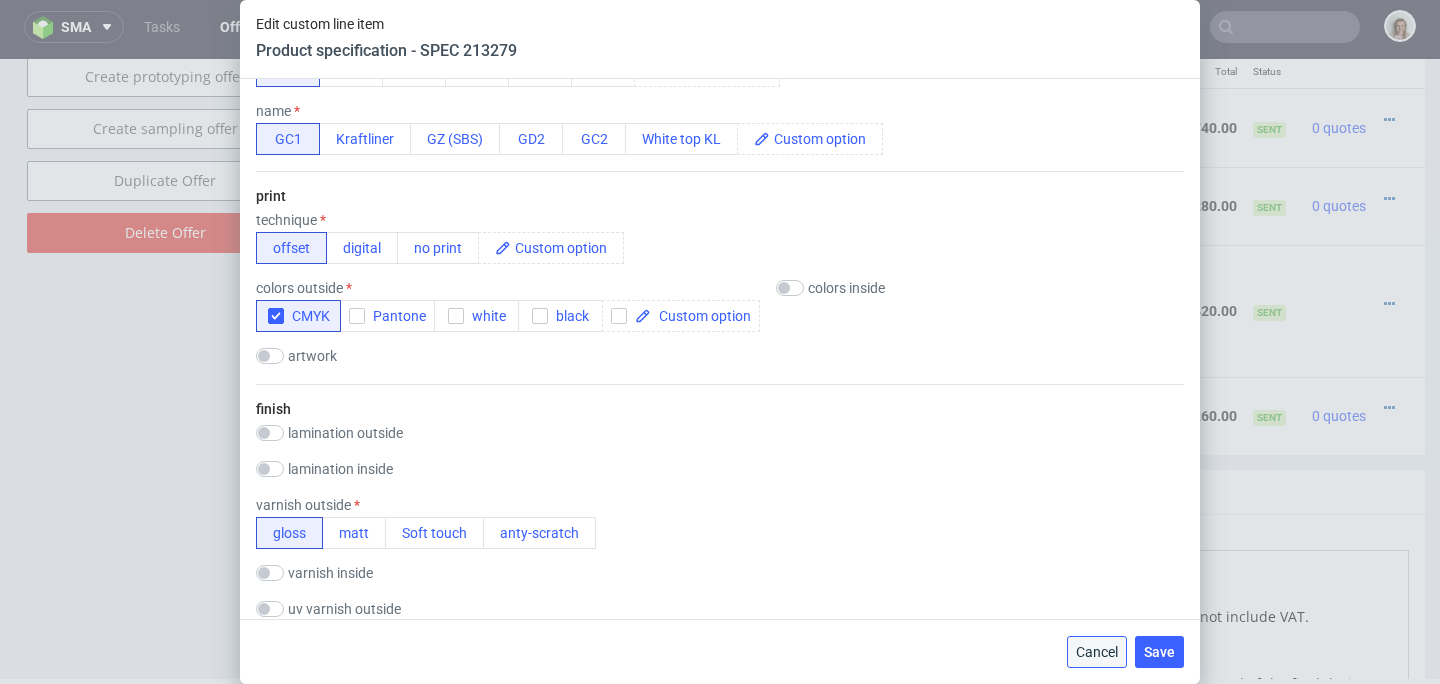 click on "Cancel" at bounding box center [1097, 652] 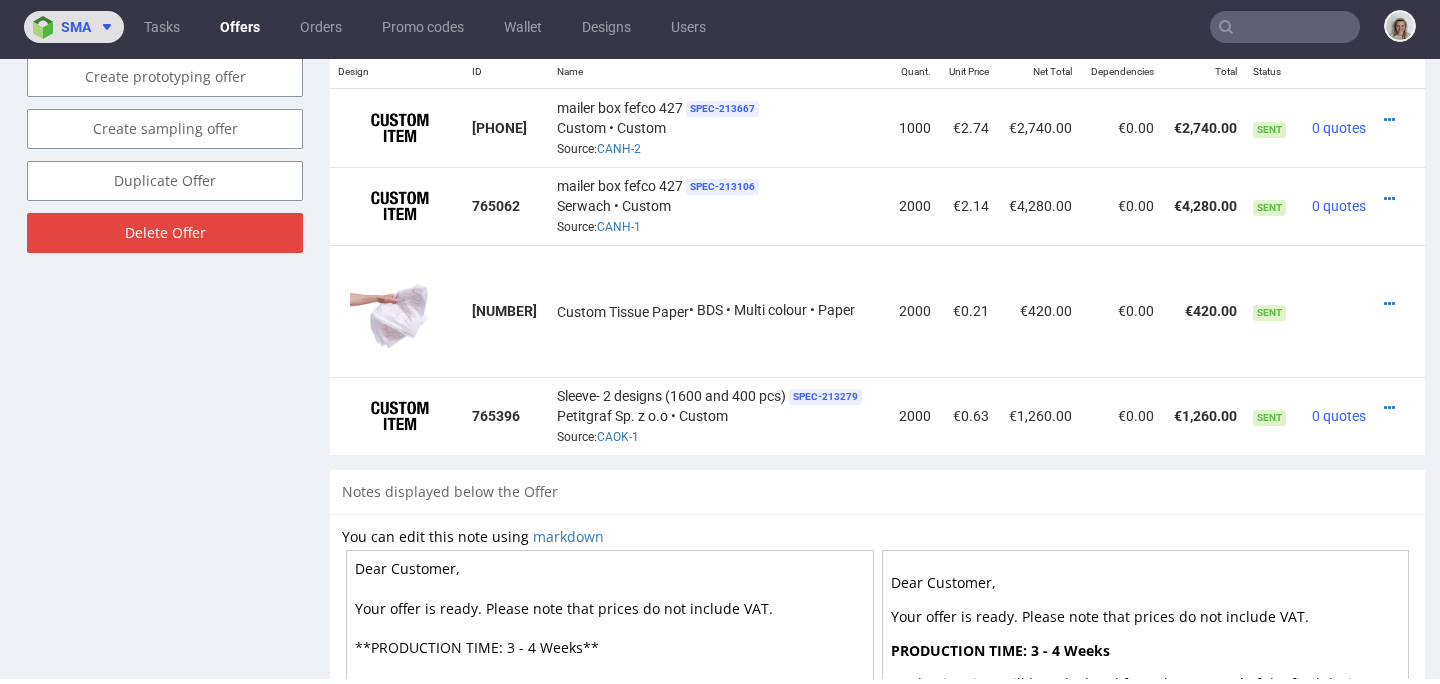 click on "sma" at bounding box center (74, 27) 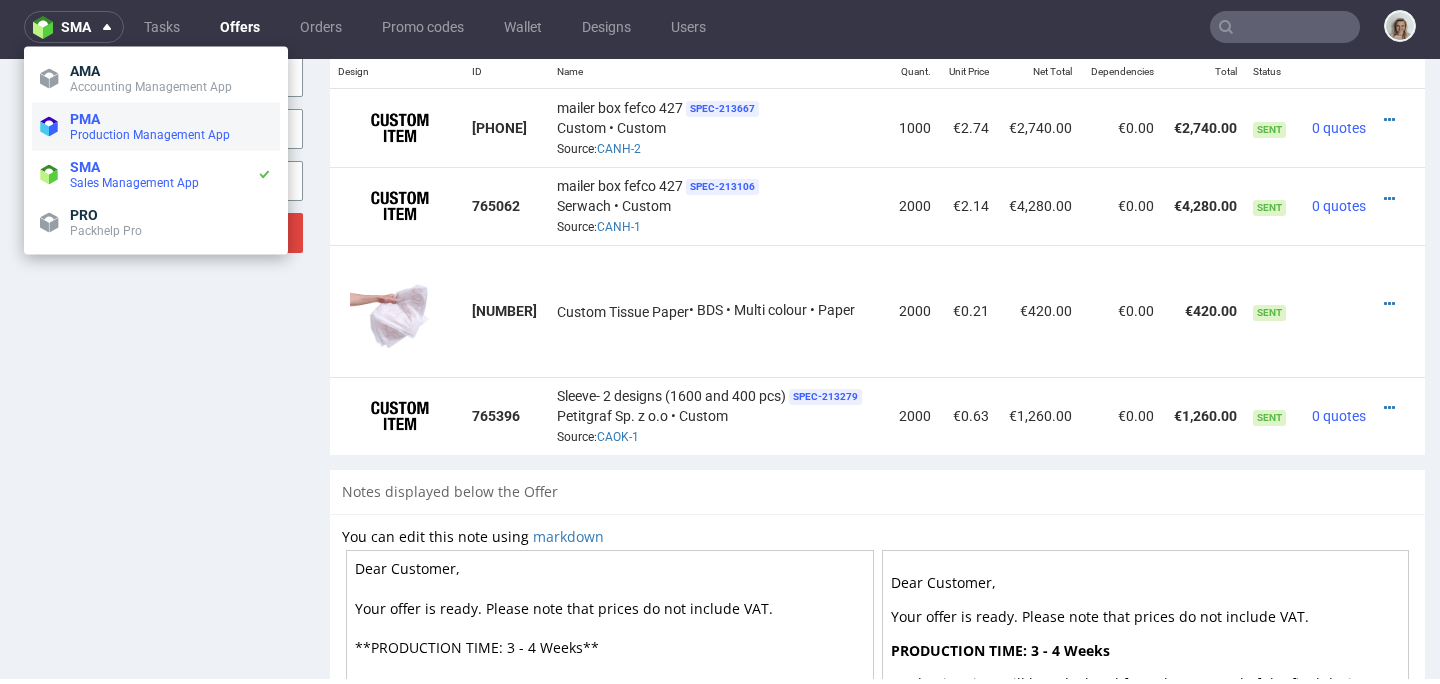 click on "PMA" at bounding box center [171, 119] 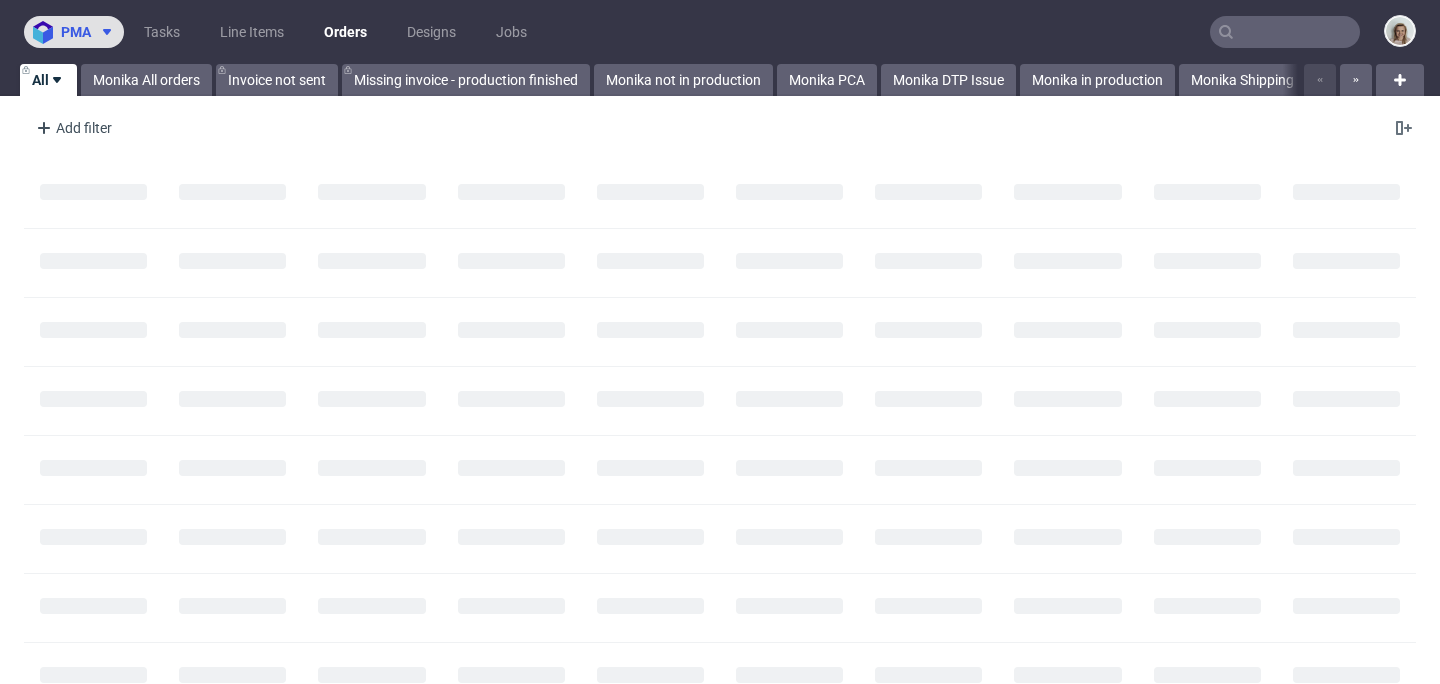 click at bounding box center (103, 32) 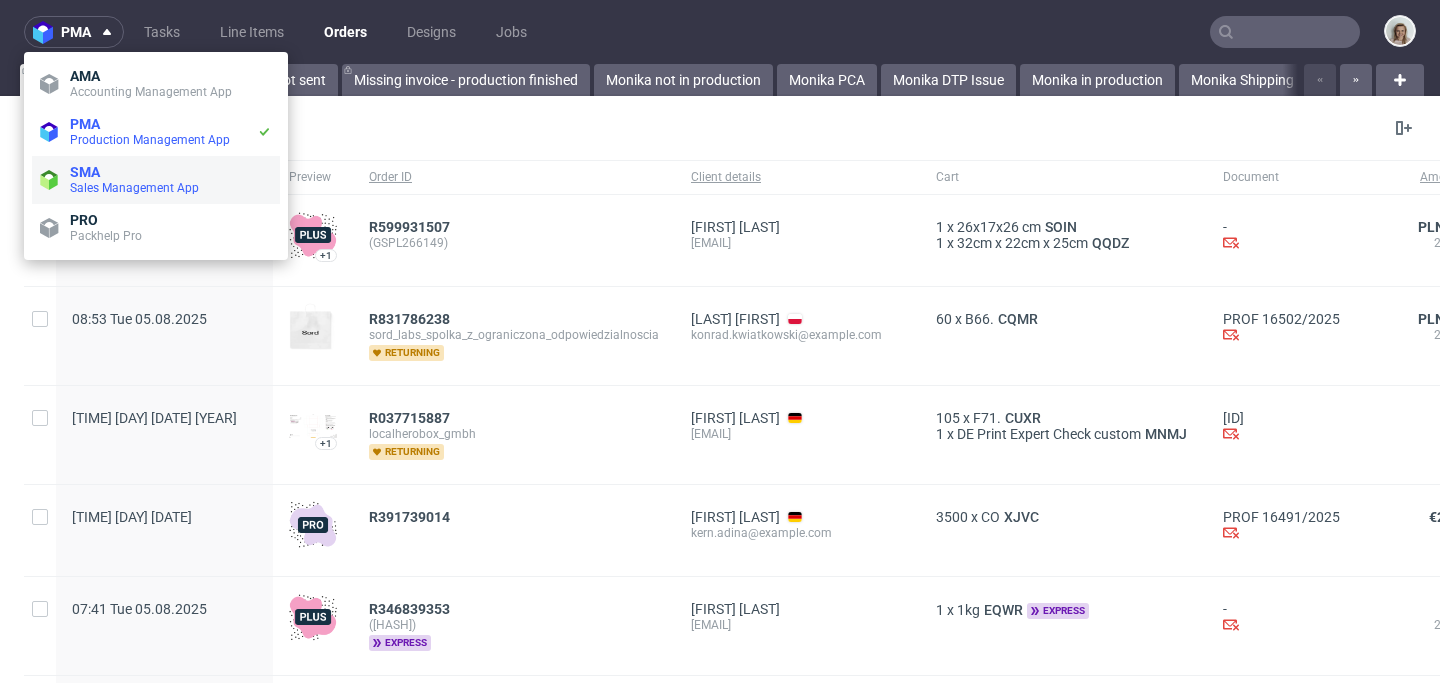 click on "Sales Management App" at bounding box center (134, 188) 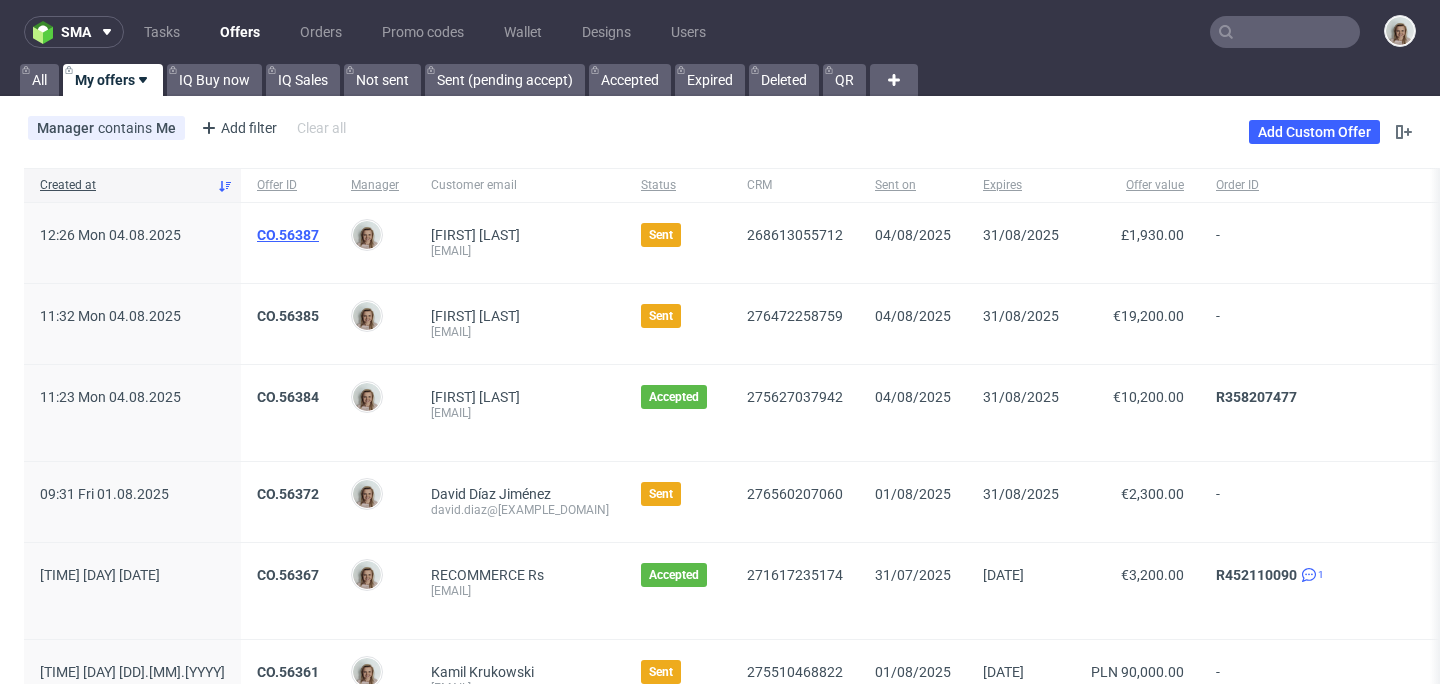 click on "CO.56387" at bounding box center [288, 235] 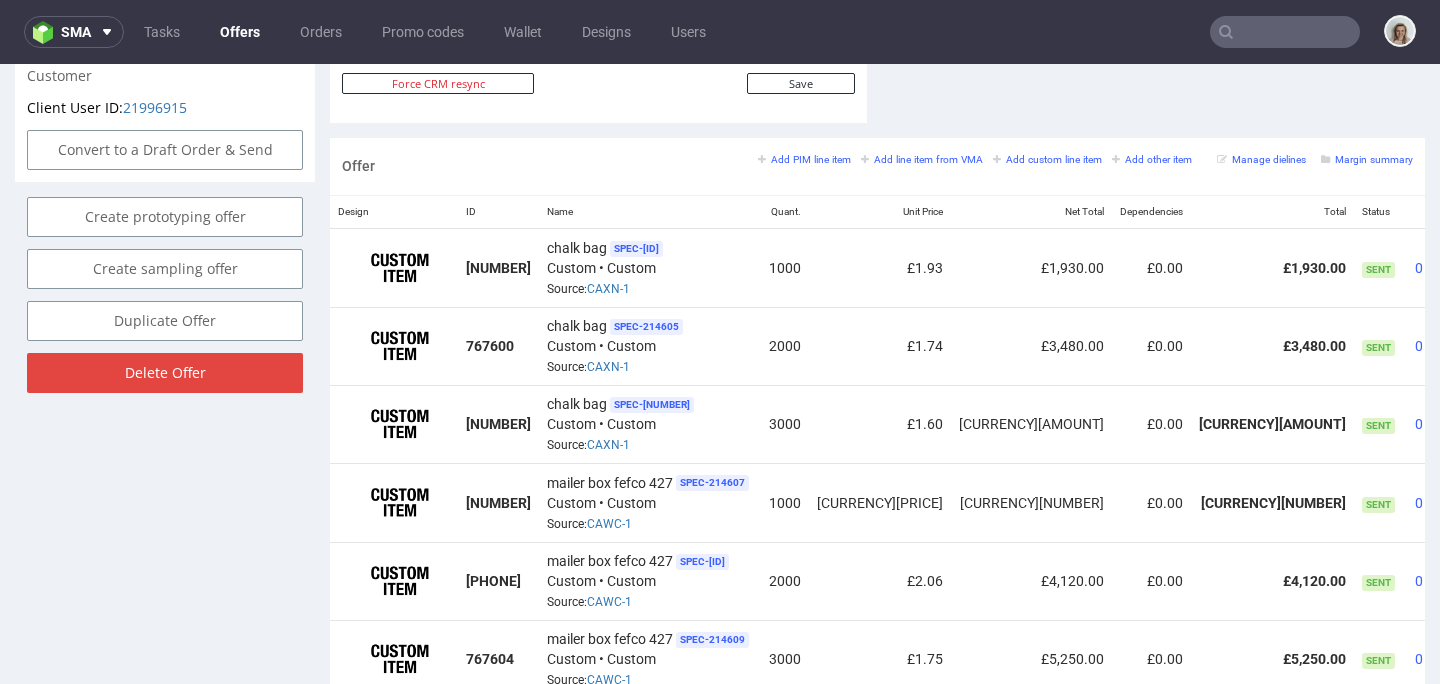 scroll, scrollTop: 1162, scrollLeft: 0, axis: vertical 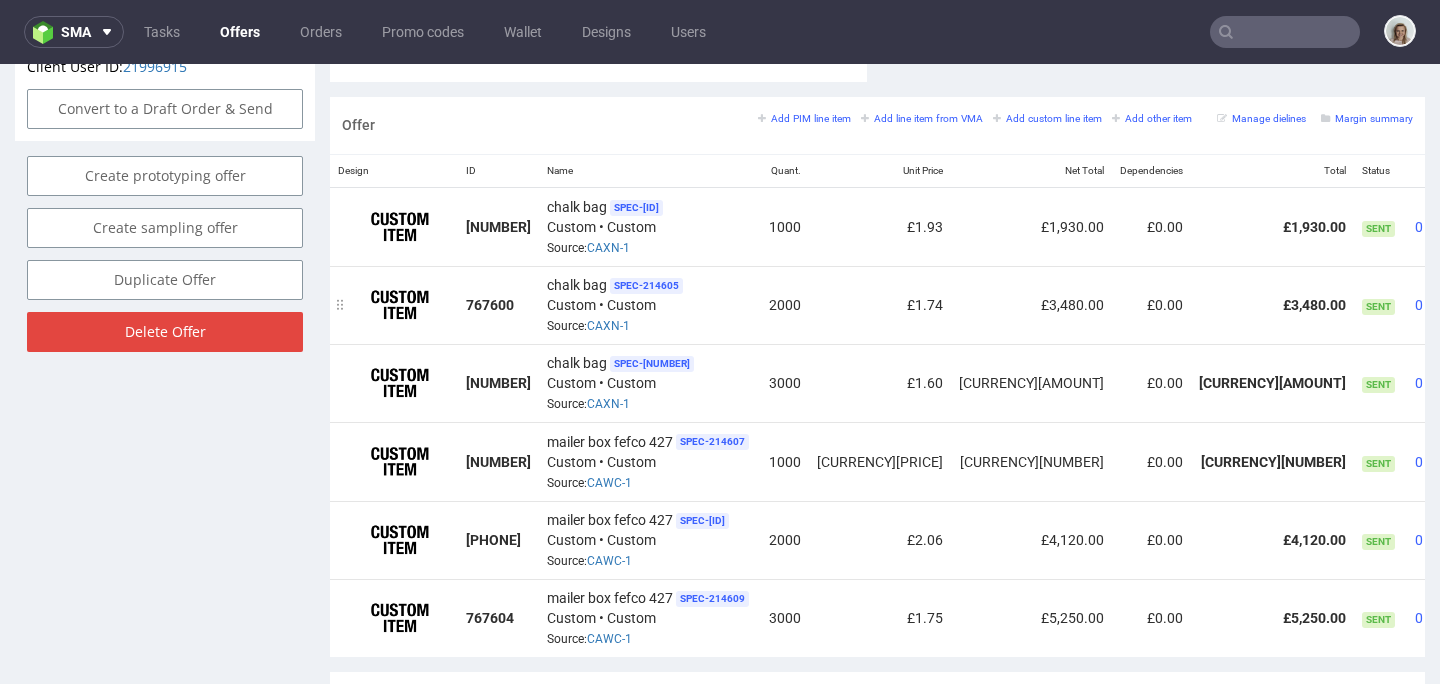 click at bounding box center [1495, 298] 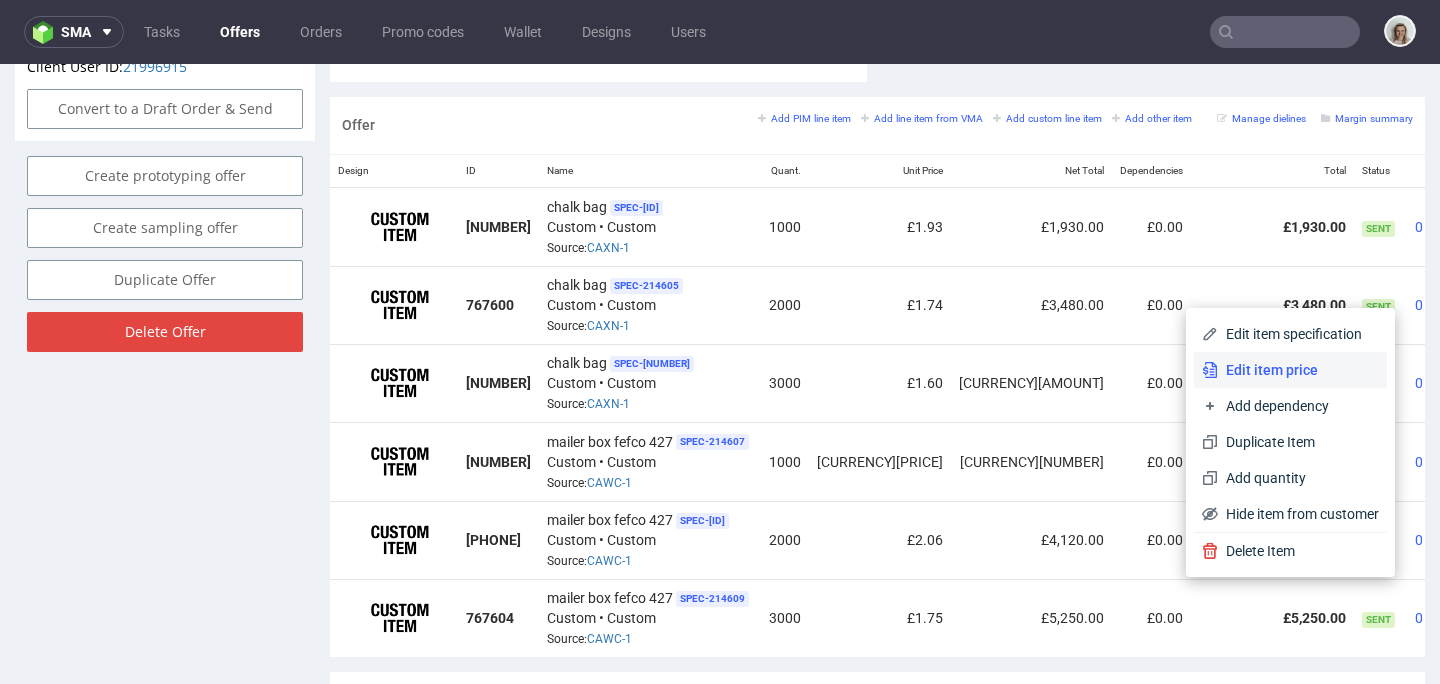 click on "Edit item price" at bounding box center (1298, 370) 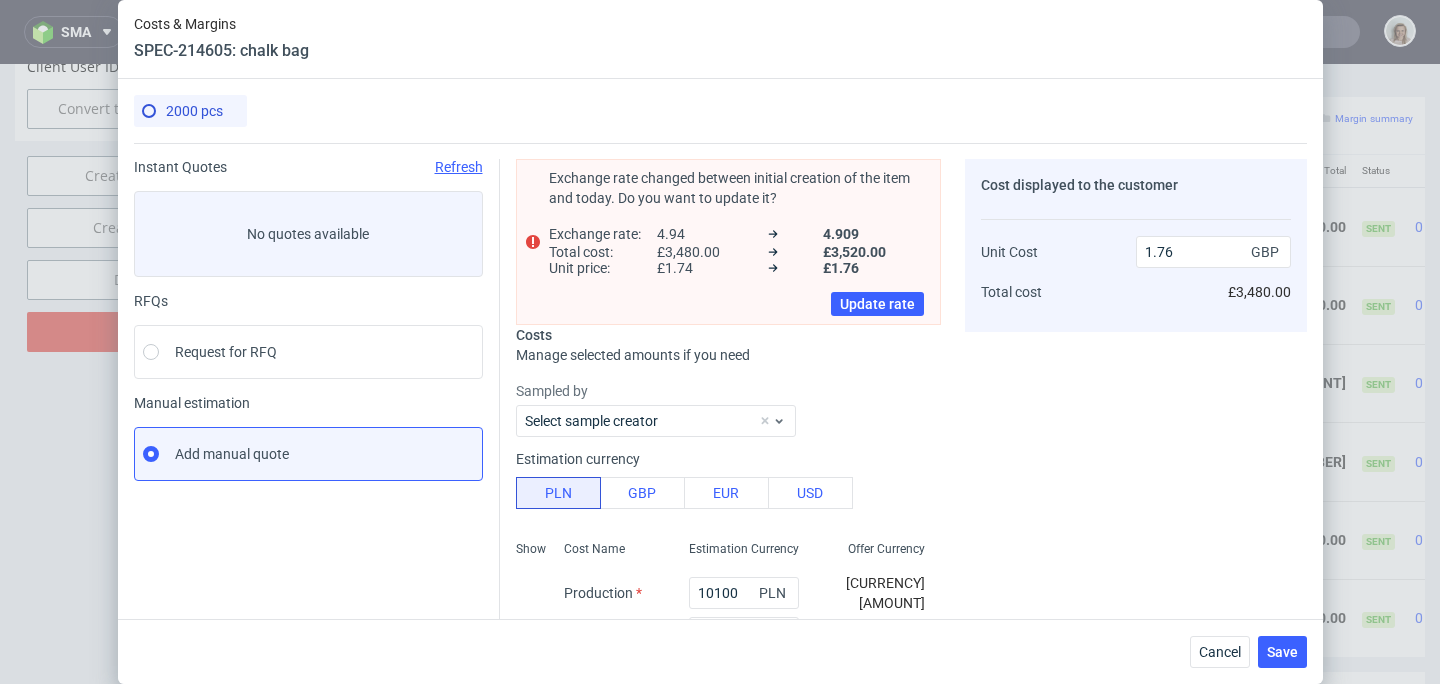 type on "1.74" 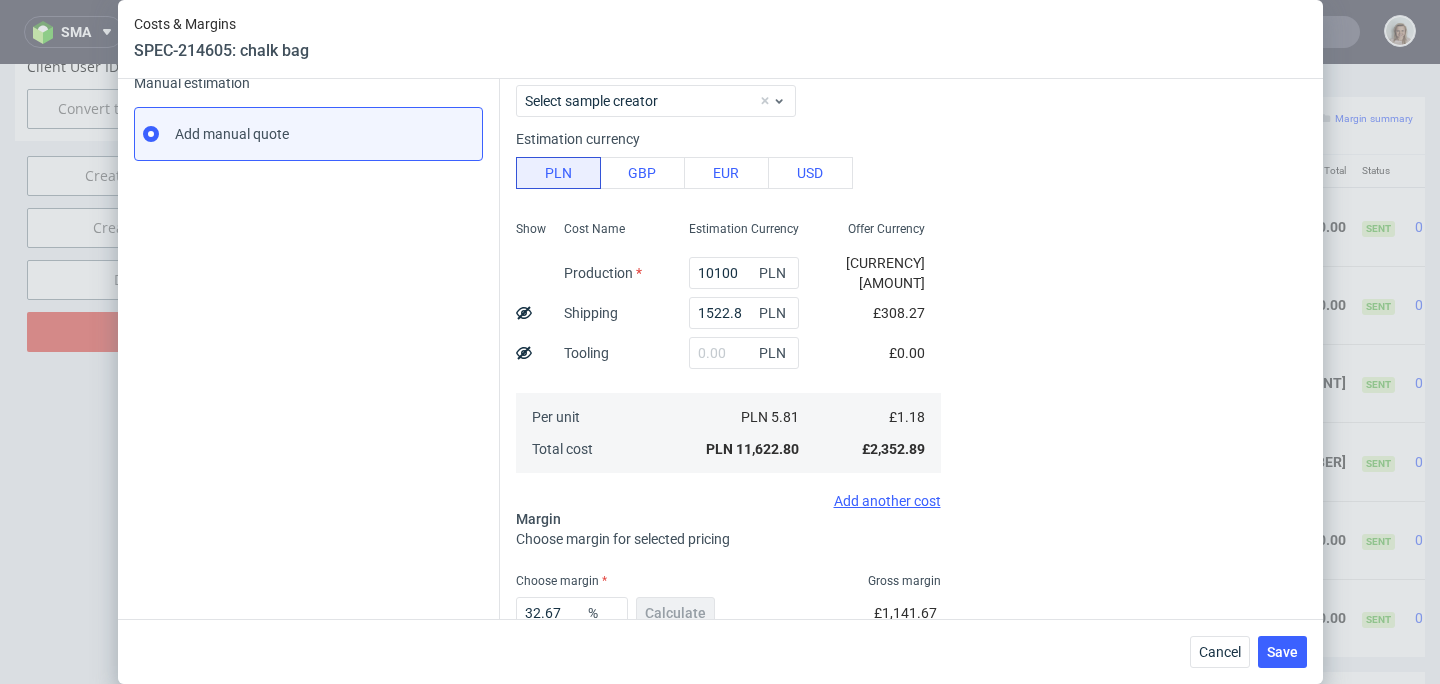 scroll, scrollTop: 395, scrollLeft: 0, axis: vertical 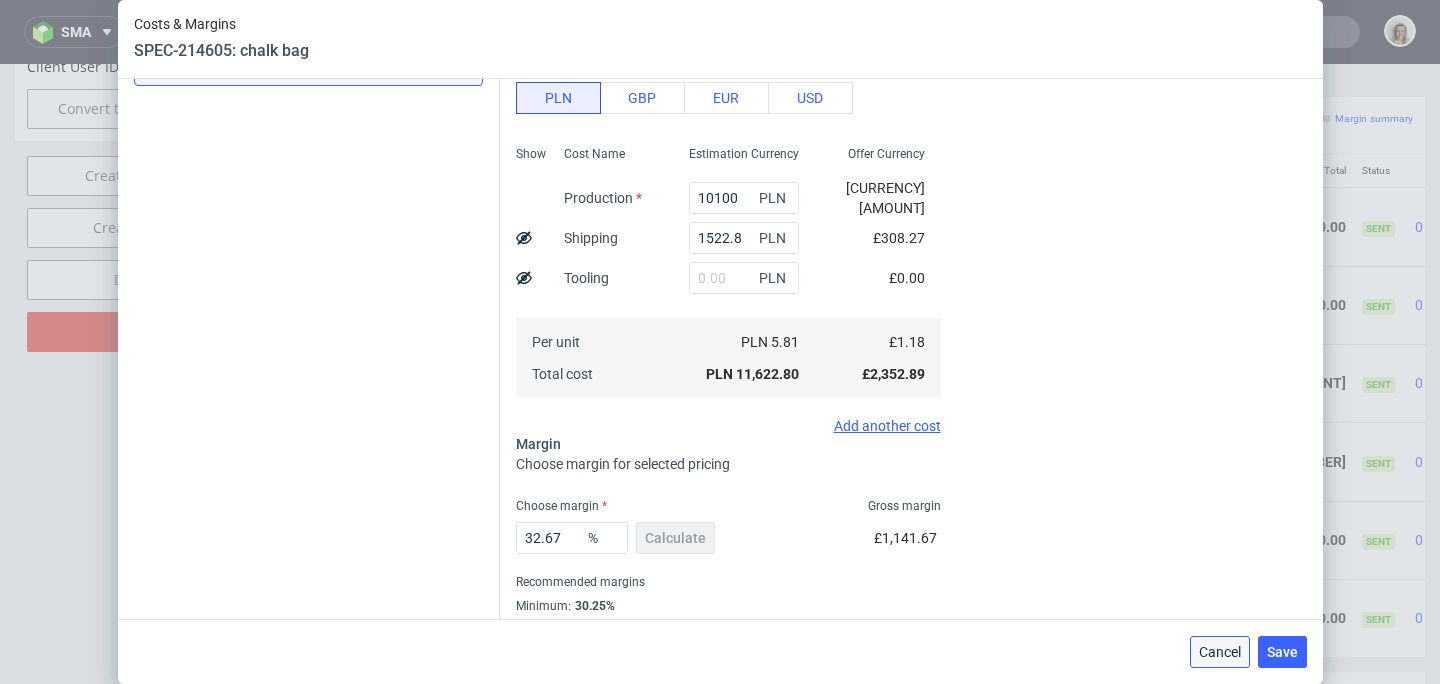 drag, startPoint x: 1237, startPoint y: 576, endPoint x: 1237, endPoint y: 645, distance: 69 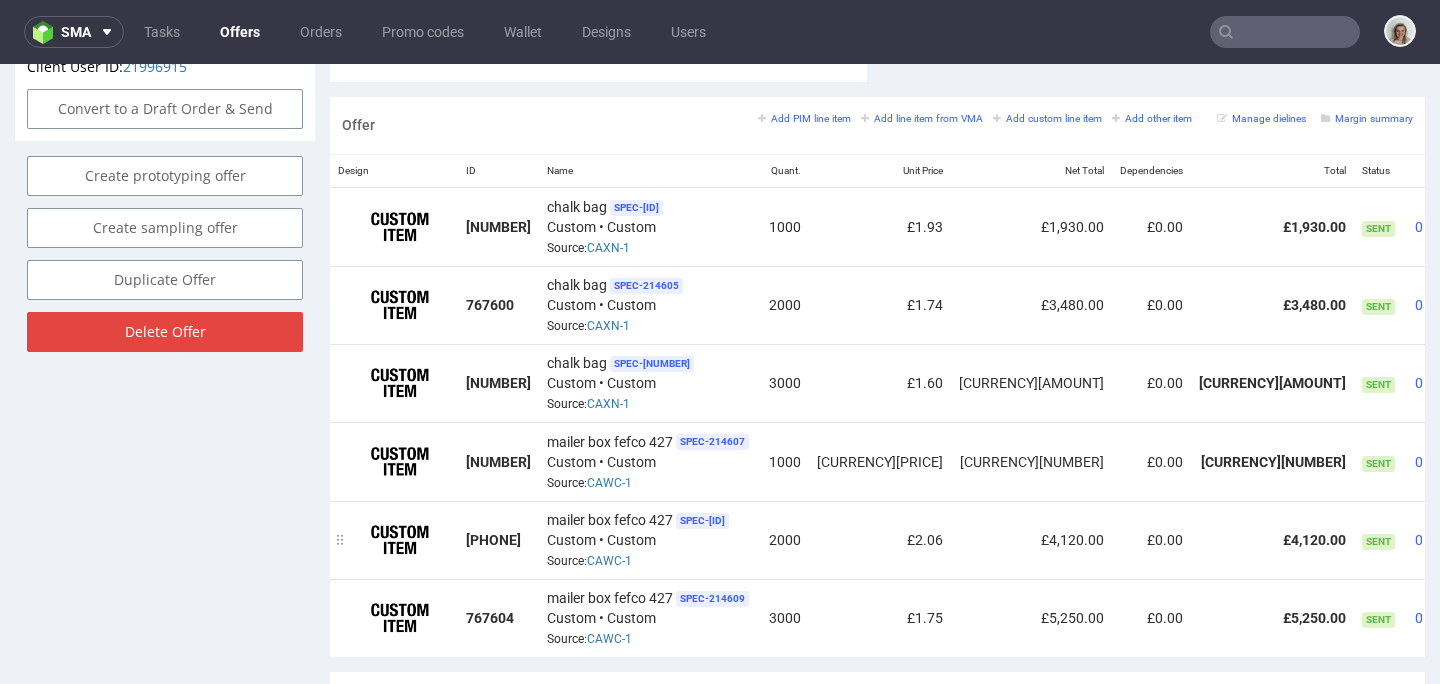 click at bounding box center (1490, 532) 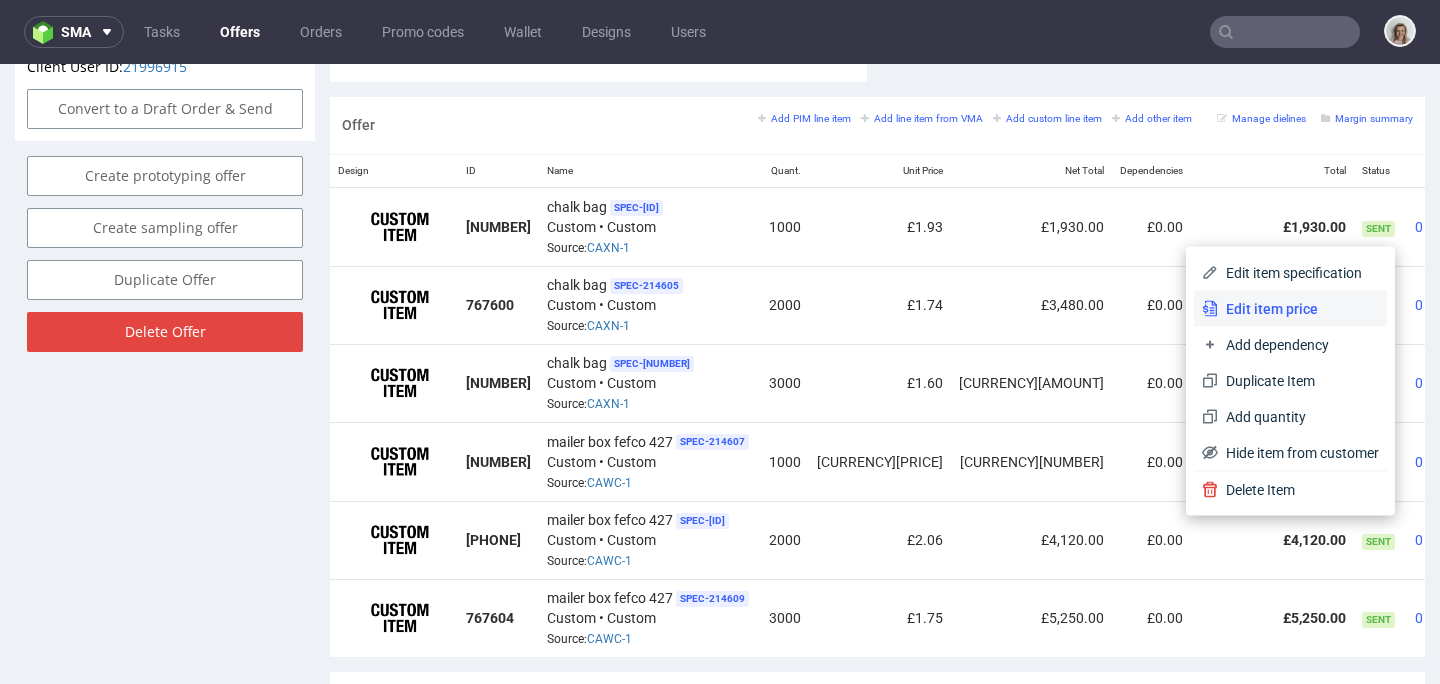 click on "Edit item price" at bounding box center (1298, 309) 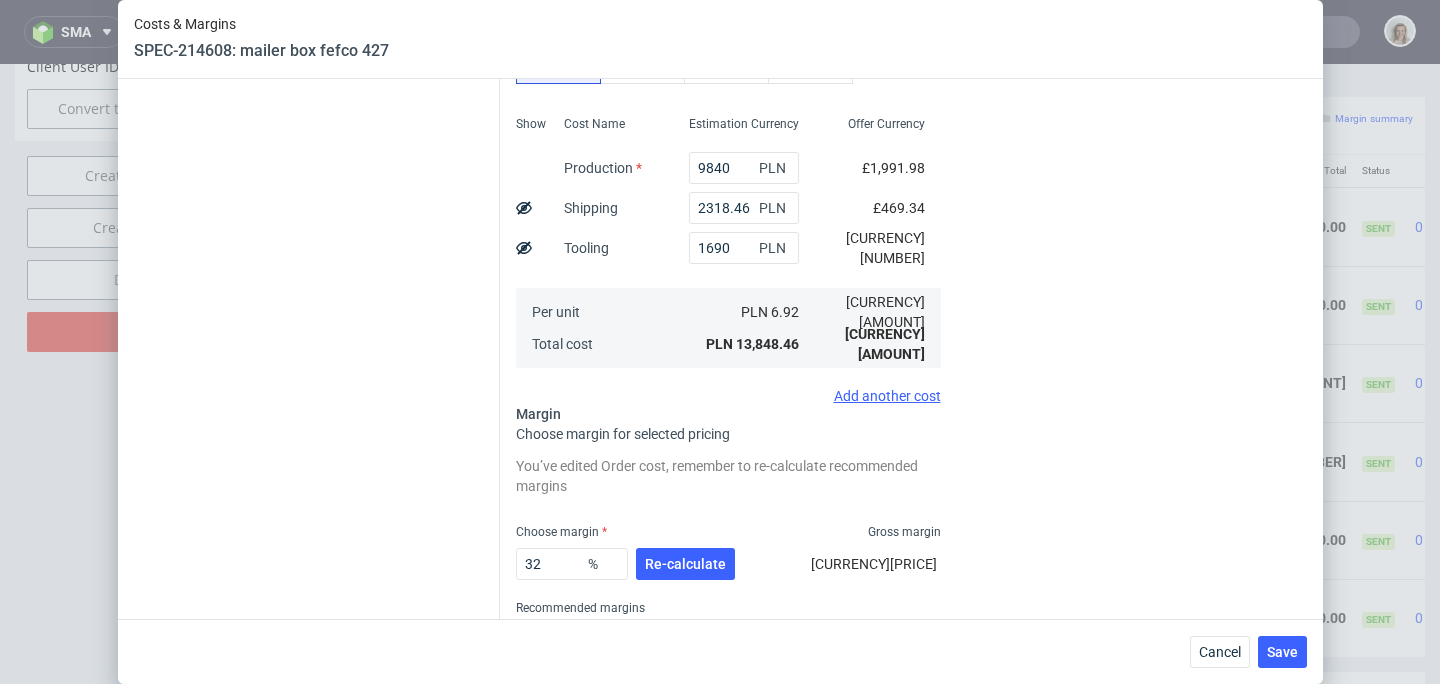 scroll, scrollTop: 510, scrollLeft: 0, axis: vertical 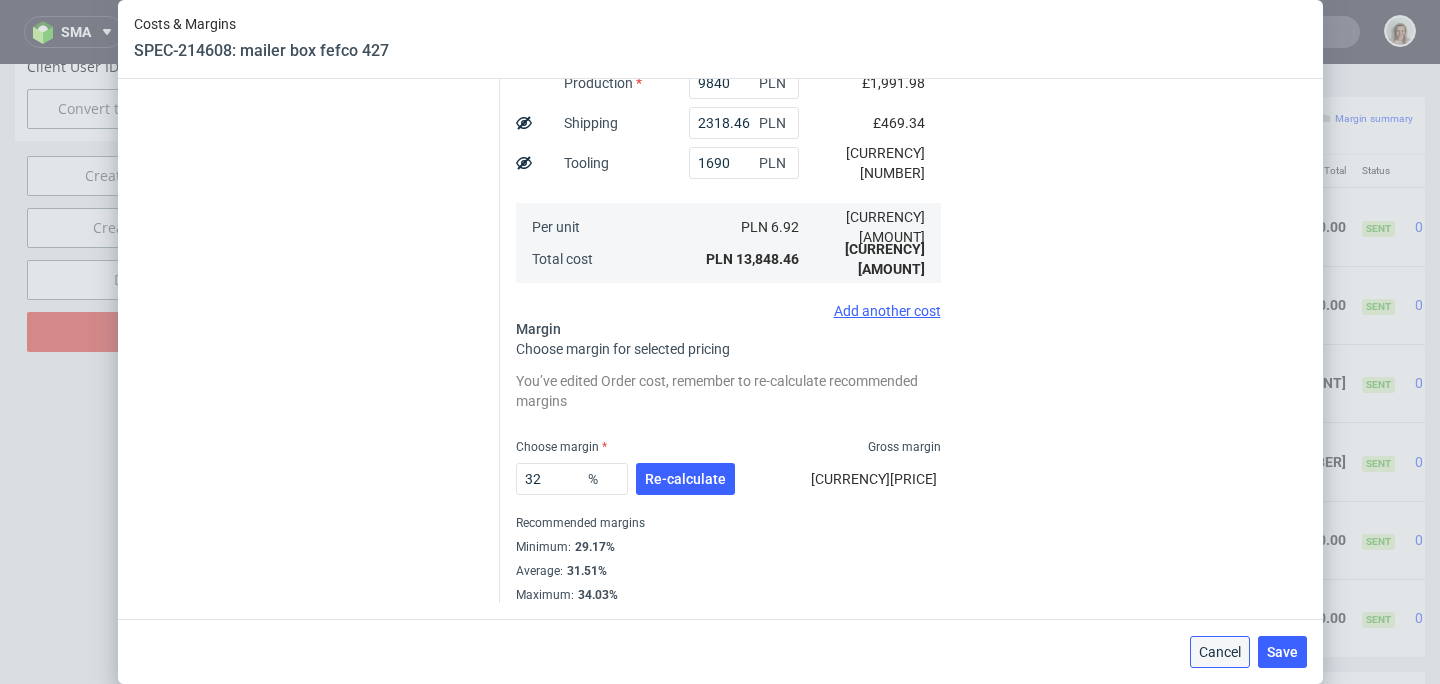 click on "Cancel" at bounding box center [1220, 652] 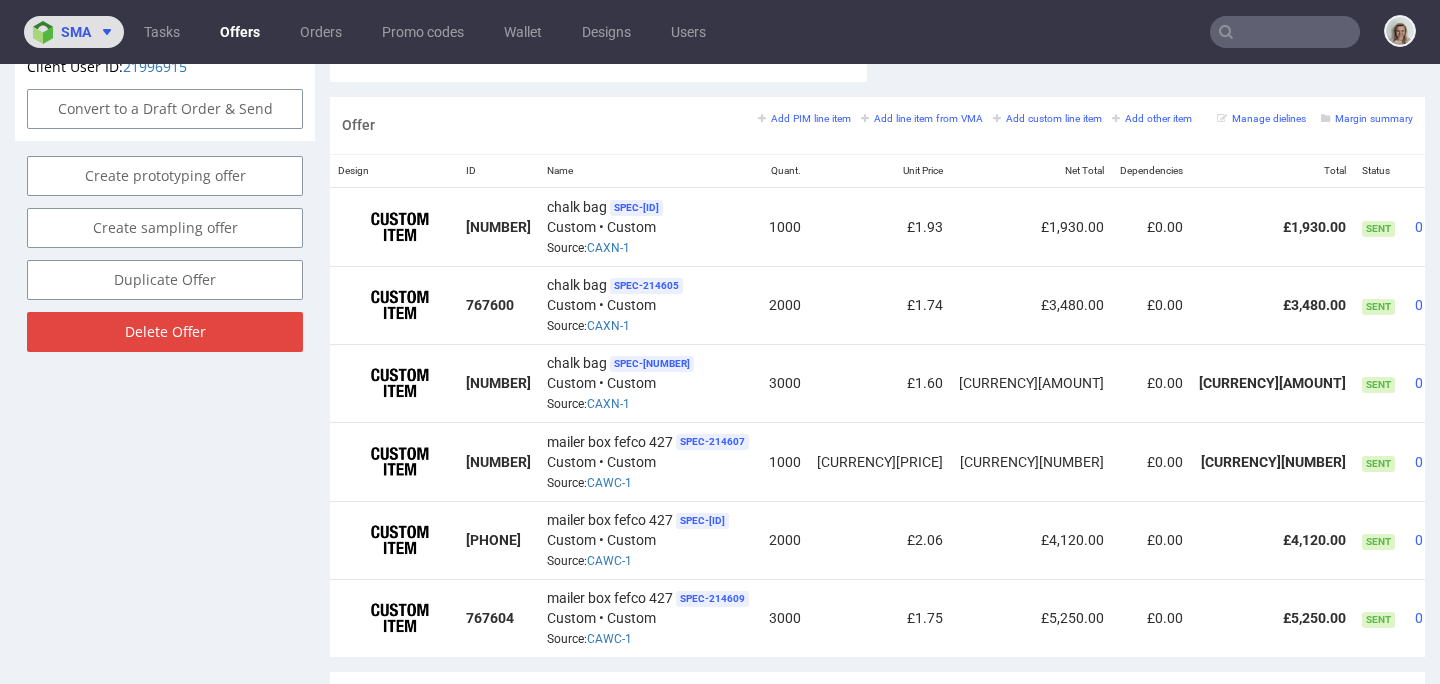 click at bounding box center [103, 32] 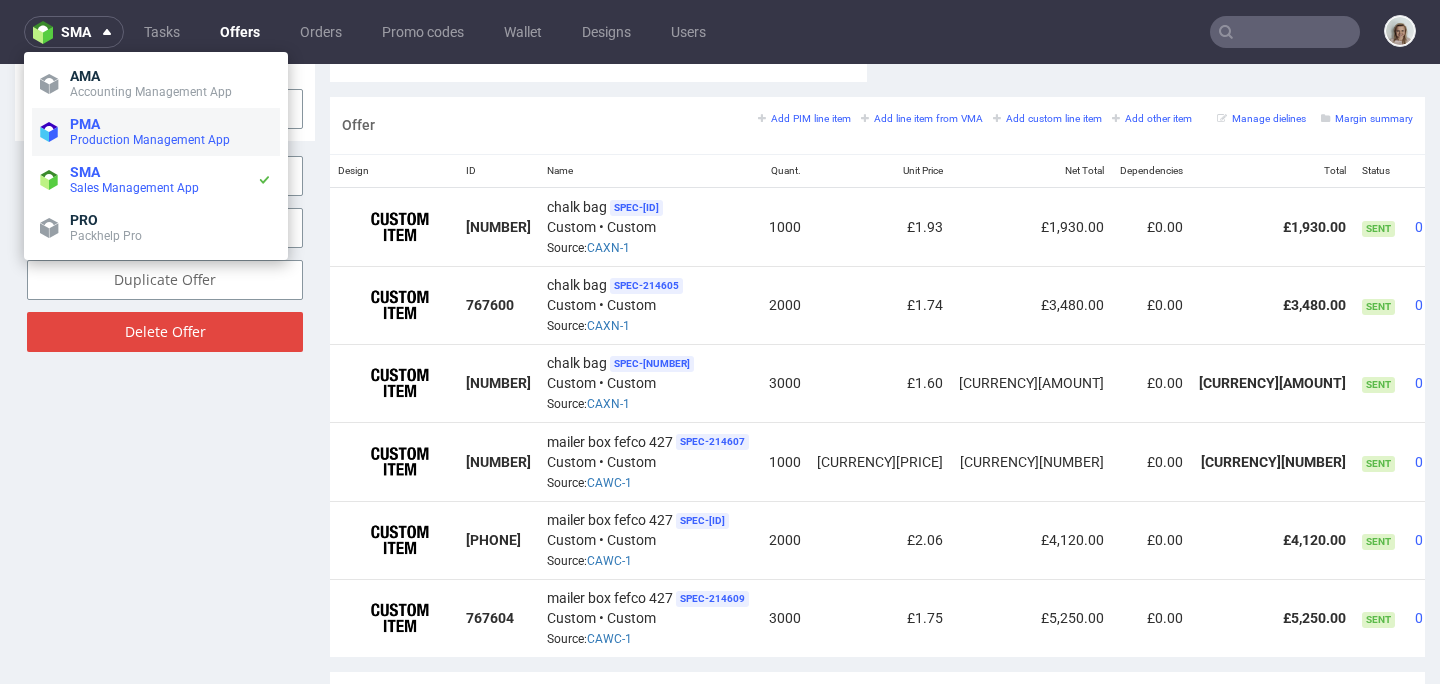 click on "Production Management App" at bounding box center (150, 140) 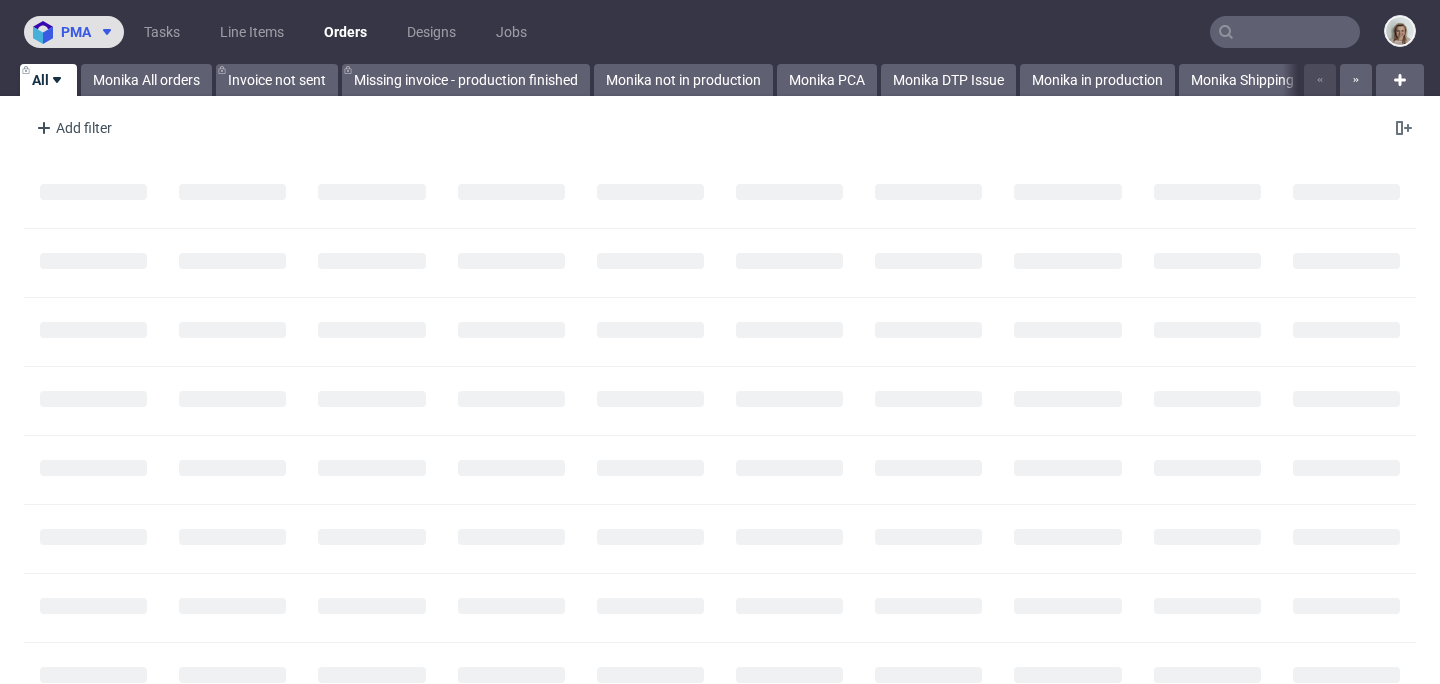 click on "pma" at bounding box center (76, 32) 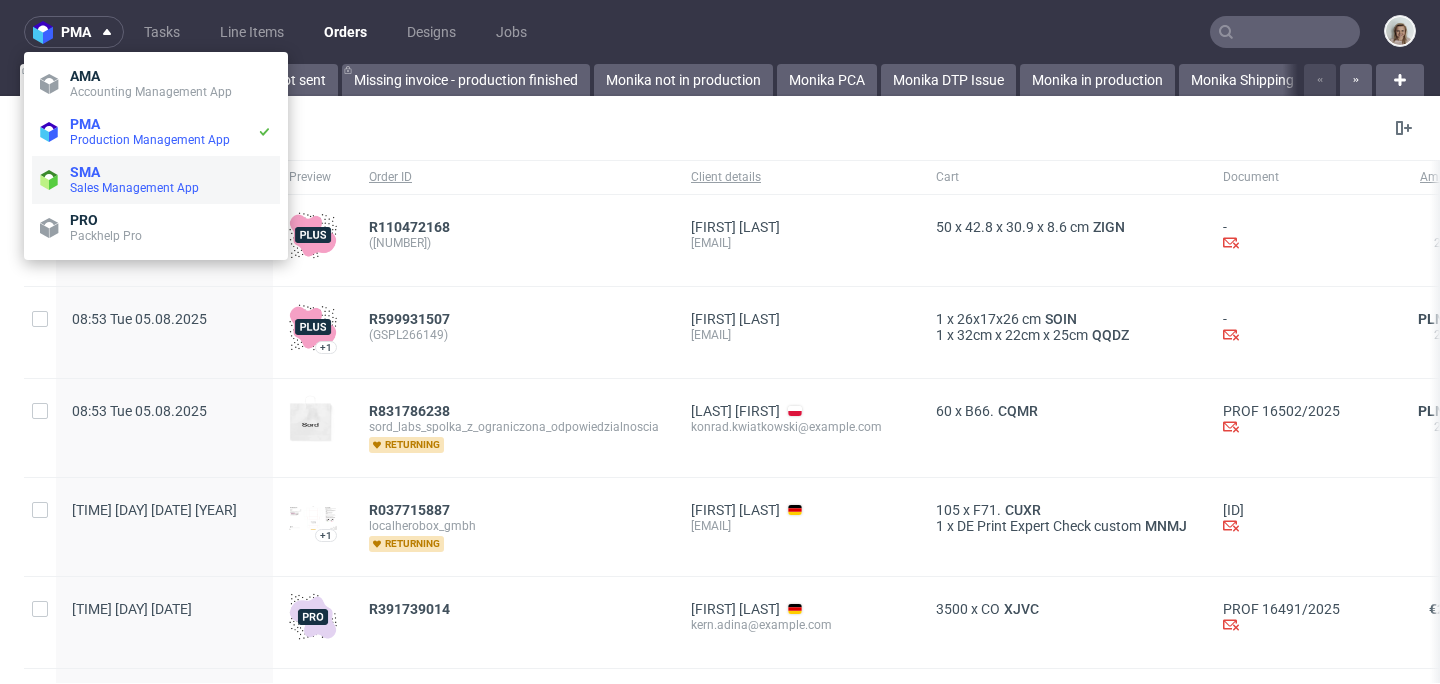 click on "SMA" at bounding box center (171, 172) 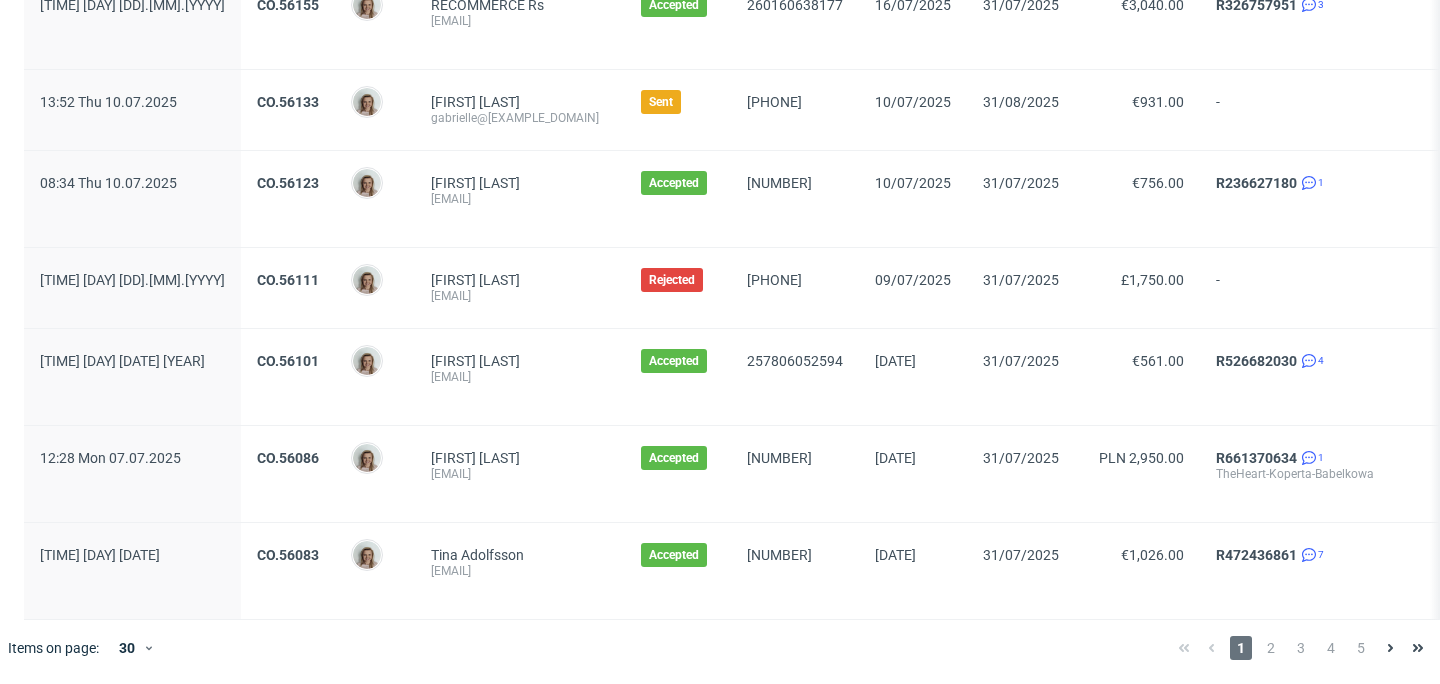 scroll, scrollTop: 2332, scrollLeft: 0, axis: vertical 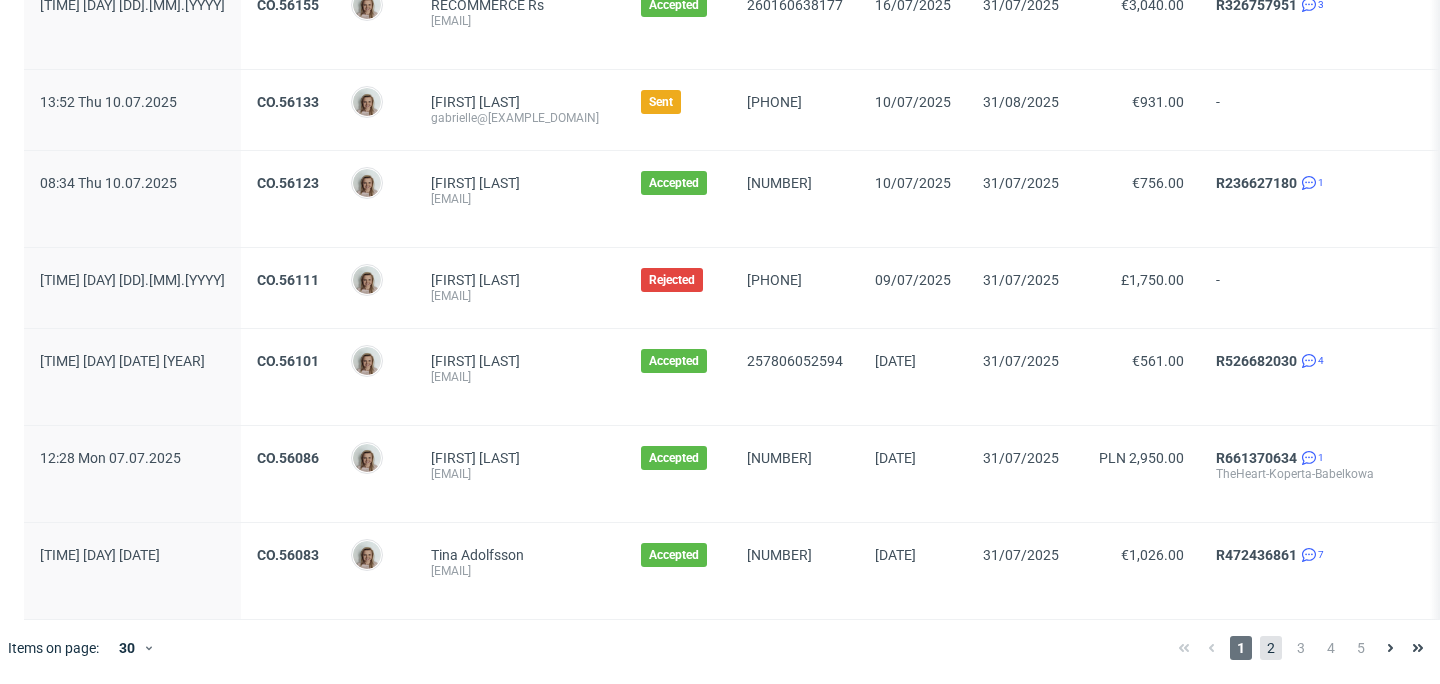 click on "2" at bounding box center (1271, 648) 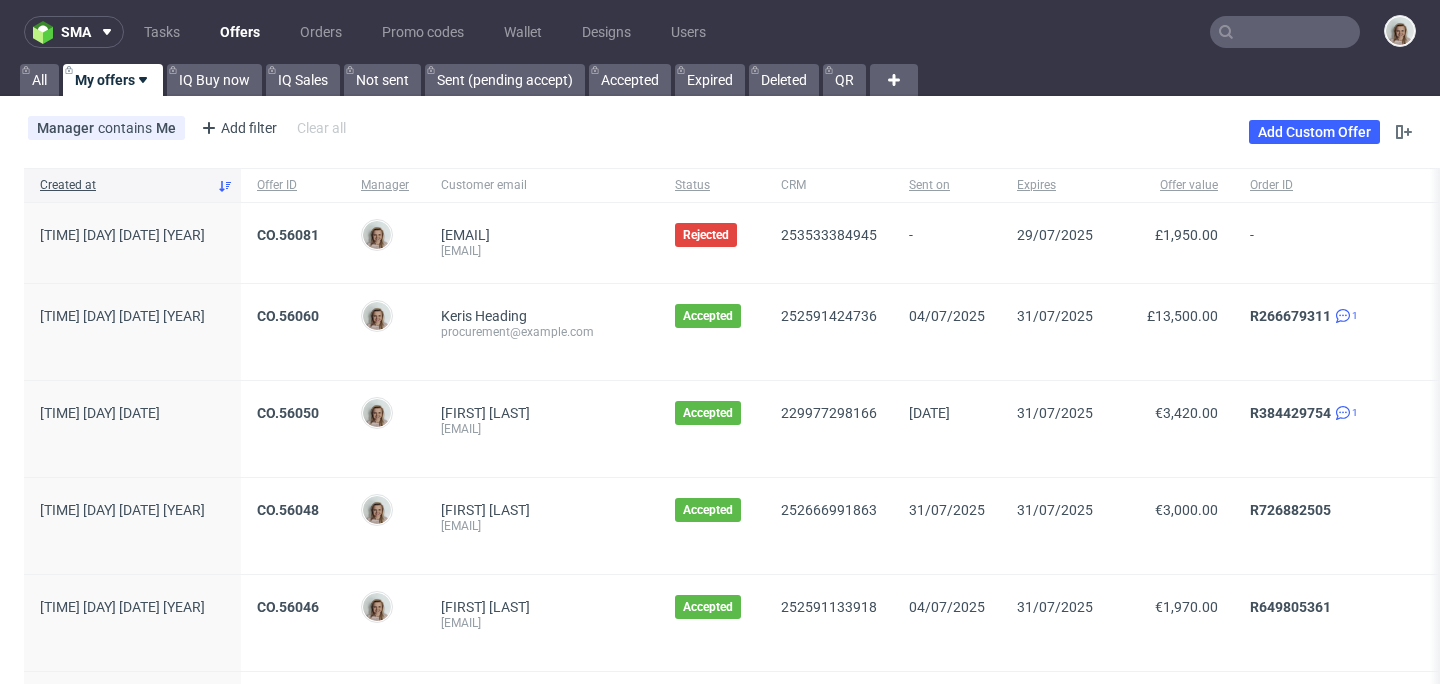 scroll, scrollTop: 382, scrollLeft: 0, axis: vertical 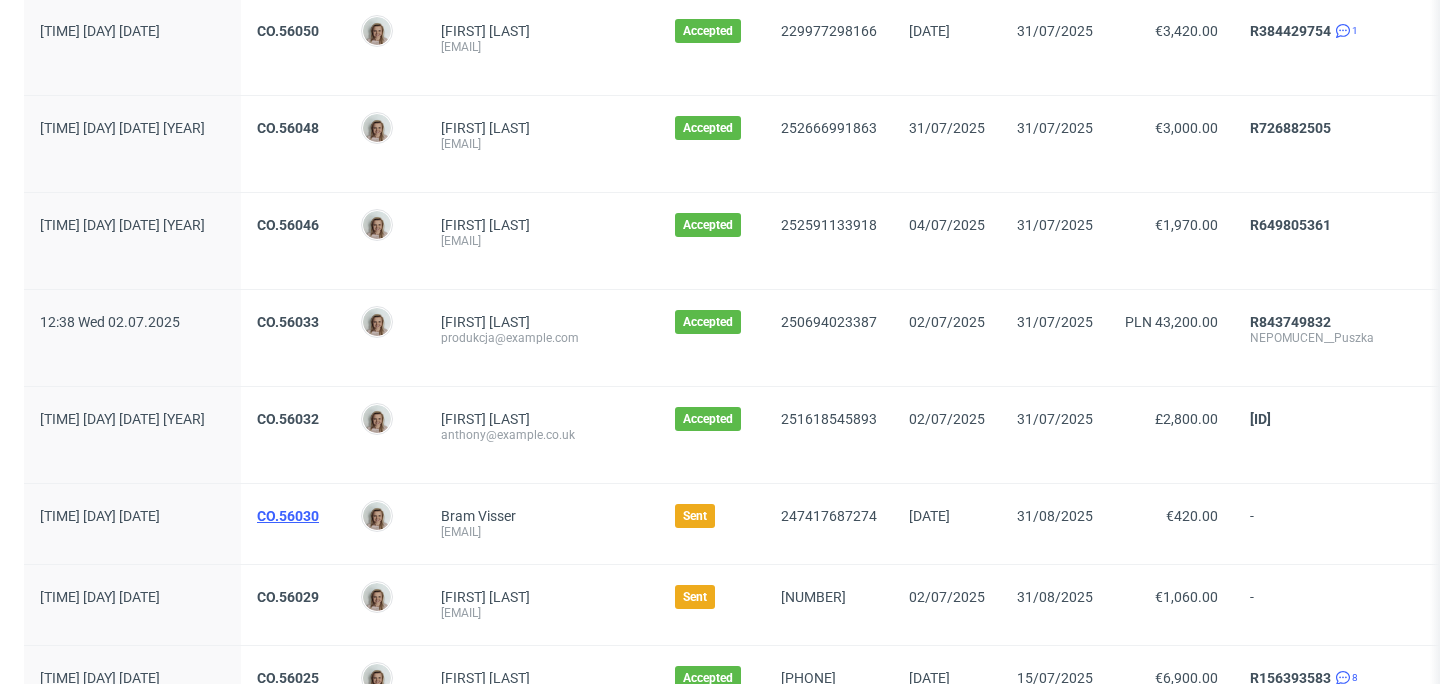 click on "CO.56030" at bounding box center [288, 516] 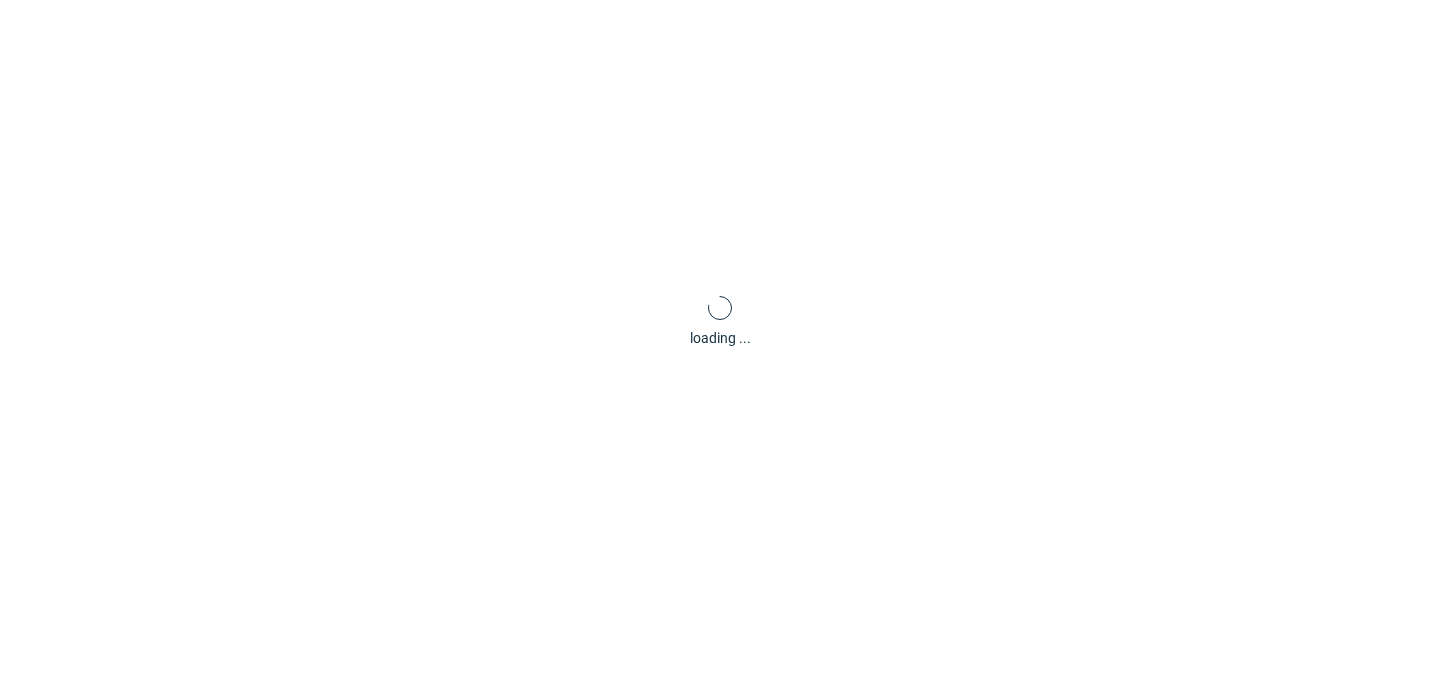 scroll, scrollTop: 0, scrollLeft: 0, axis: both 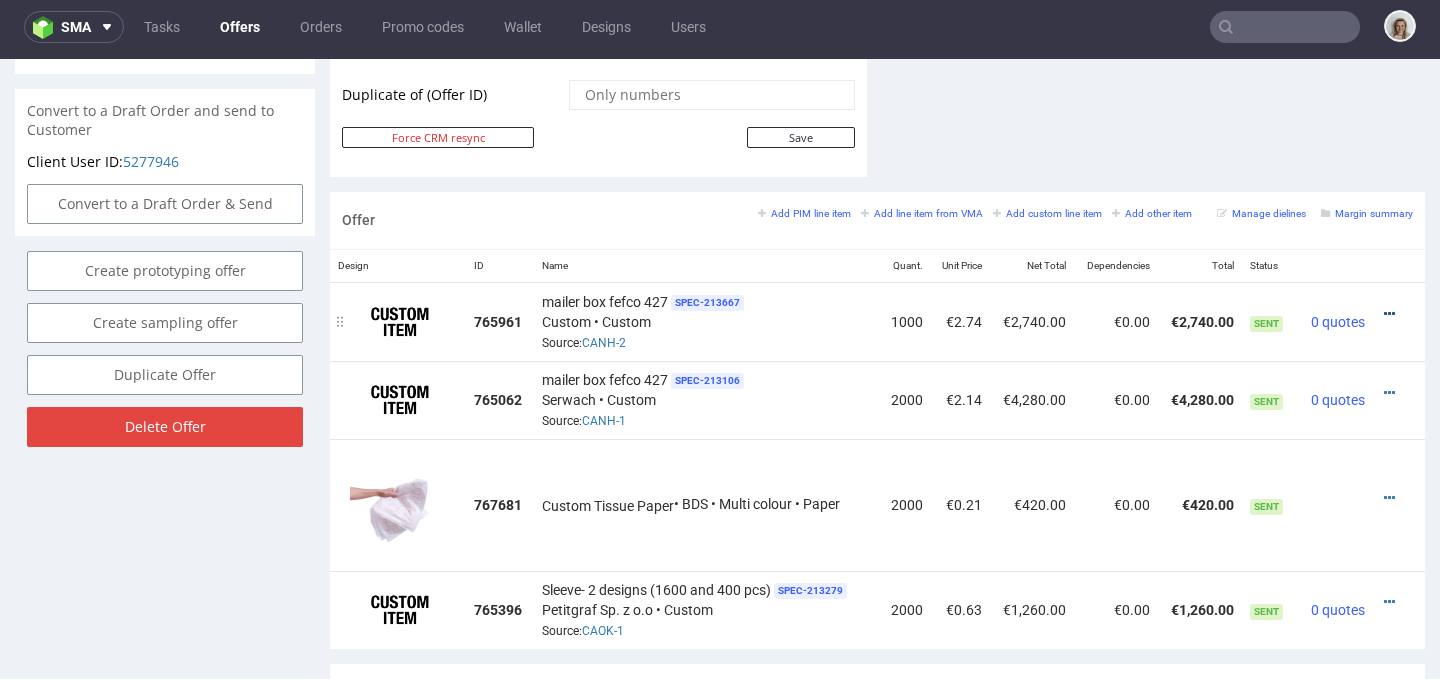 click at bounding box center [1389, 314] 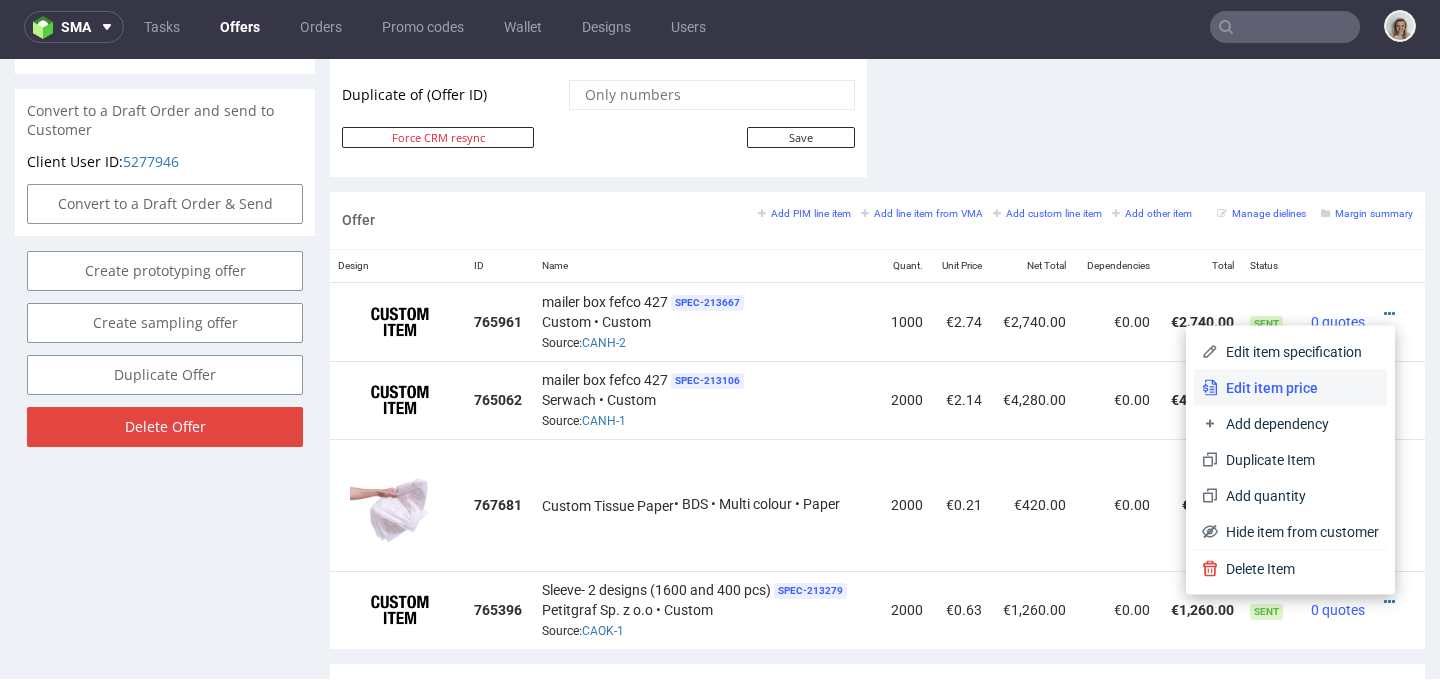 click on "Edit item price" at bounding box center [1298, 388] 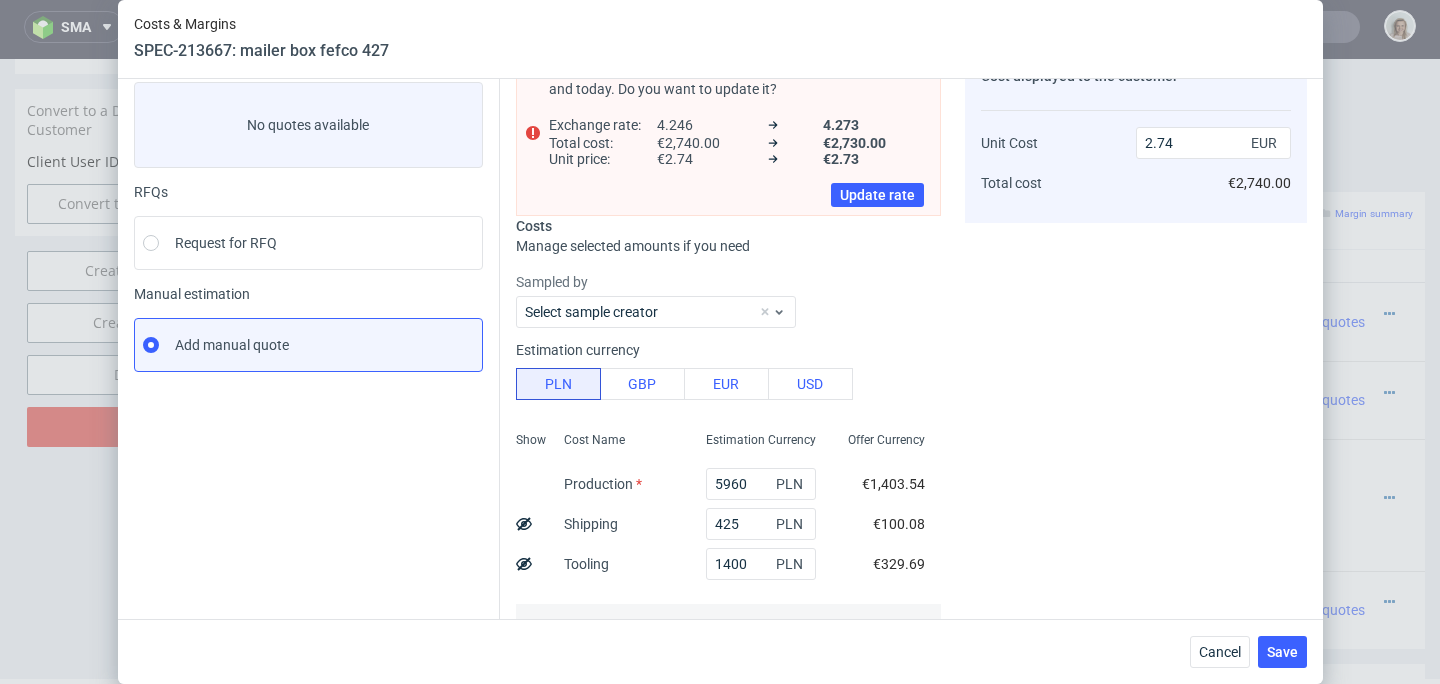 scroll, scrollTop: 117, scrollLeft: 0, axis: vertical 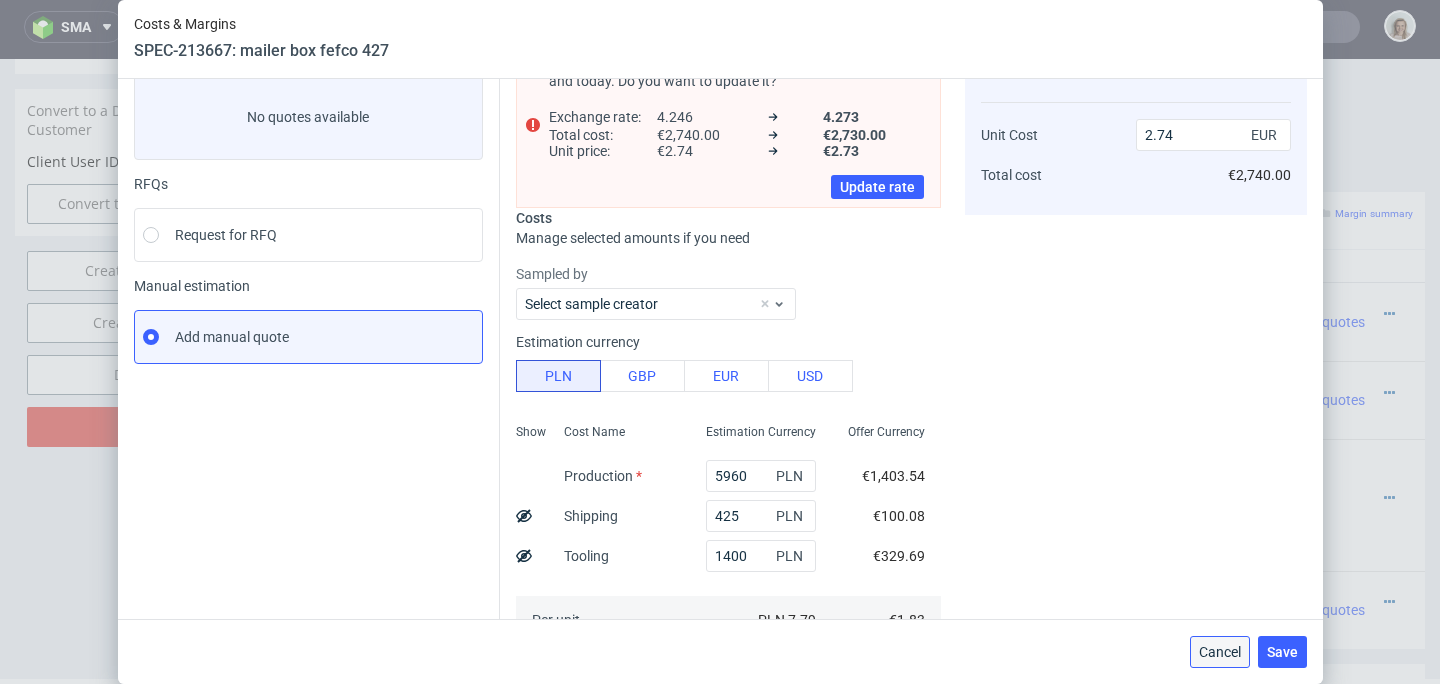 click on "Cancel" at bounding box center (1220, 652) 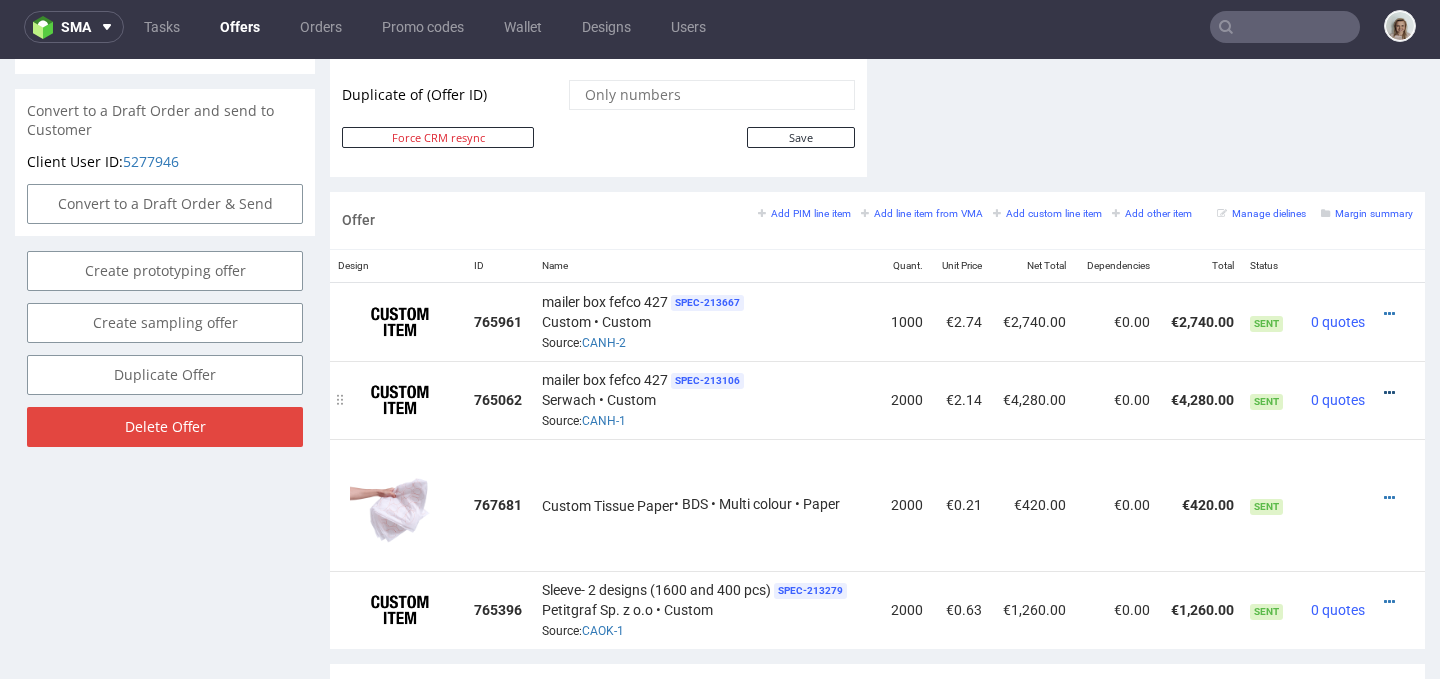 click at bounding box center [1389, 393] 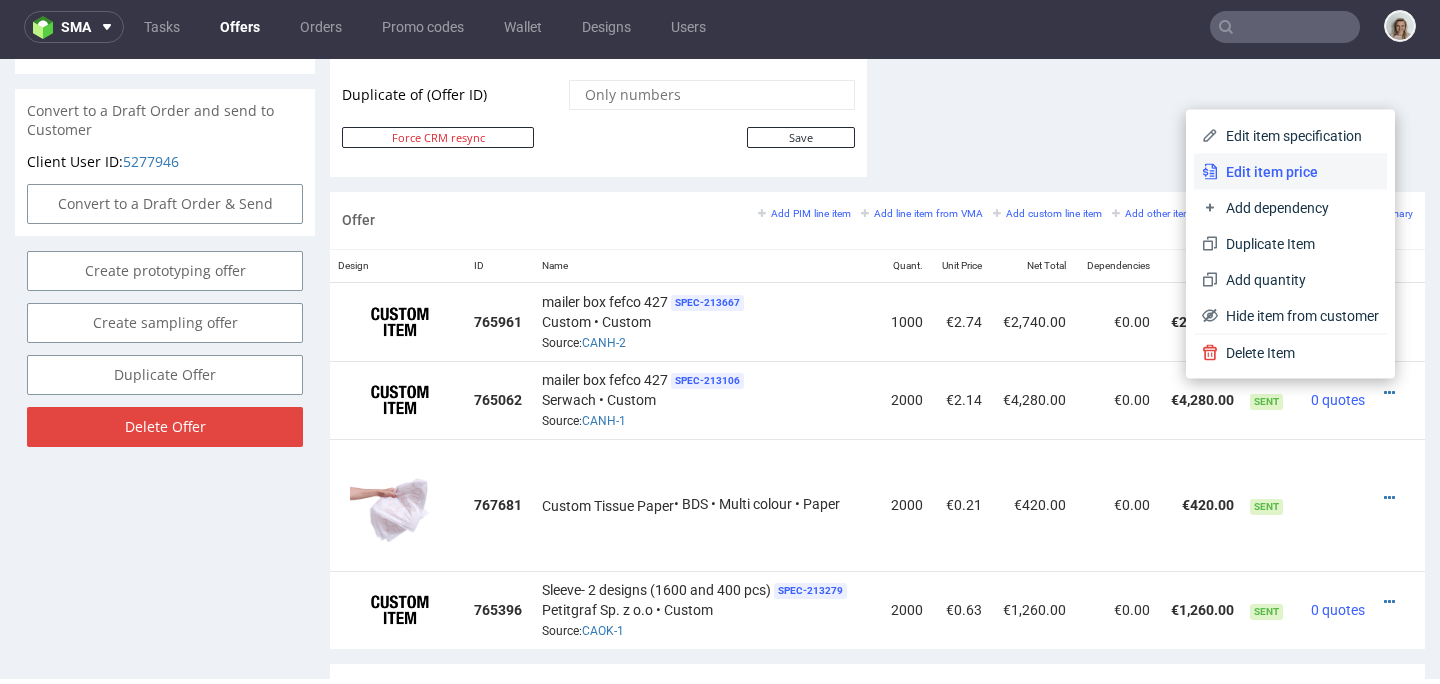 click on "Edit item price" at bounding box center [1298, 172] 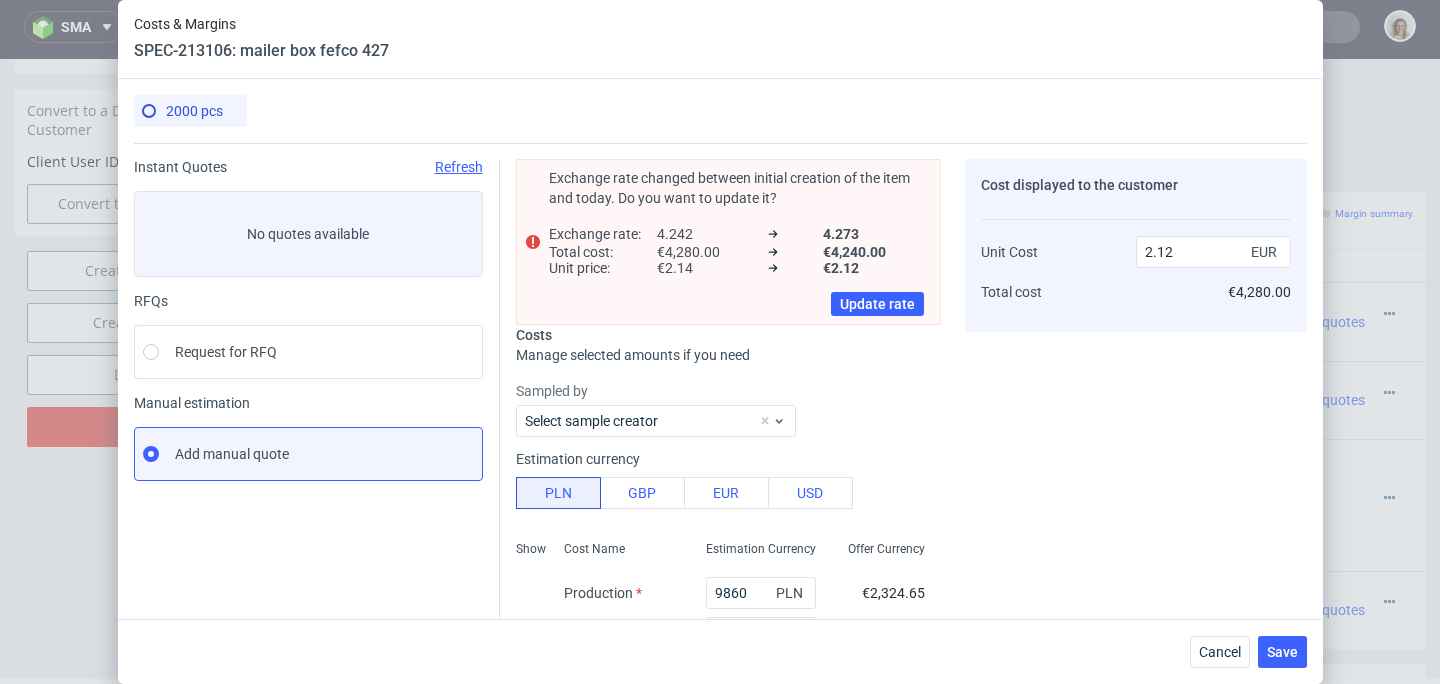 type on "2.14" 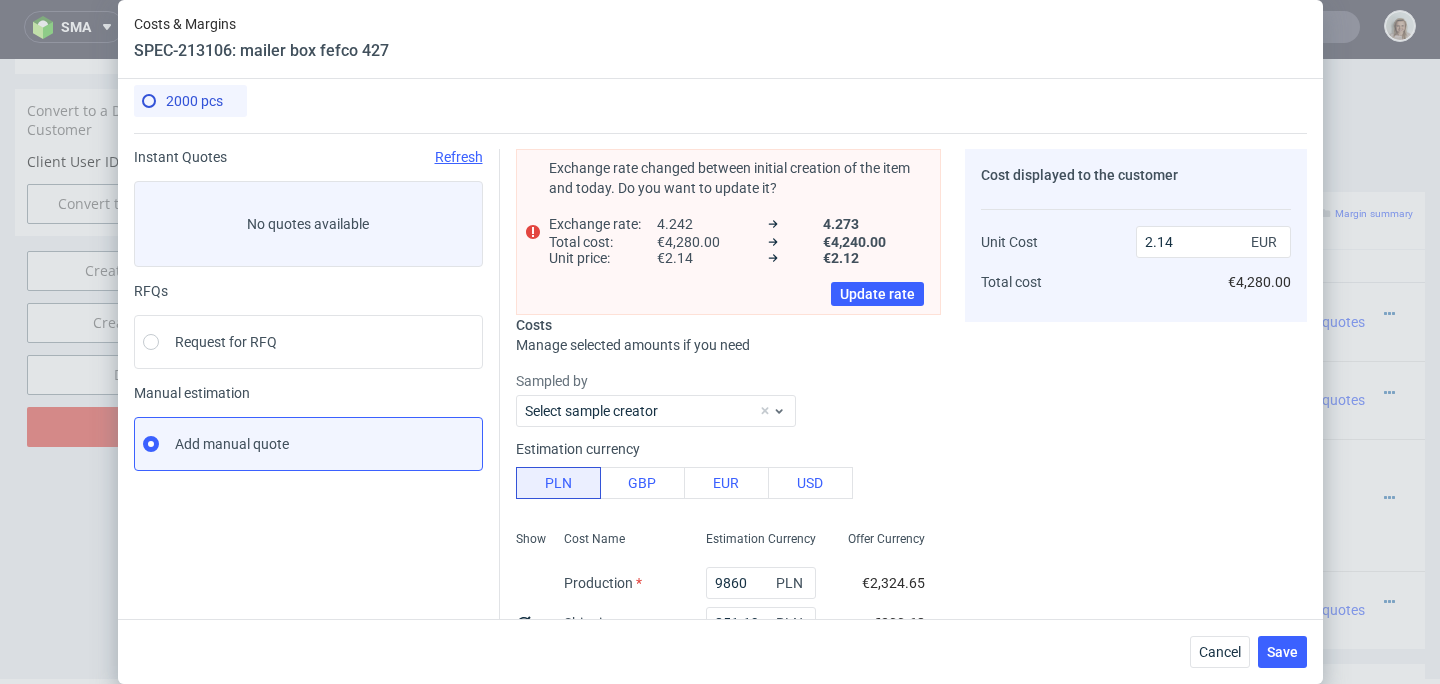 scroll, scrollTop: 27, scrollLeft: 0, axis: vertical 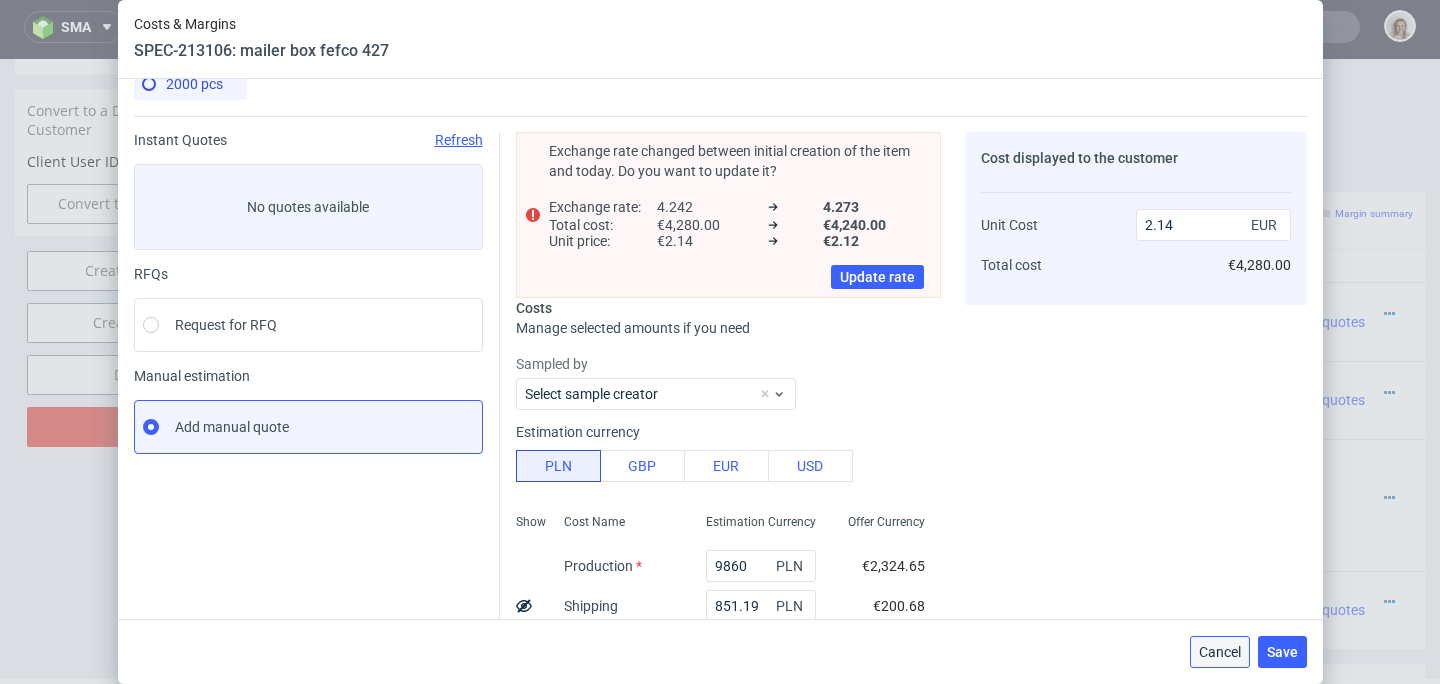 click on "Cancel" at bounding box center [1220, 652] 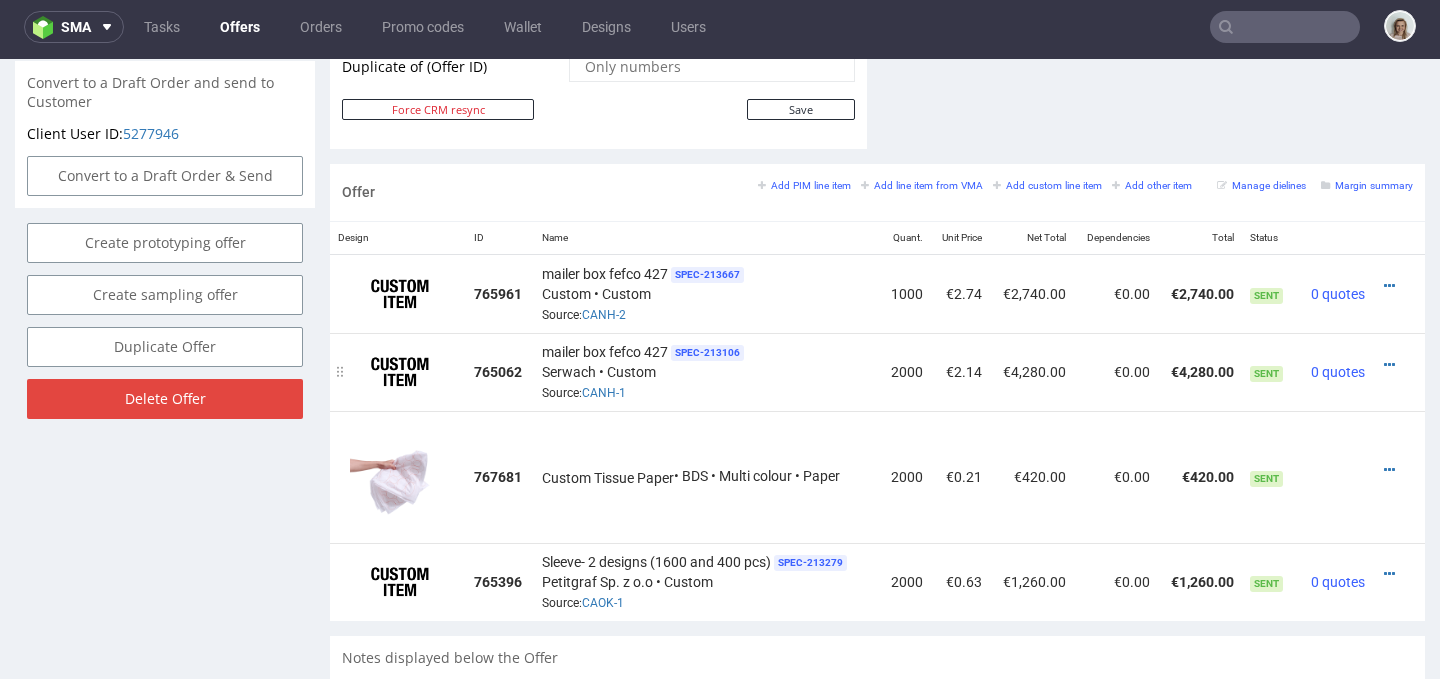 scroll, scrollTop: 1212, scrollLeft: 0, axis: vertical 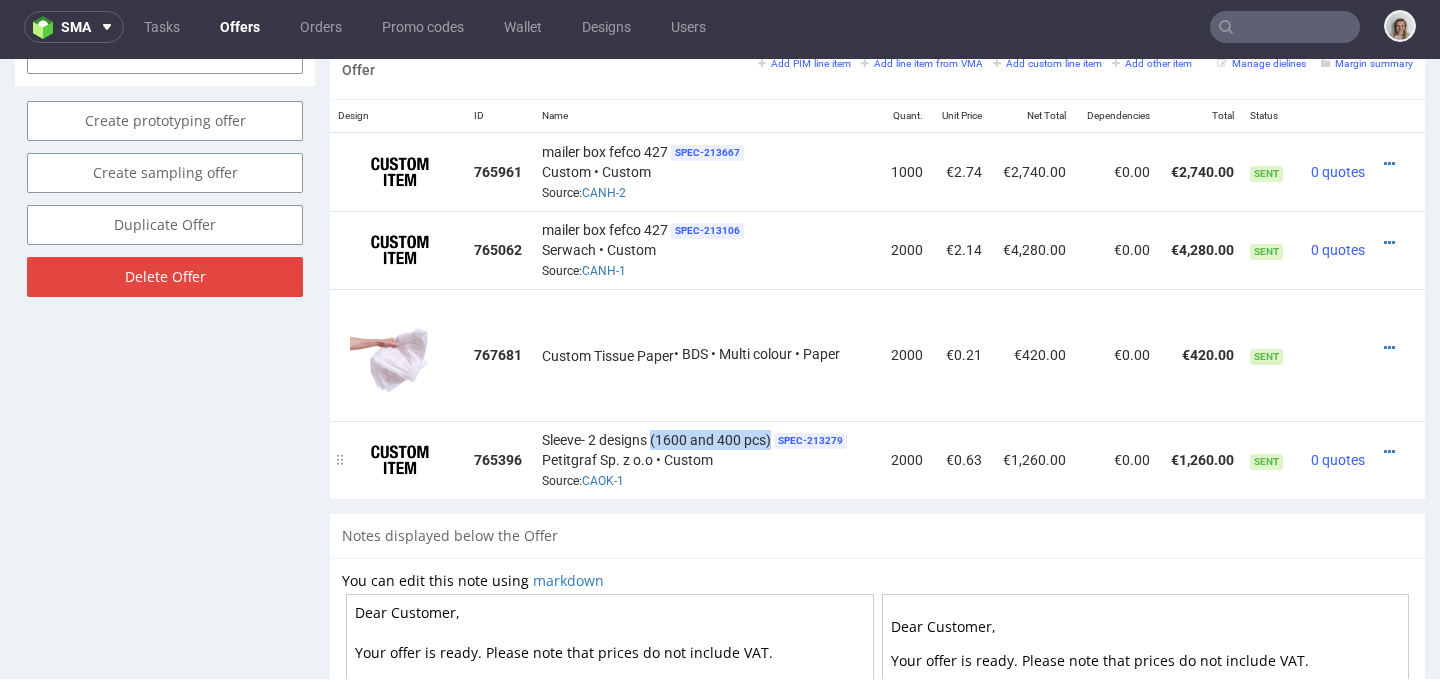 drag, startPoint x: 647, startPoint y: 432, endPoint x: 769, endPoint y: 432, distance: 122 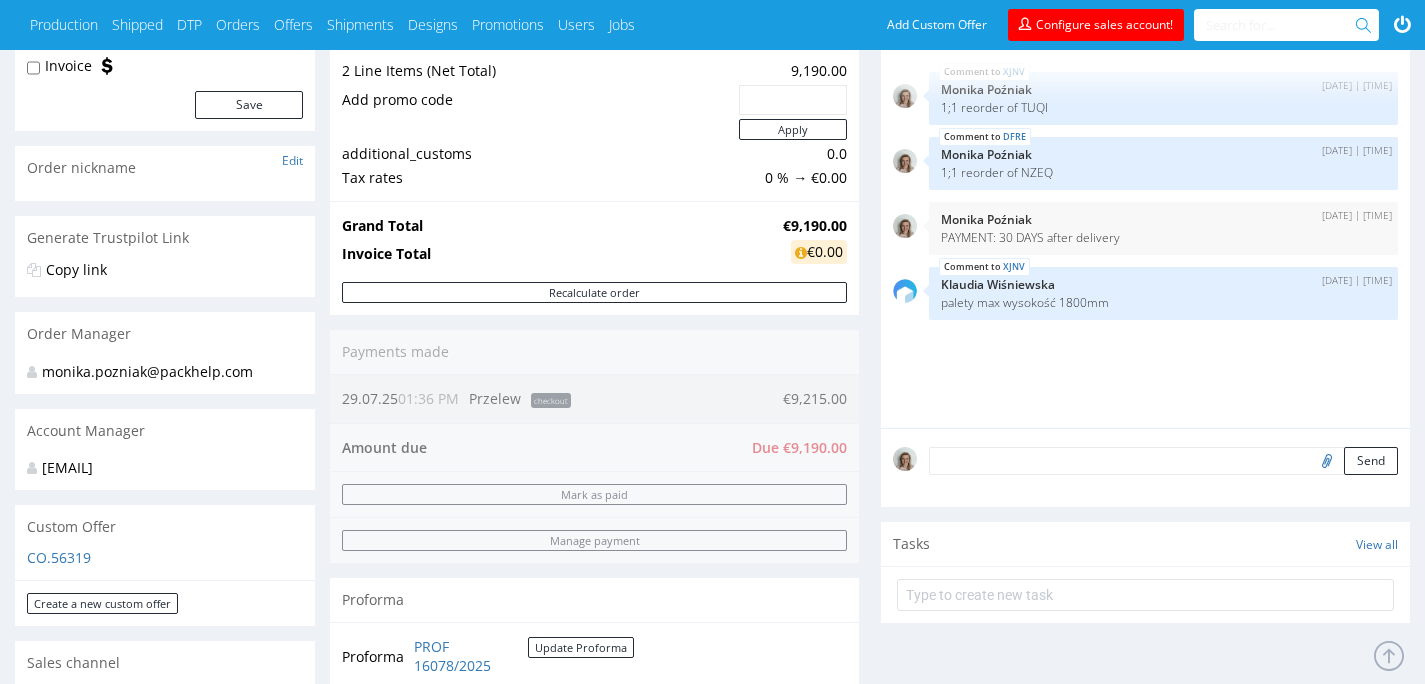 scroll, scrollTop: 219, scrollLeft: 0, axis: vertical 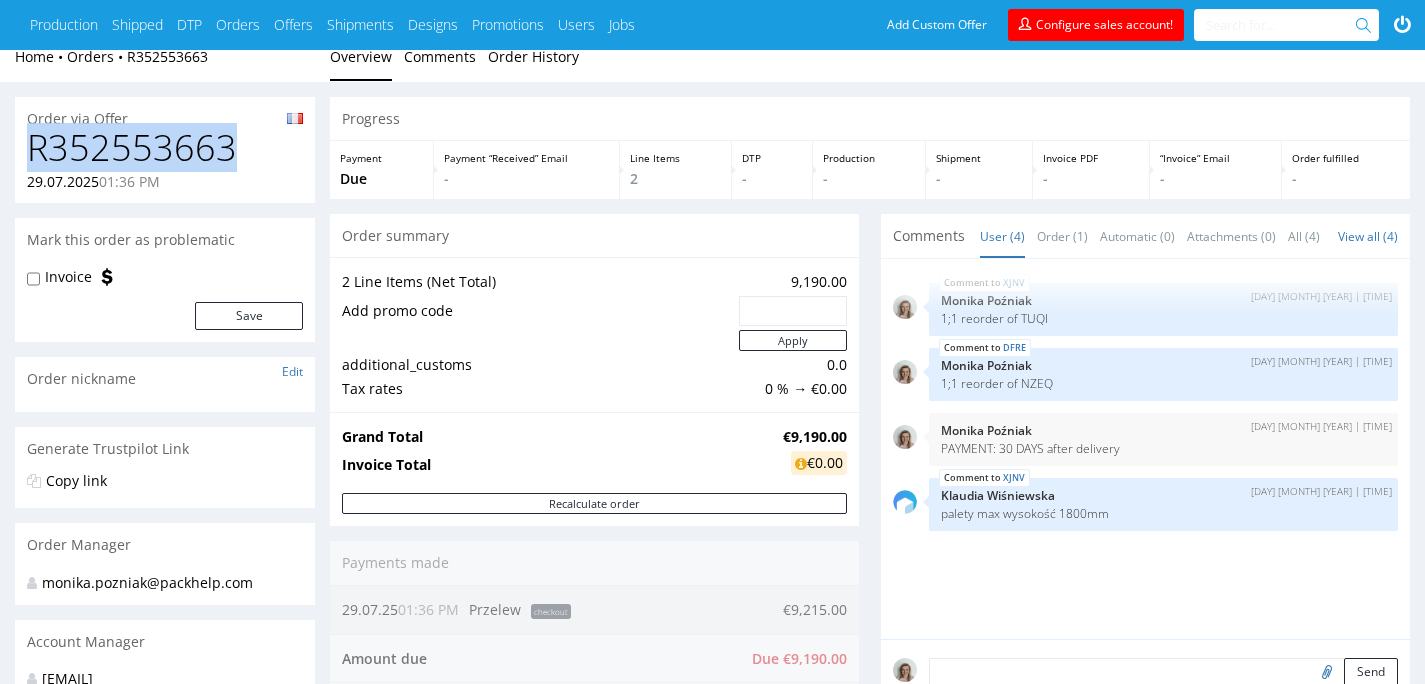 drag, startPoint x: 253, startPoint y: 147, endPoint x: 11, endPoint y: 155, distance: 242.1322 